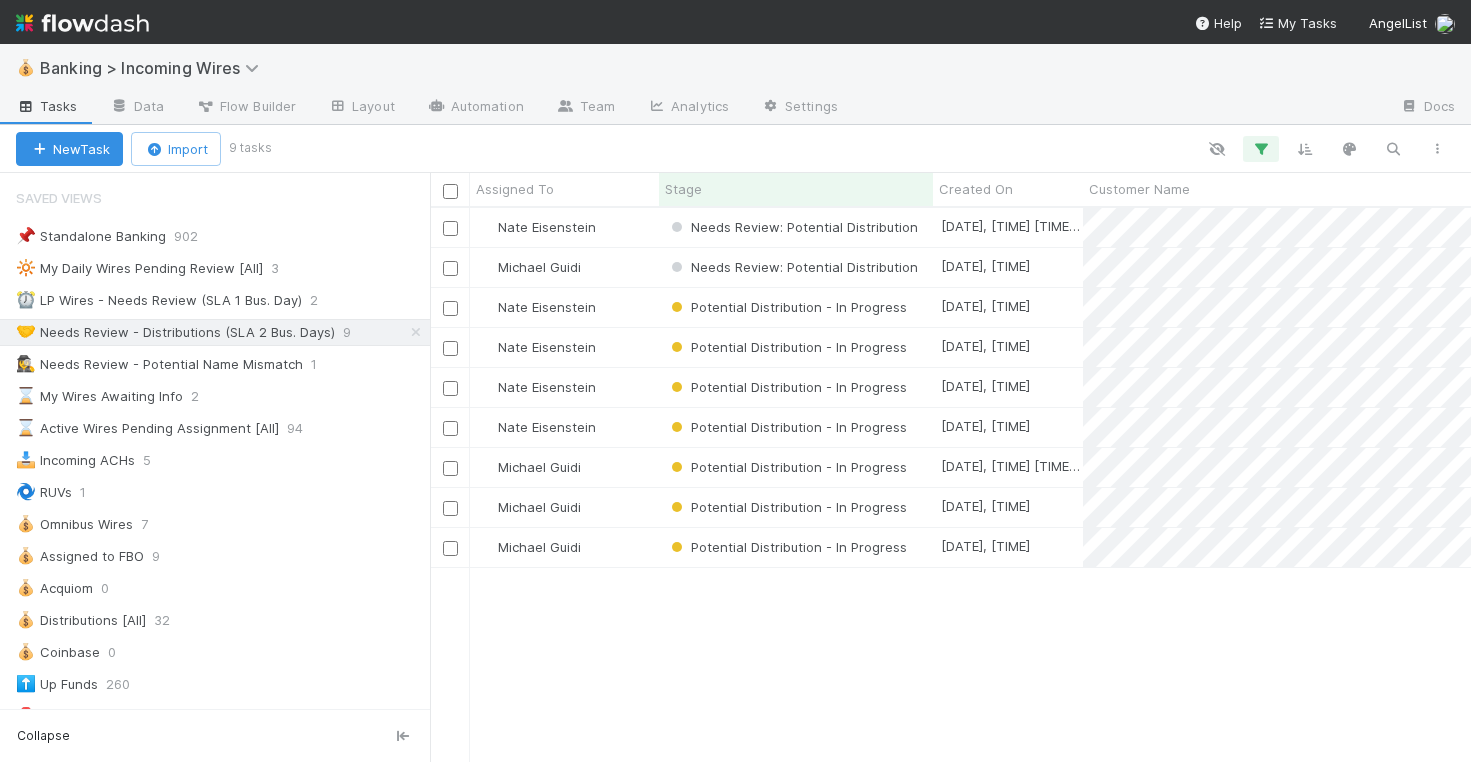 scroll, scrollTop: 0, scrollLeft: 0, axis: both 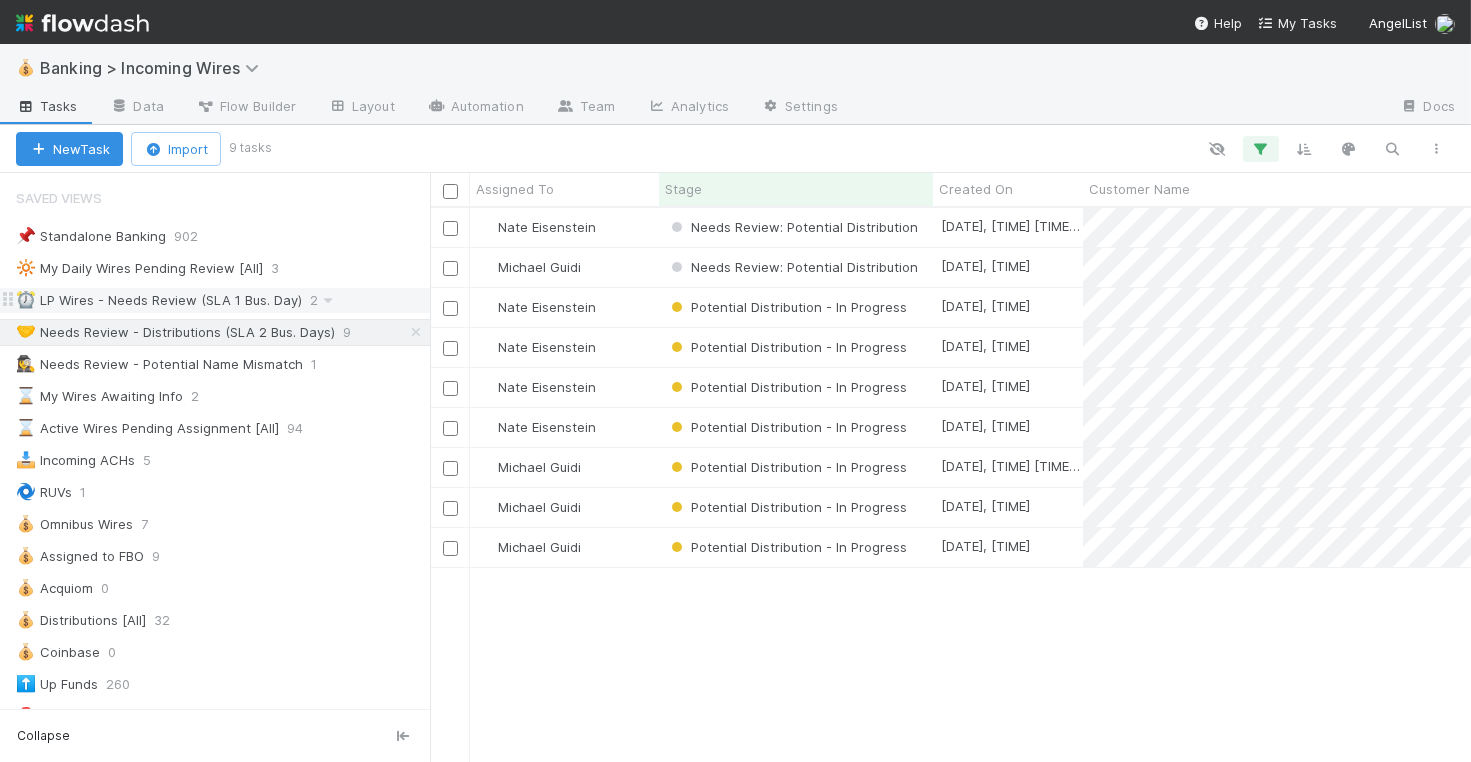 click on "⏰ LP Wires - Needs Review (SLA 1 Bus. Day)" at bounding box center [159, 300] 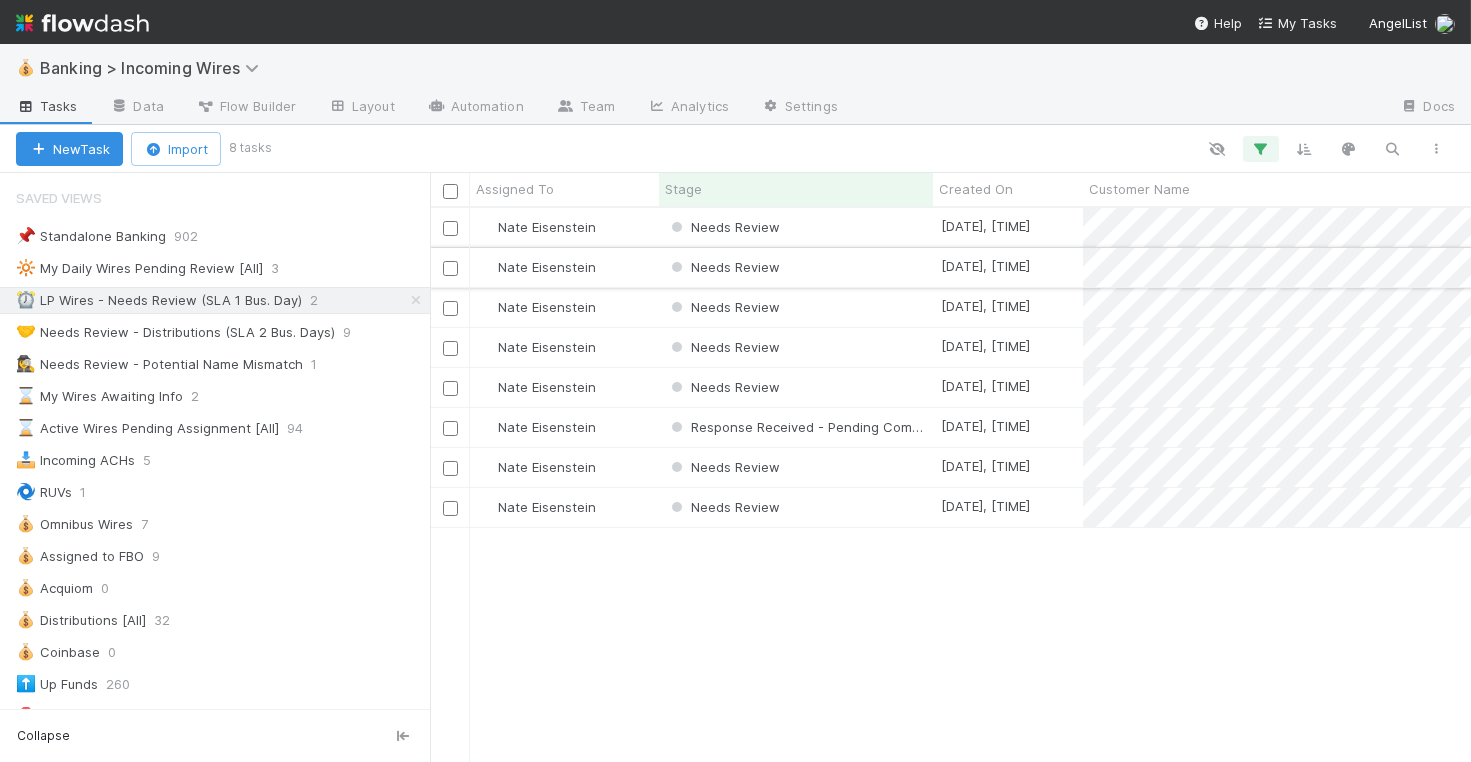 scroll, scrollTop: 1, scrollLeft: 1, axis: both 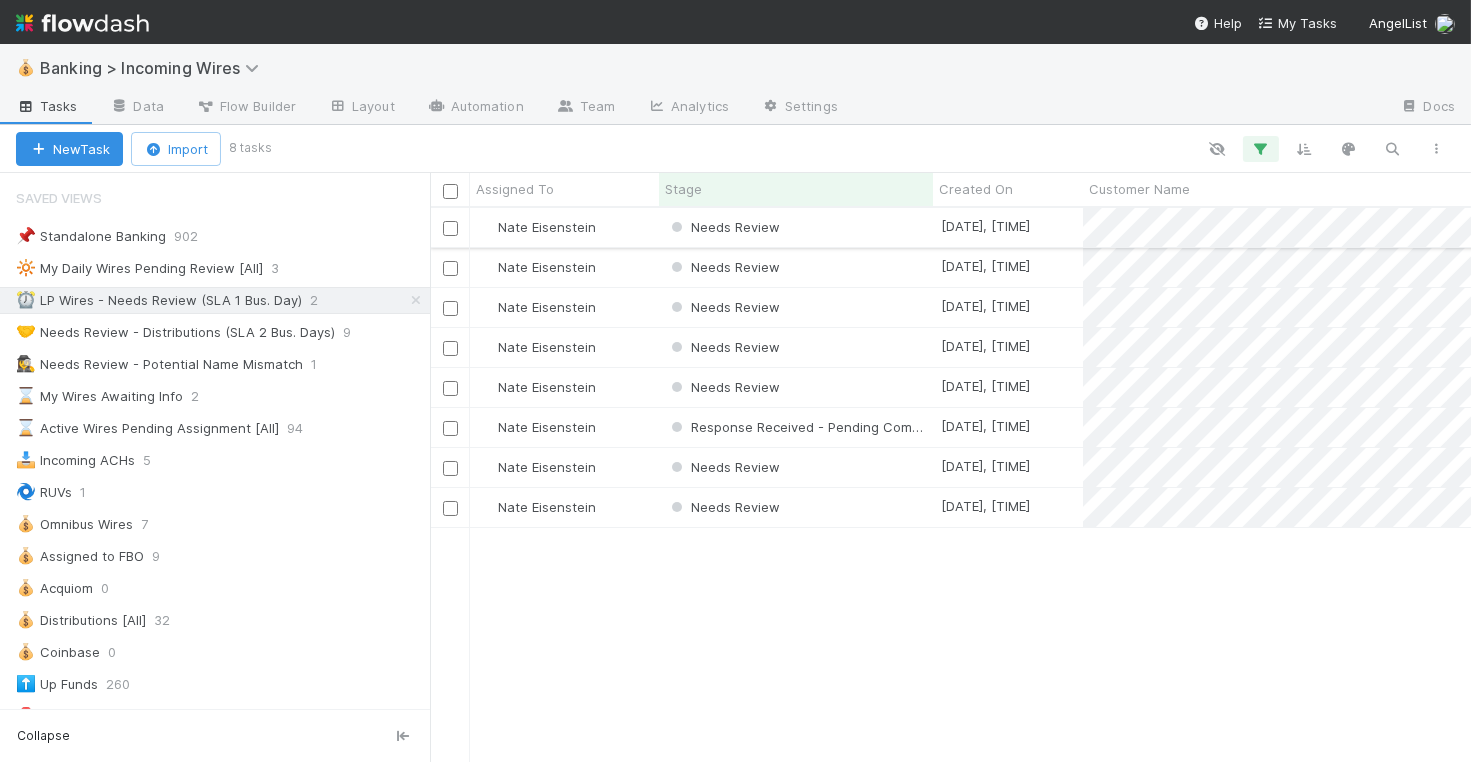 click on "Needs Review" at bounding box center (796, 227) 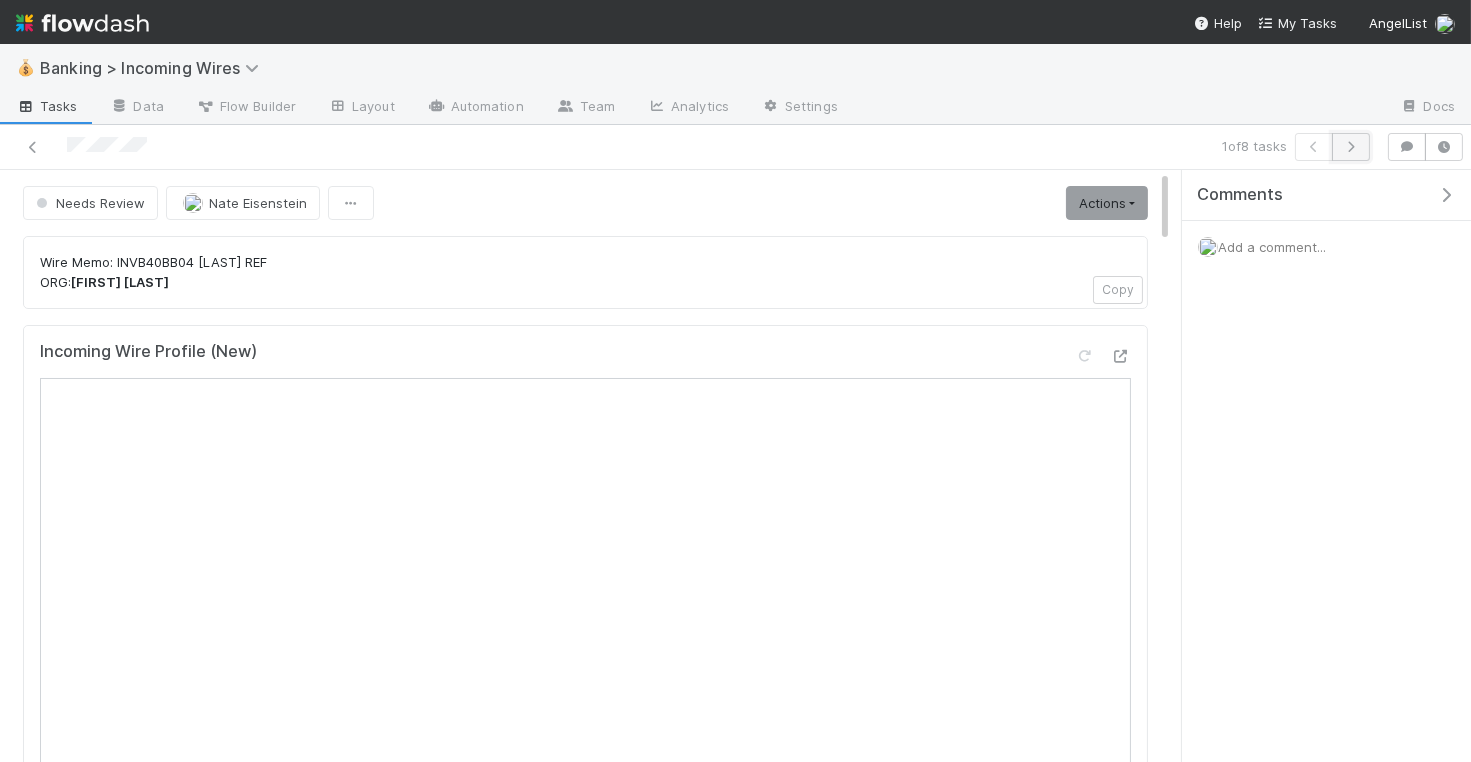 click at bounding box center [1351, 147] 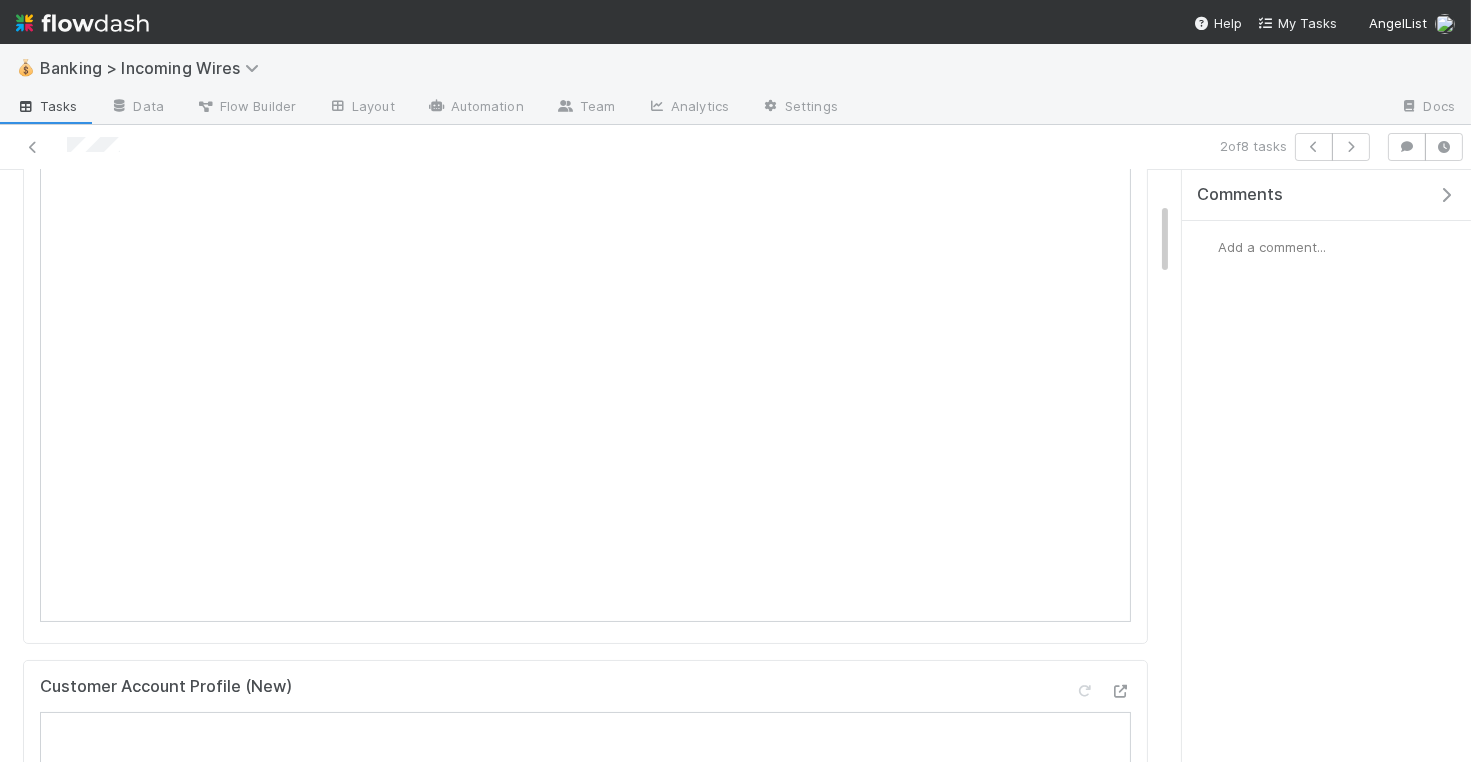 scroll, scrollTop: 0, scrollLeft: 0, axis: both 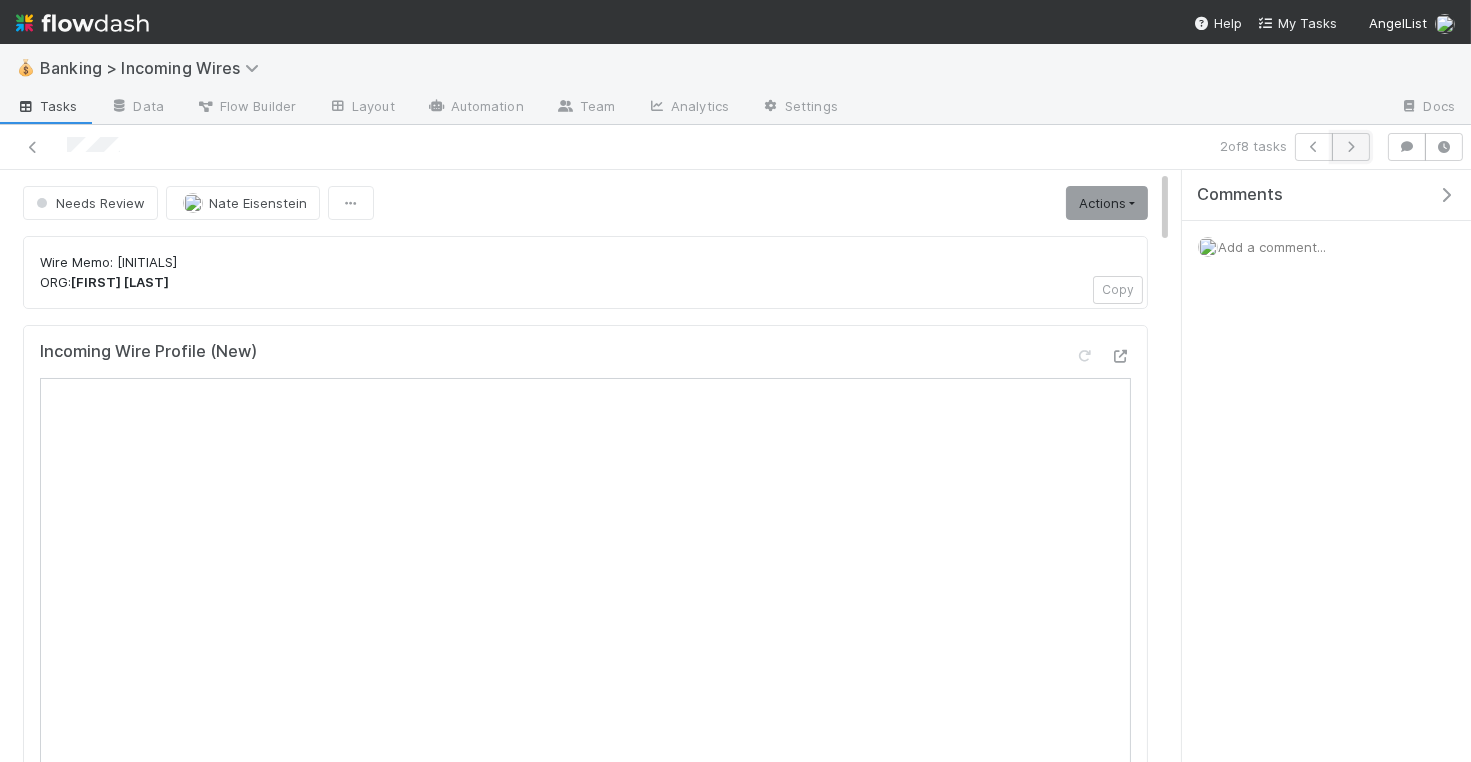 click at bounding box center (1351, 147) 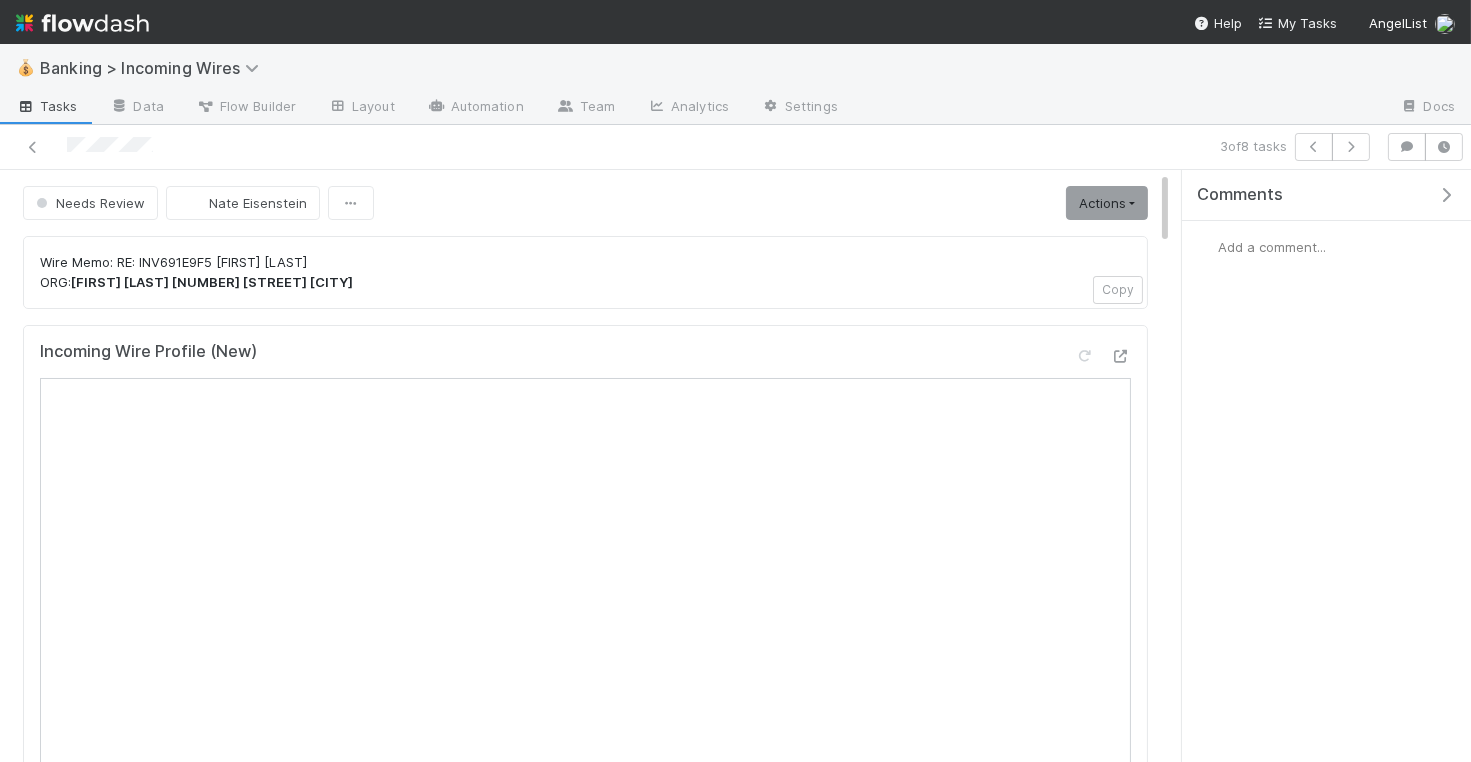 scroll, scrollTop: 10, scrollLeft: 0, axis: vertical 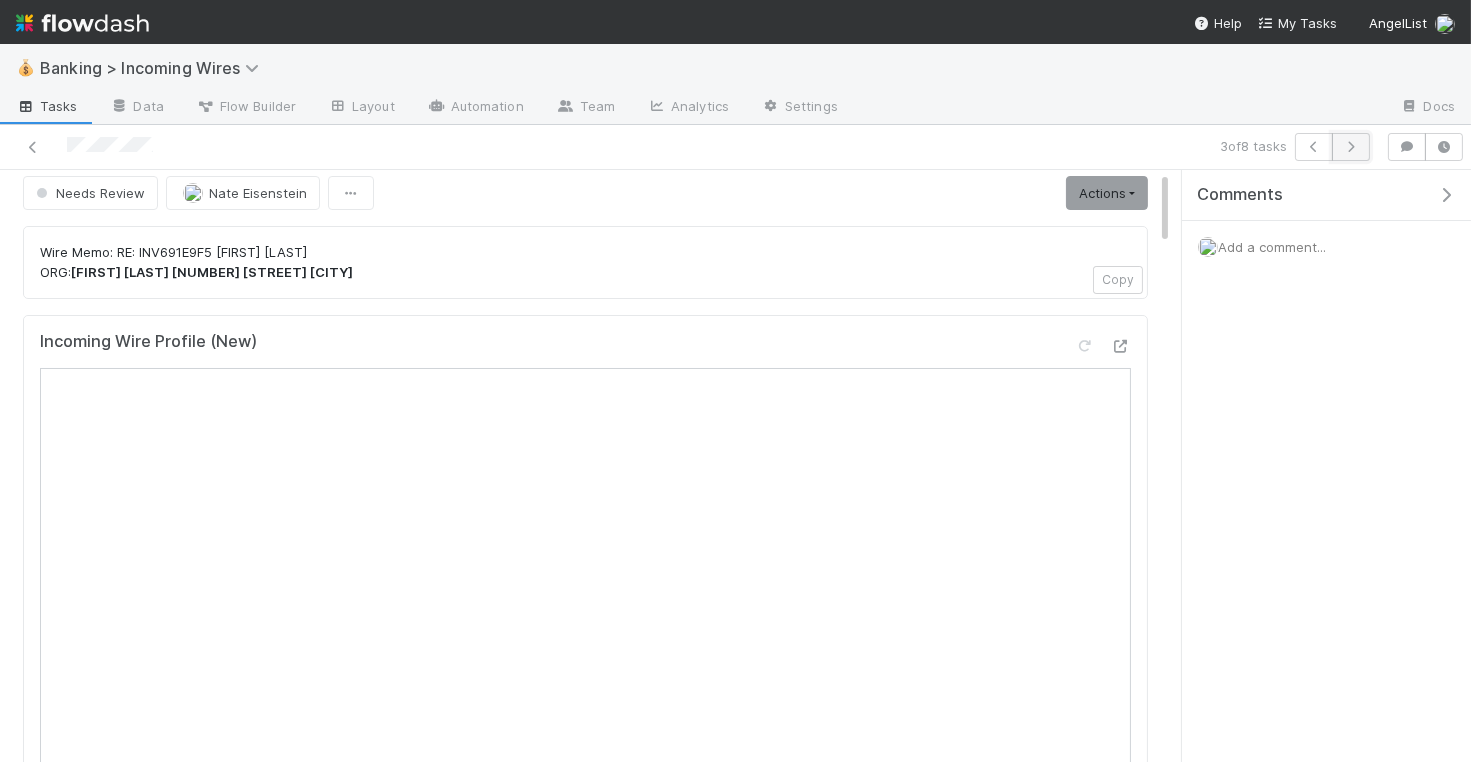 click at bounding box center [1351, 147] 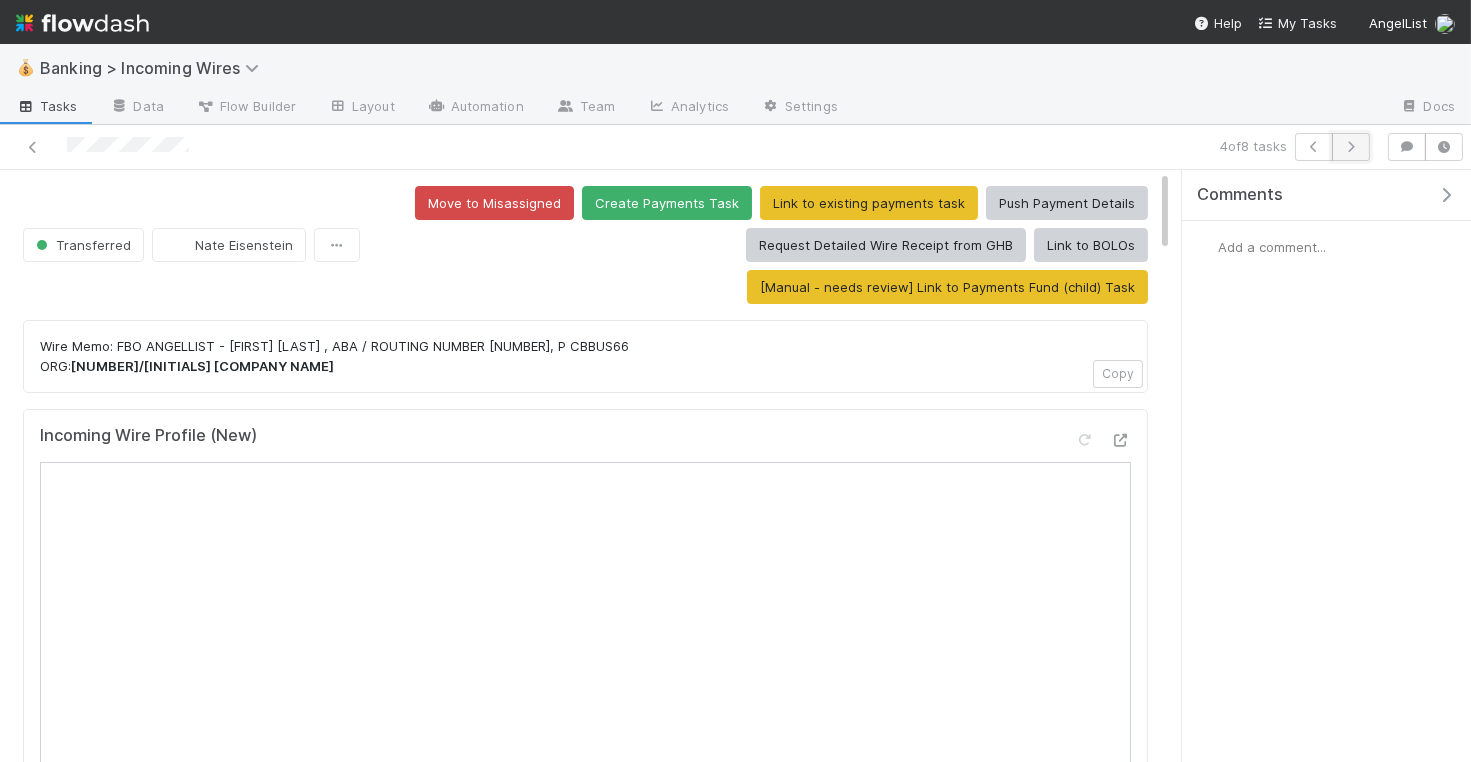 click at bounding box center [1351, 147] 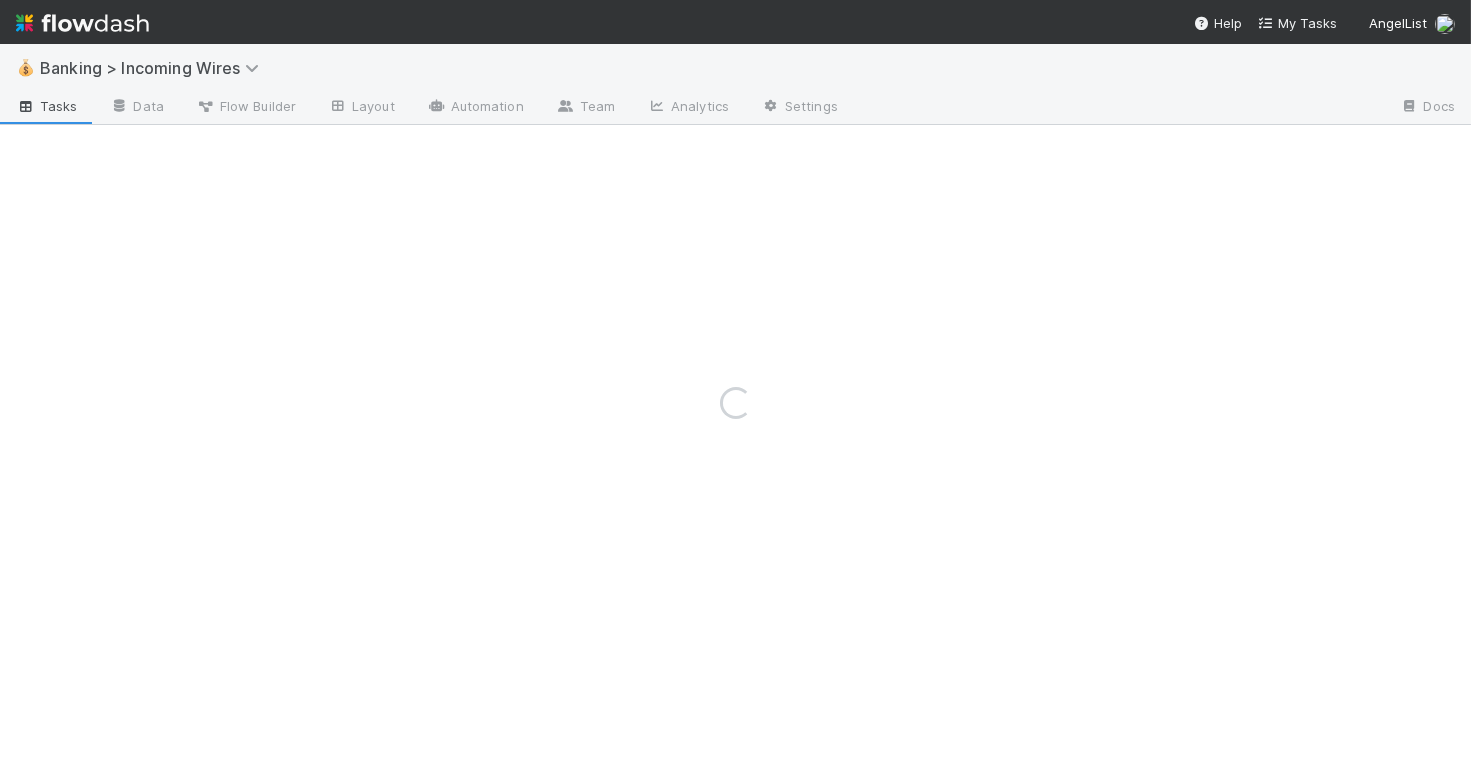 click on "Loading..." at bounding box center [735, 403] 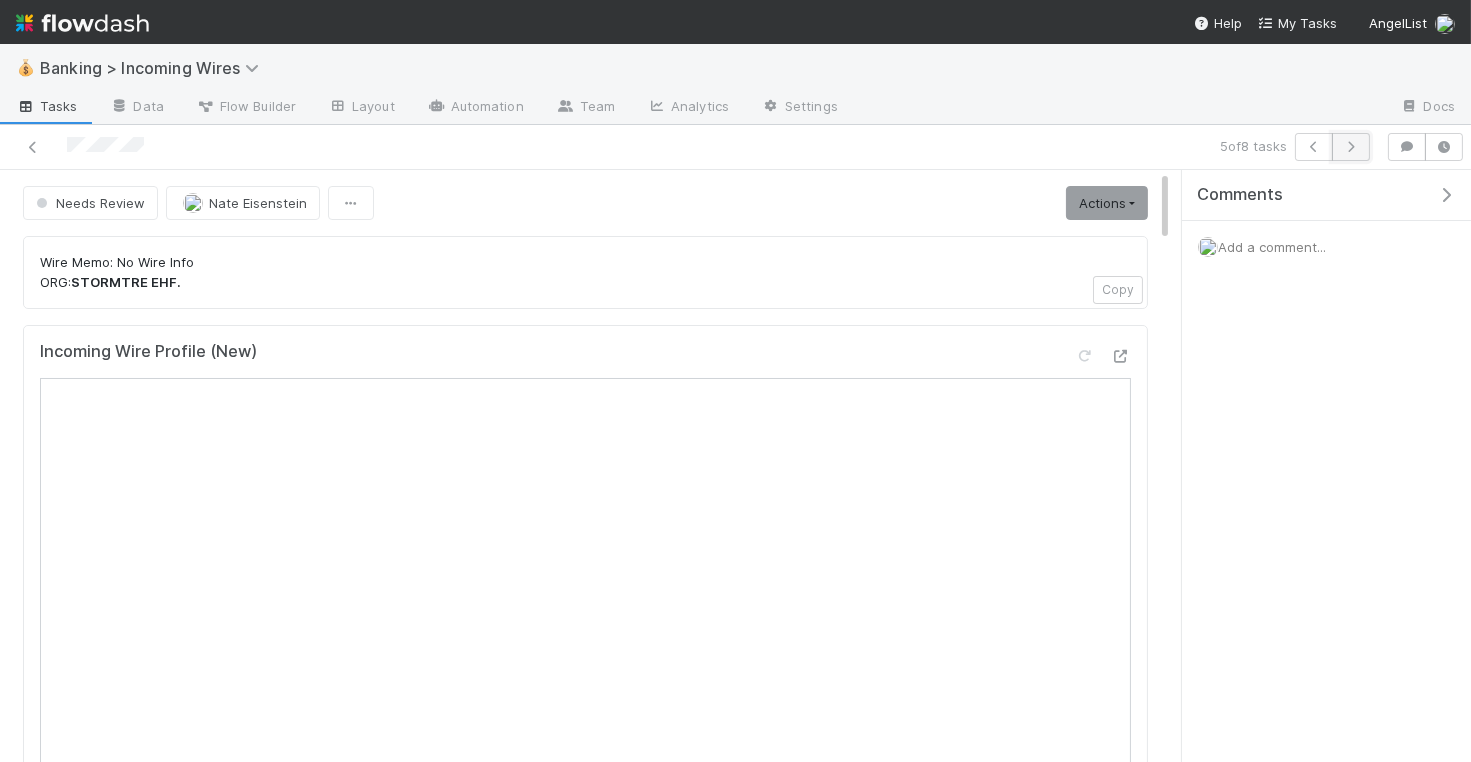 click at bounding box center (1351, 147) 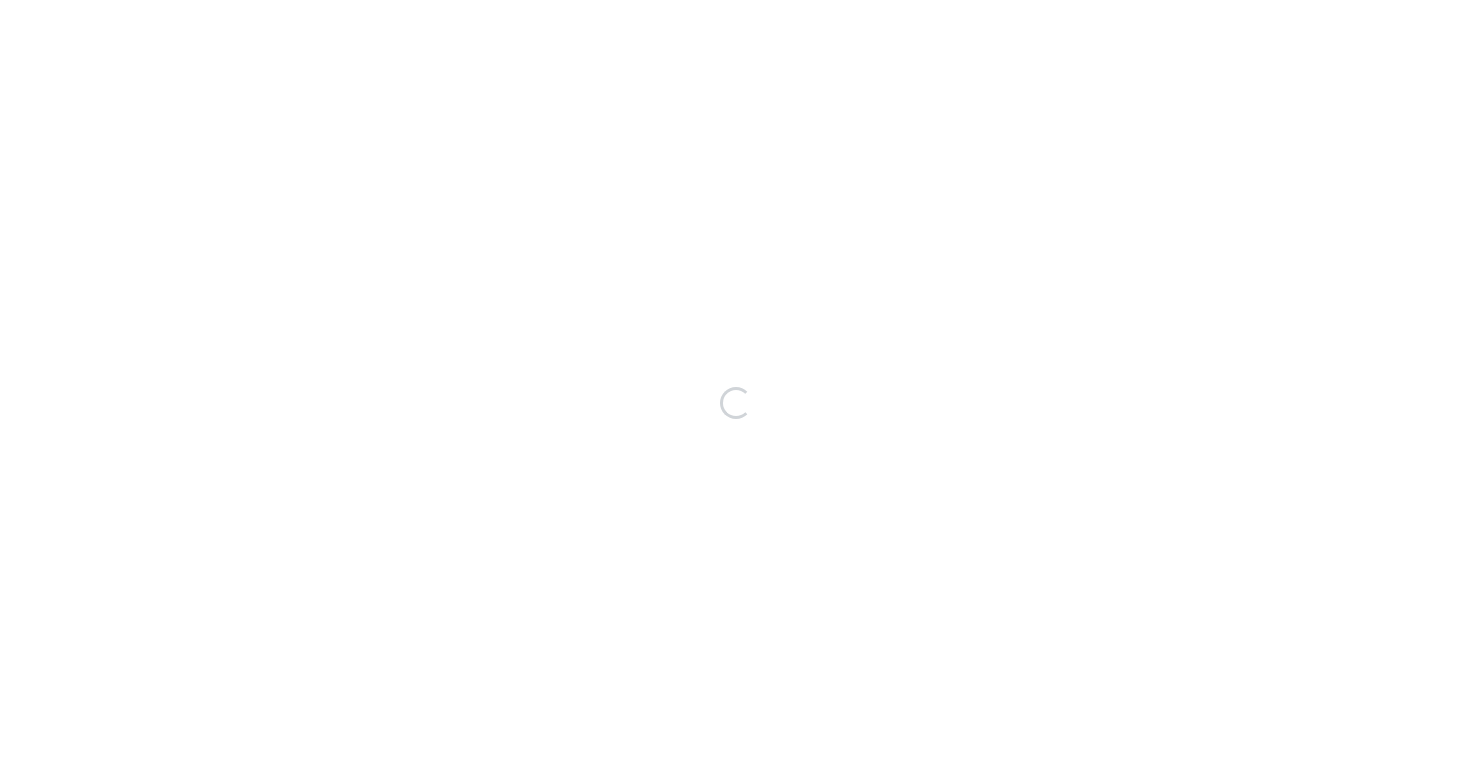 scroll, scrollTop: 0, scrollLeft: 0, axis: both 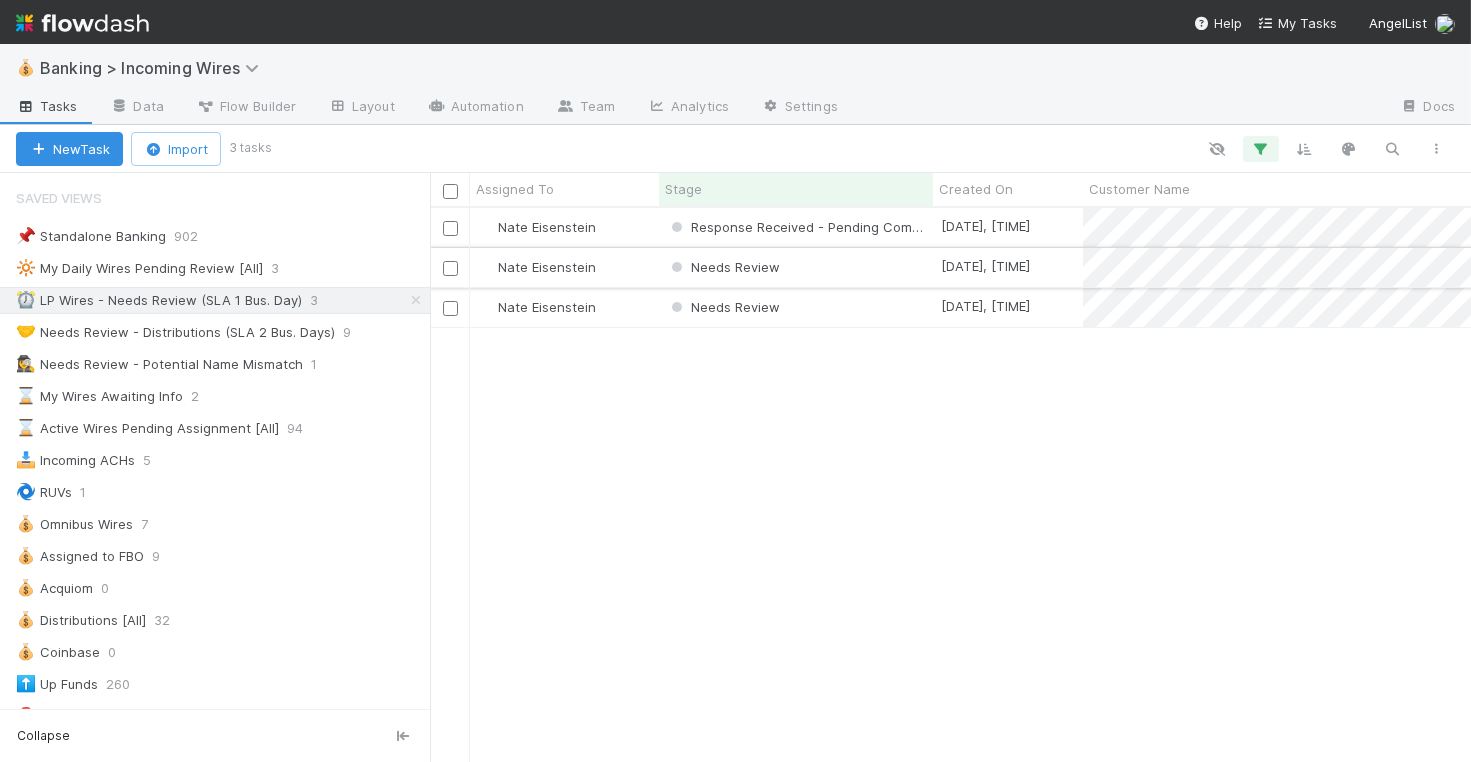 click on "Needs Review" at bounding box center [796, 267] 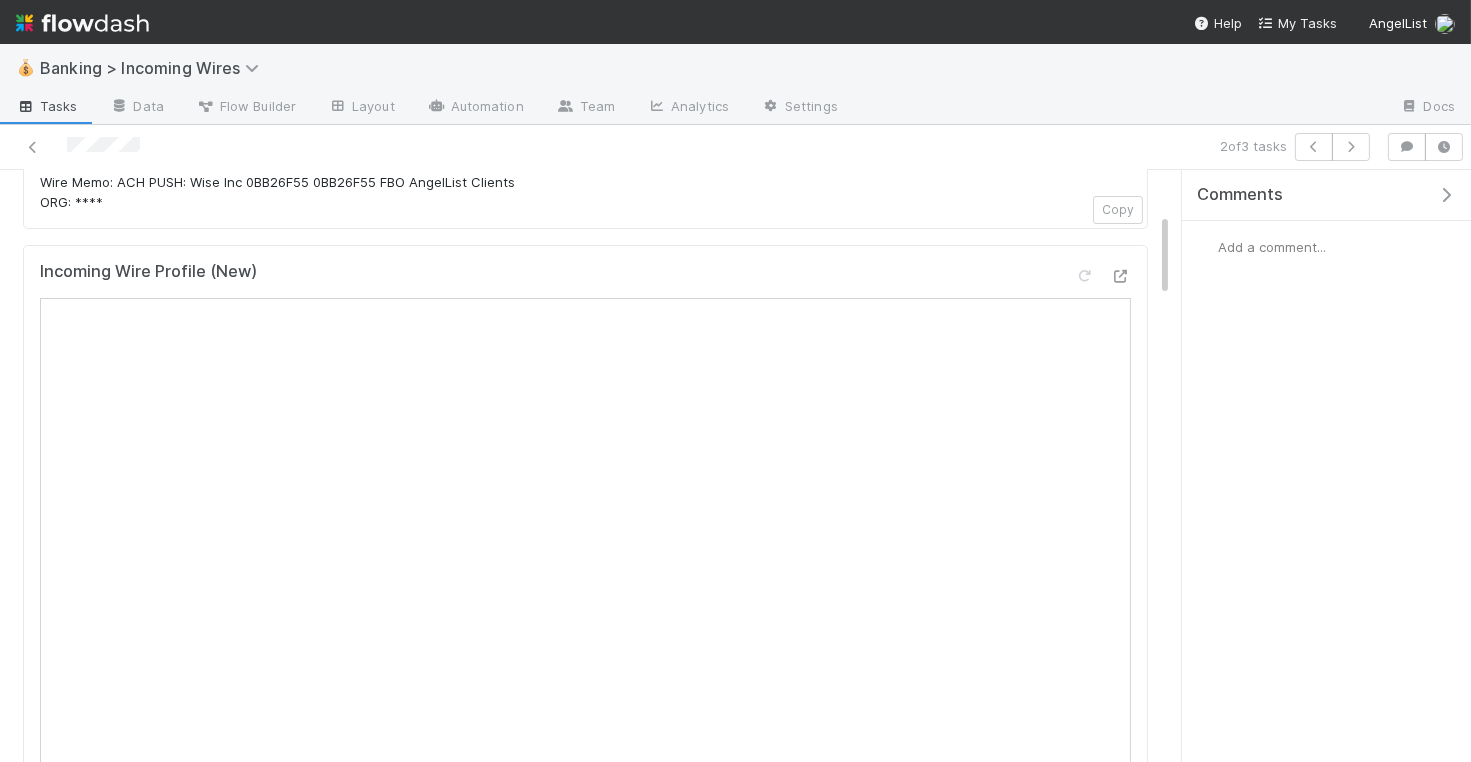 scroll, scrollTop: 0, scrollLeft: 0, axis: both 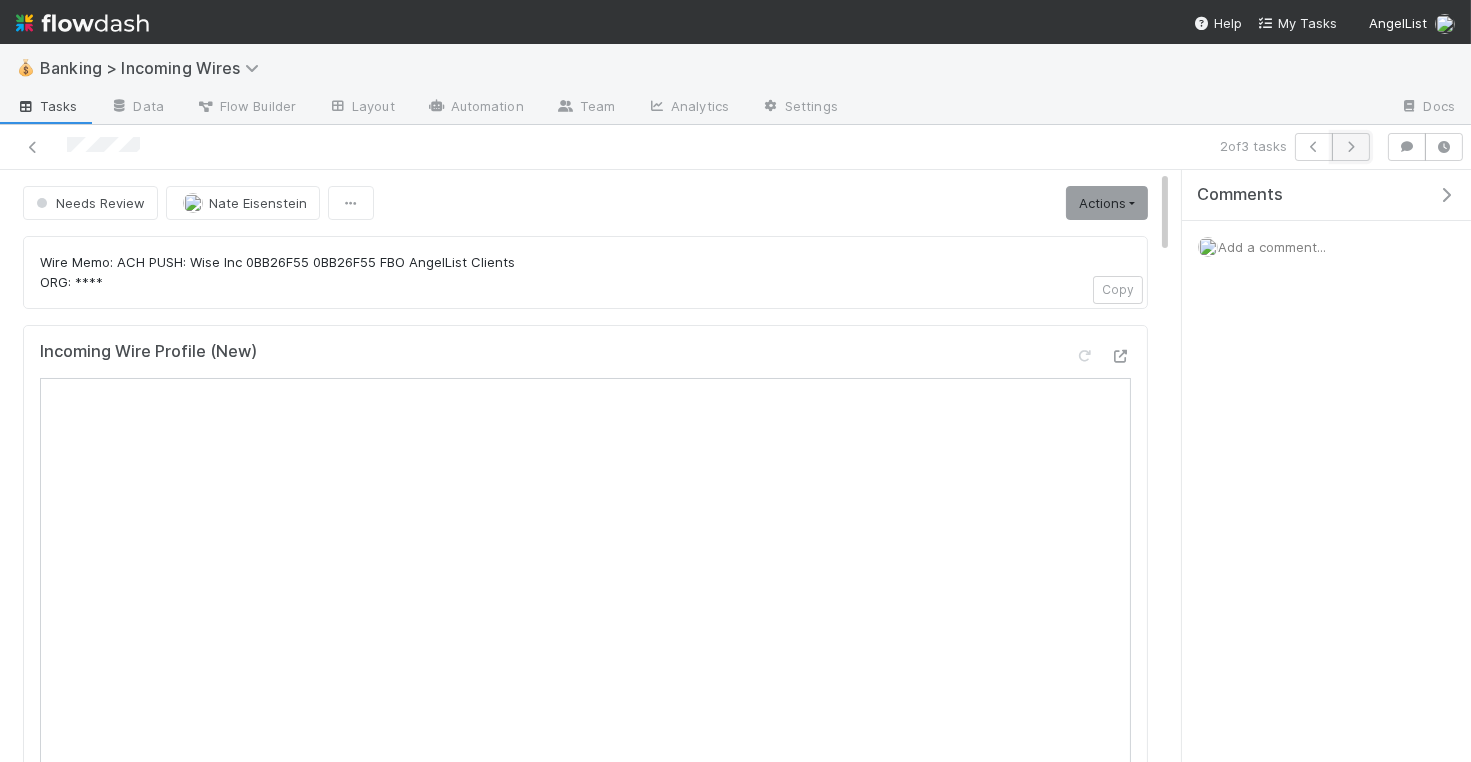 click at bounding box center [1351, 147] 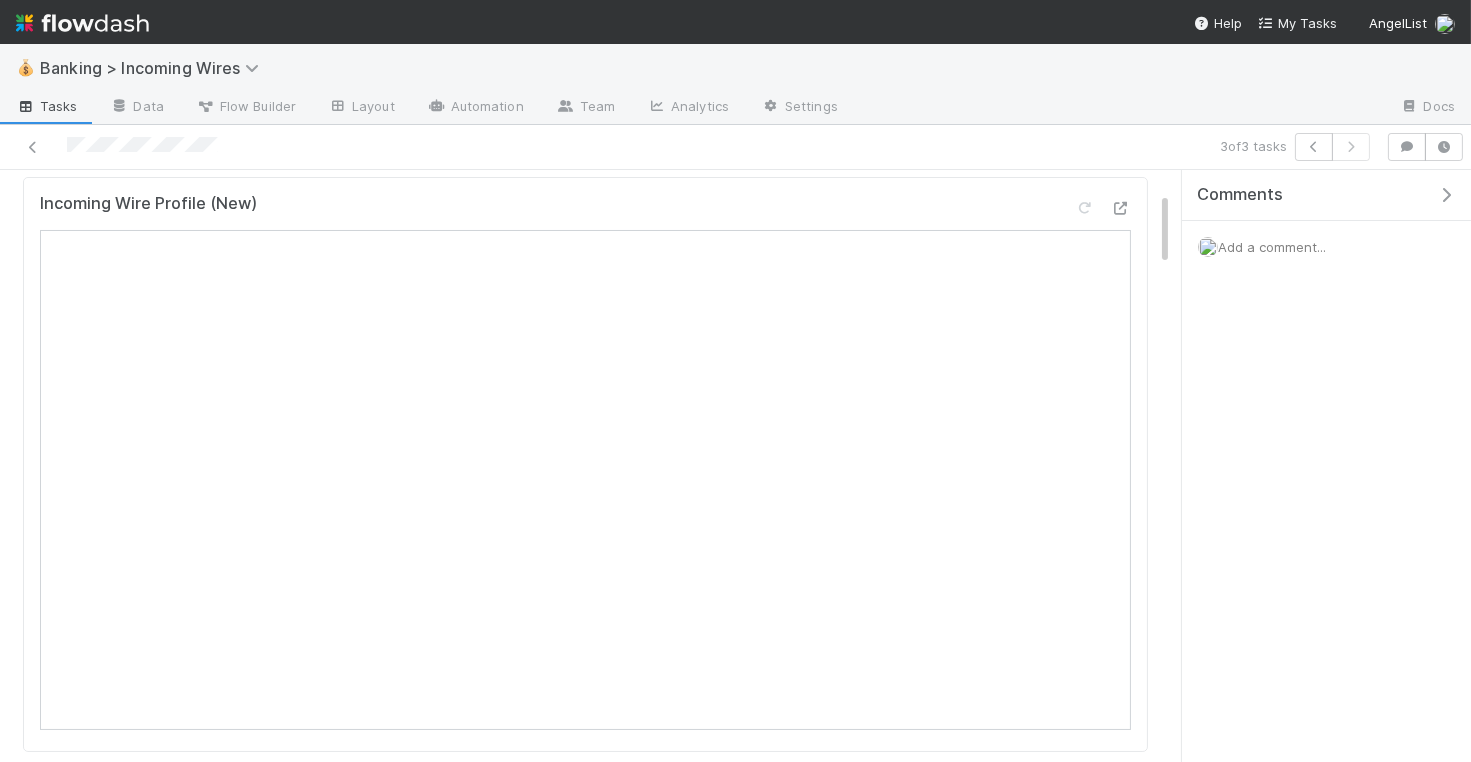 scroll, scrollTop: 216, scrollLeft: 0, axis: vertical 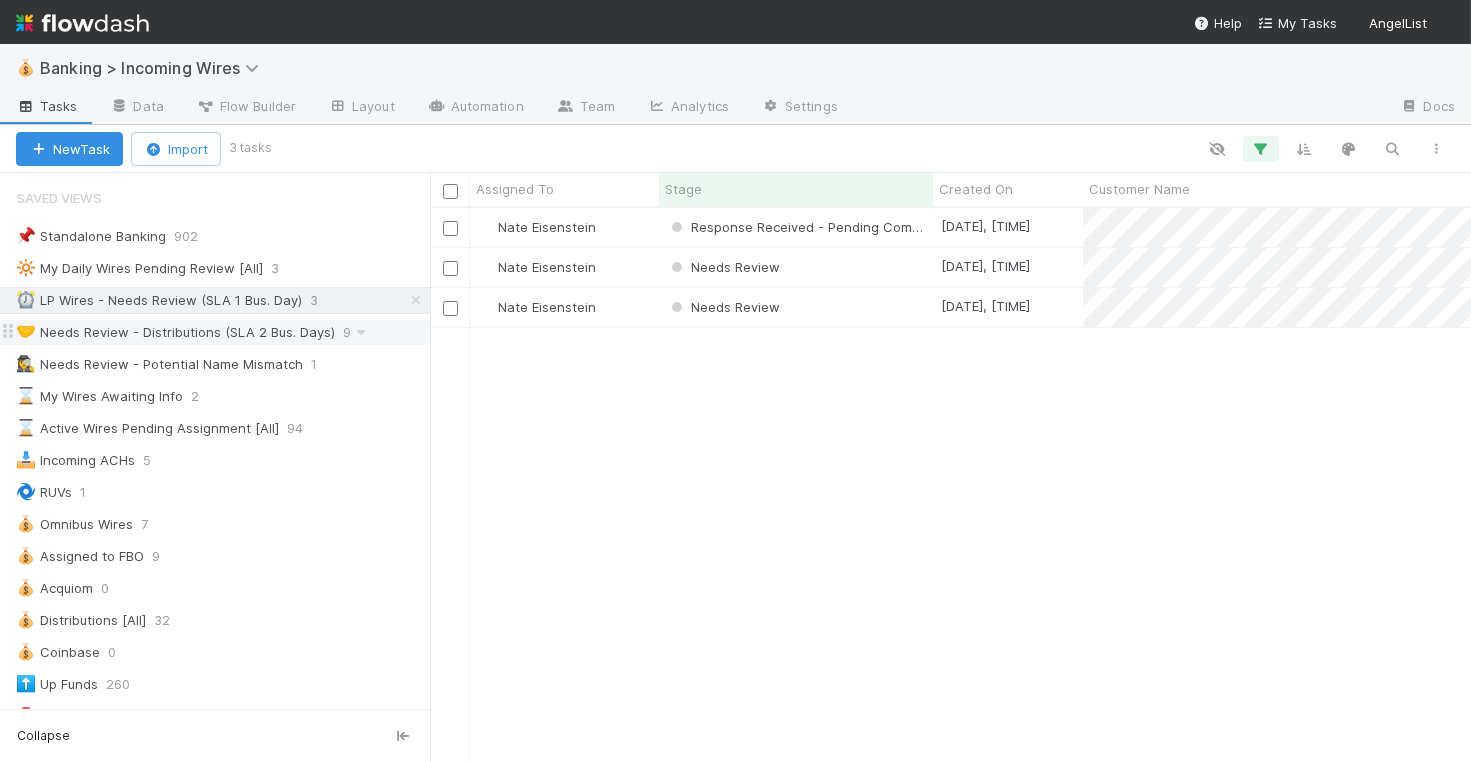 drag, startPoint x: 206, startPoint y: 336, endPoint x: 224, endPoint y: 334, distance: 18.110771 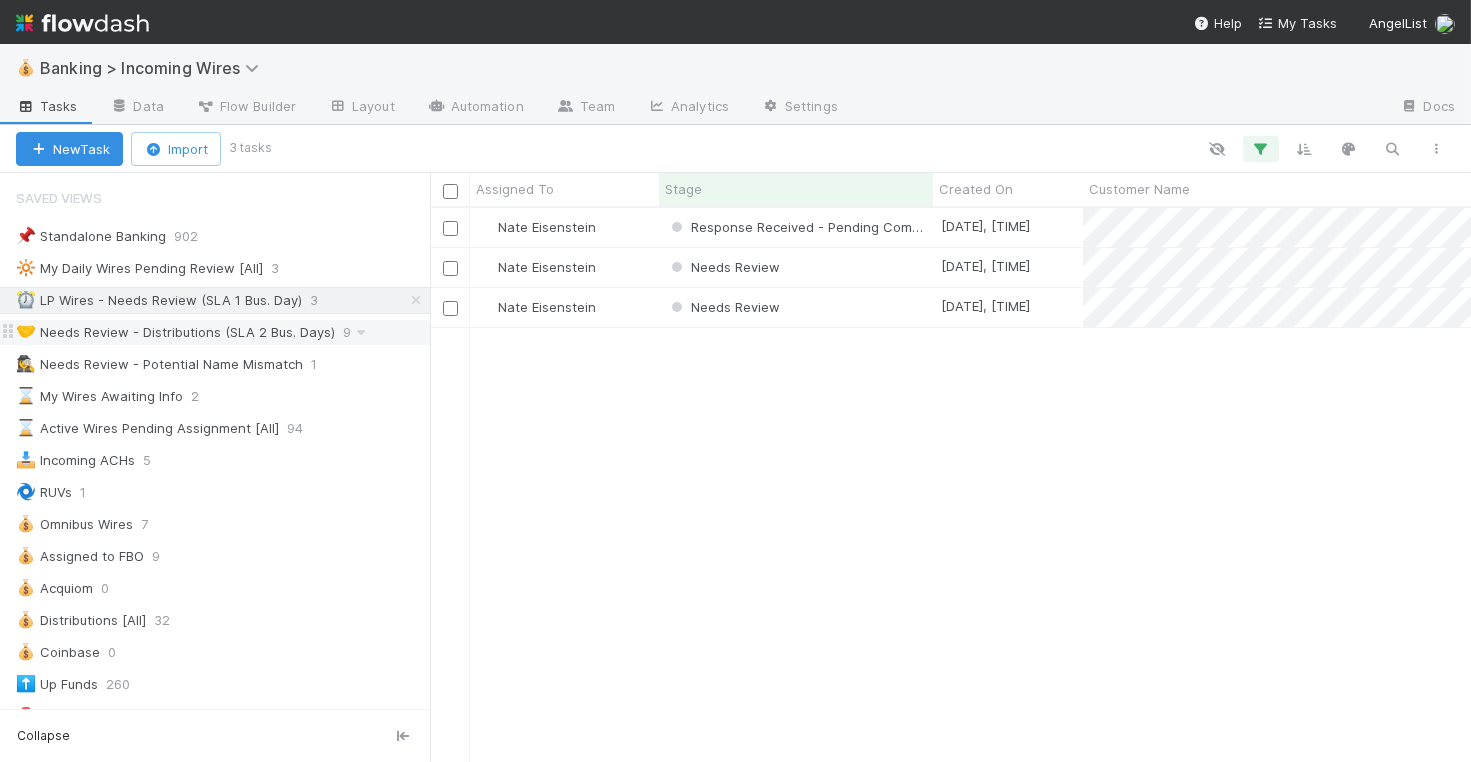 click on "🤝 Needs Review - Distributions (SLA 2 Bus. Days)" at bounding box center [175, 332] 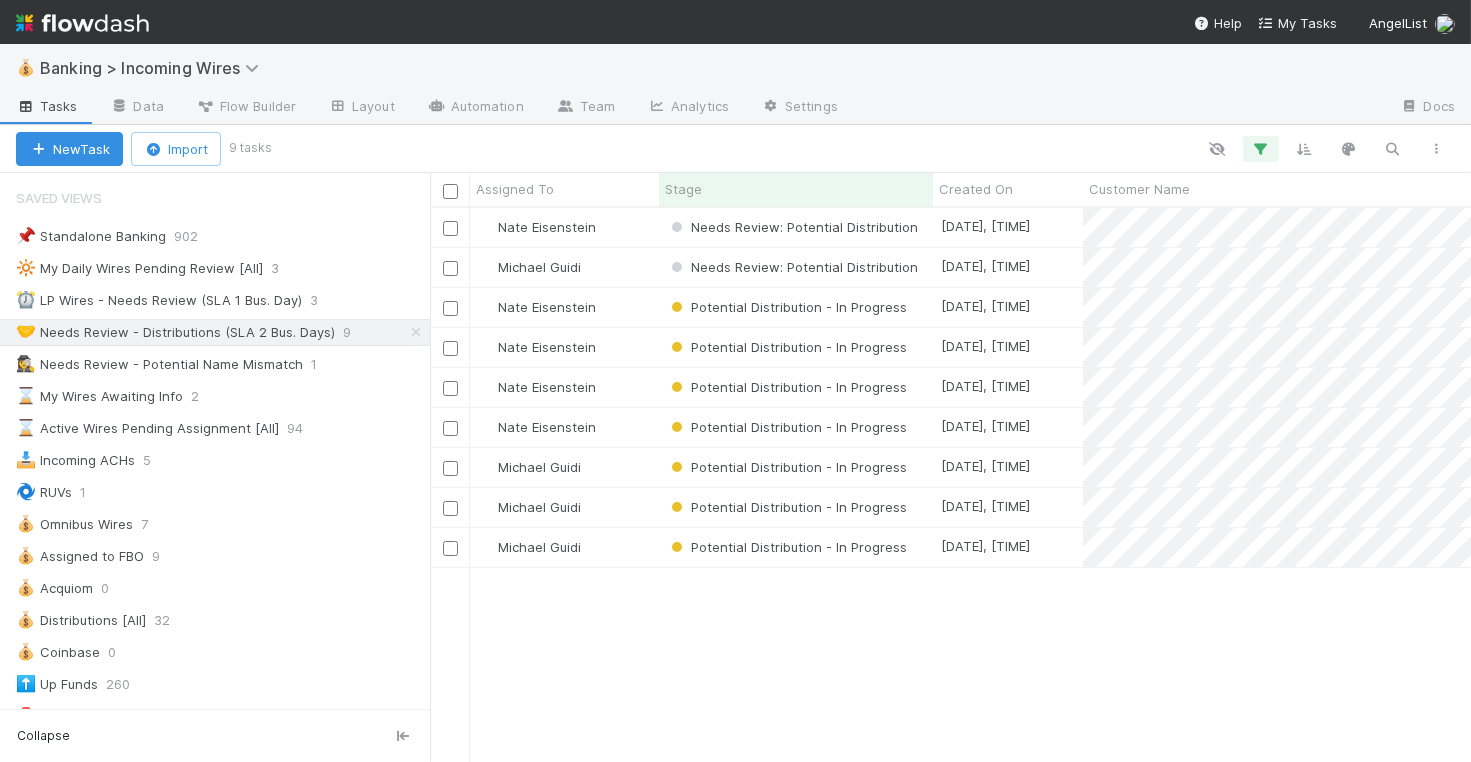 scroll, scrollTop: 1, scrollLeft: 1, axis: both 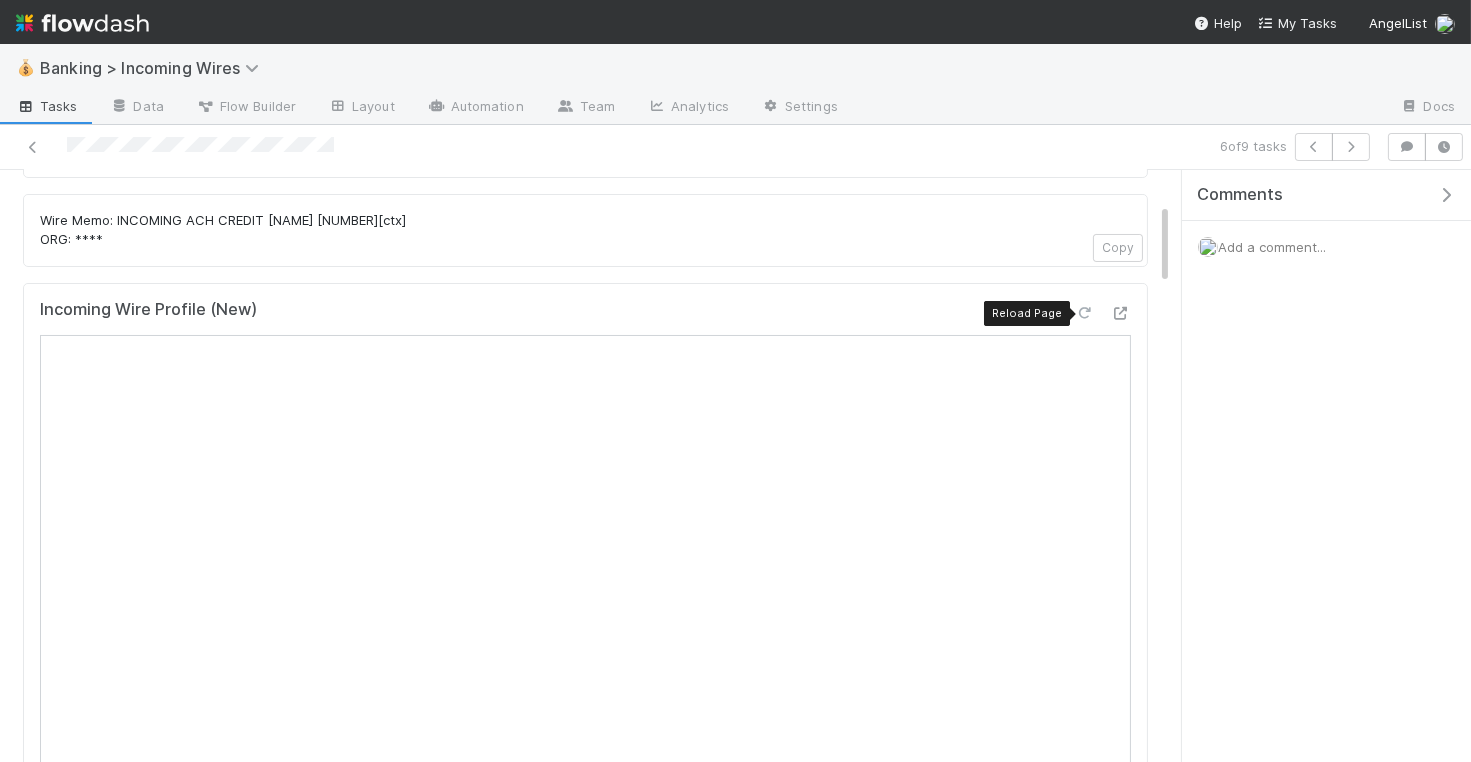 click at bounding box center [1085, 313] 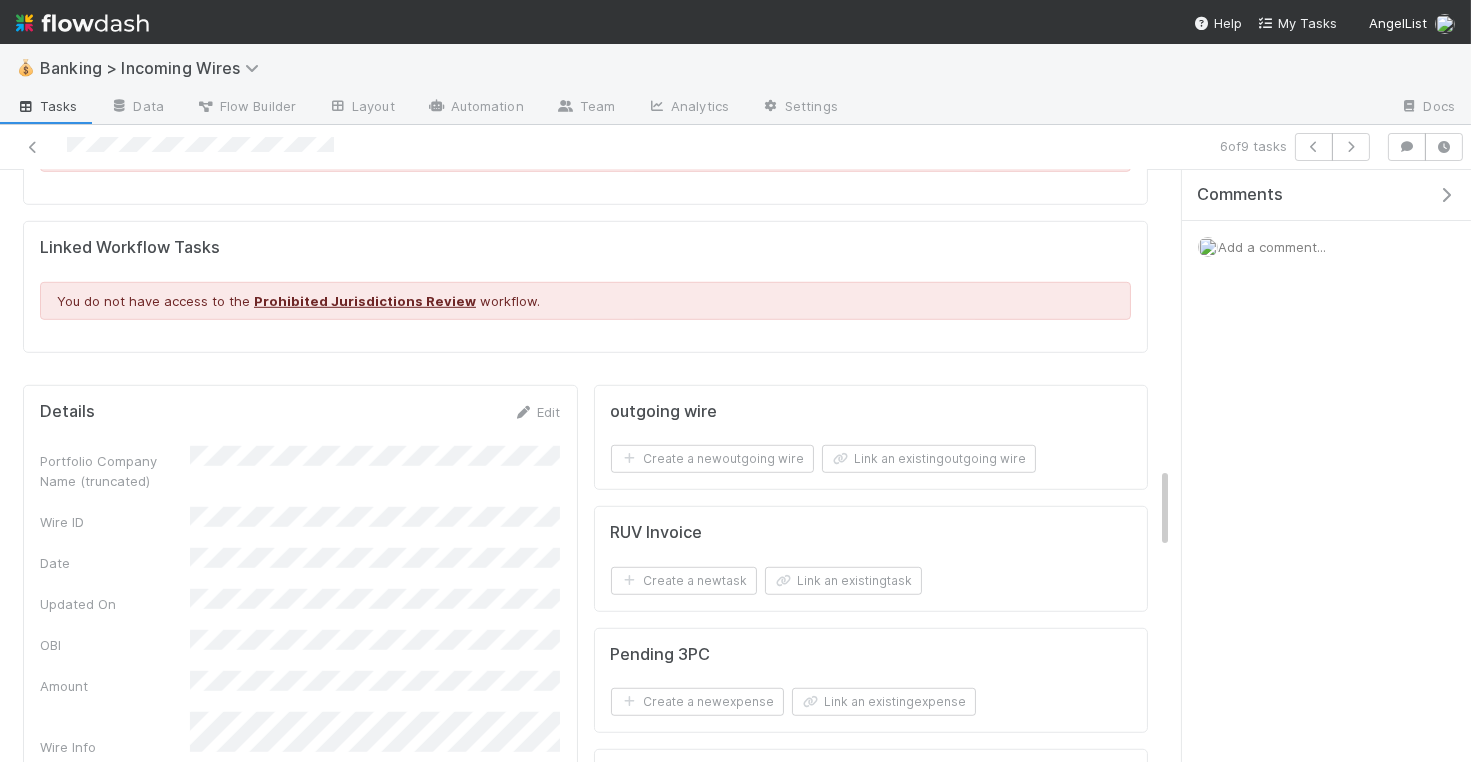 scroll, scrollTop: 2706, scrollLeft: 0, axis: vertical 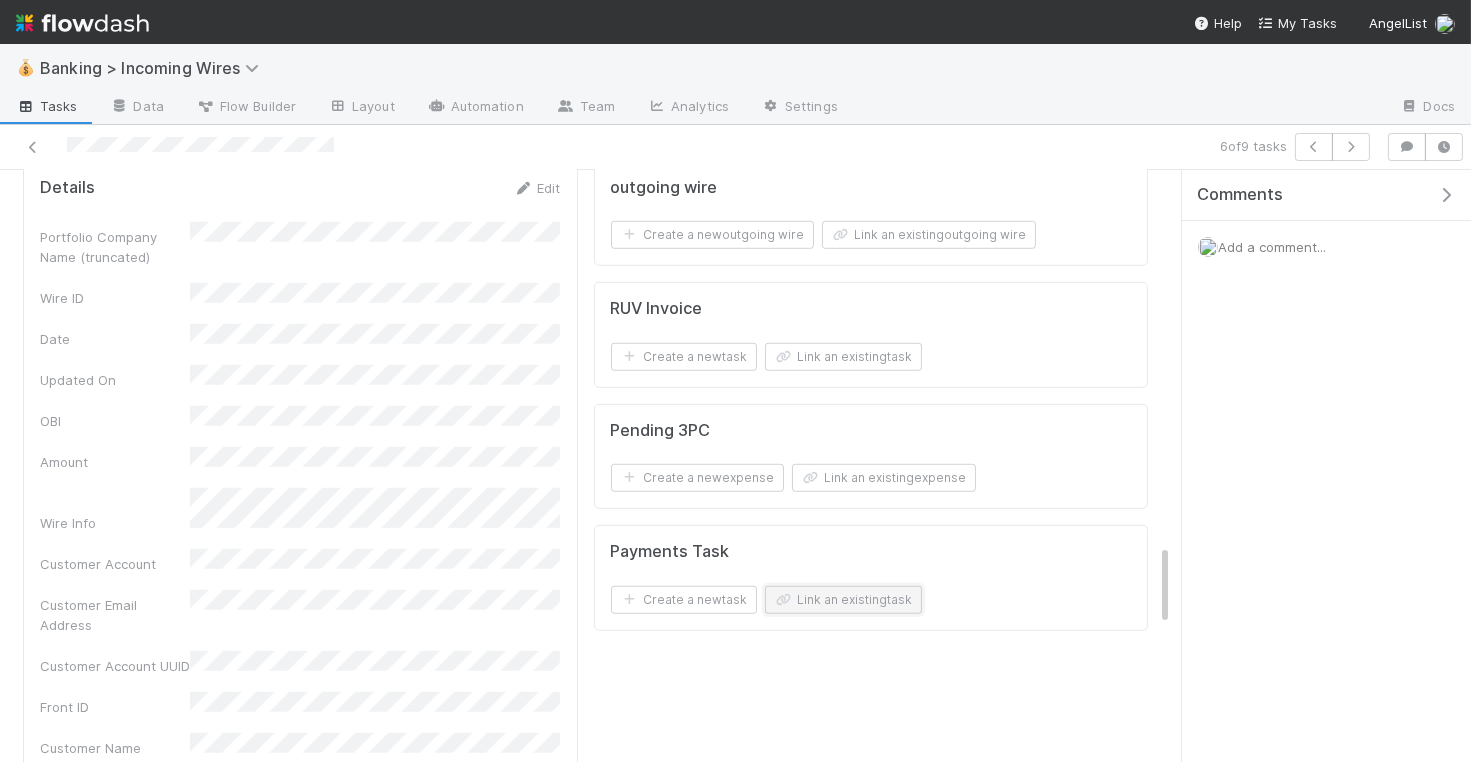 click on "Link an existing task" at bounding box center [843, 600] 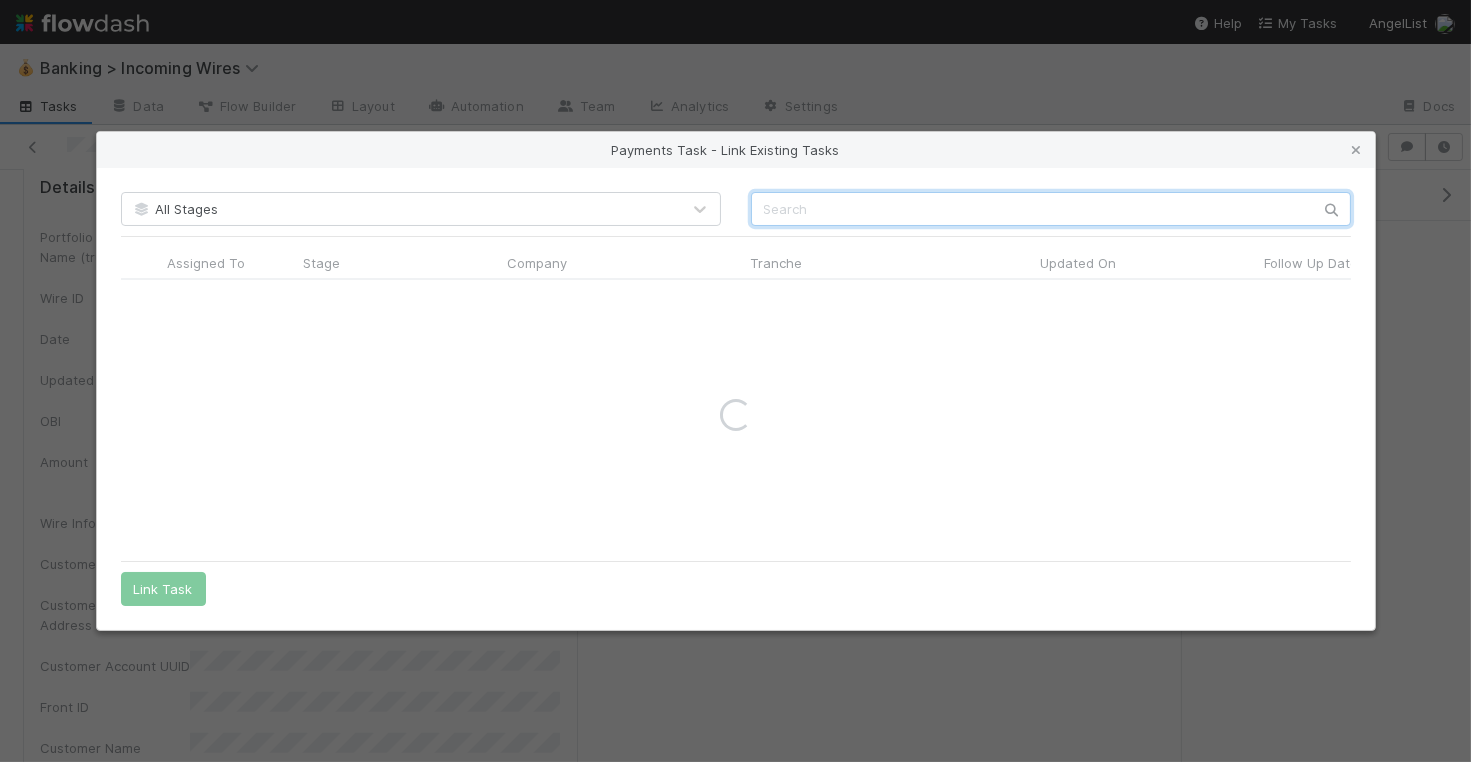 click at bounding box center (1051, 209) 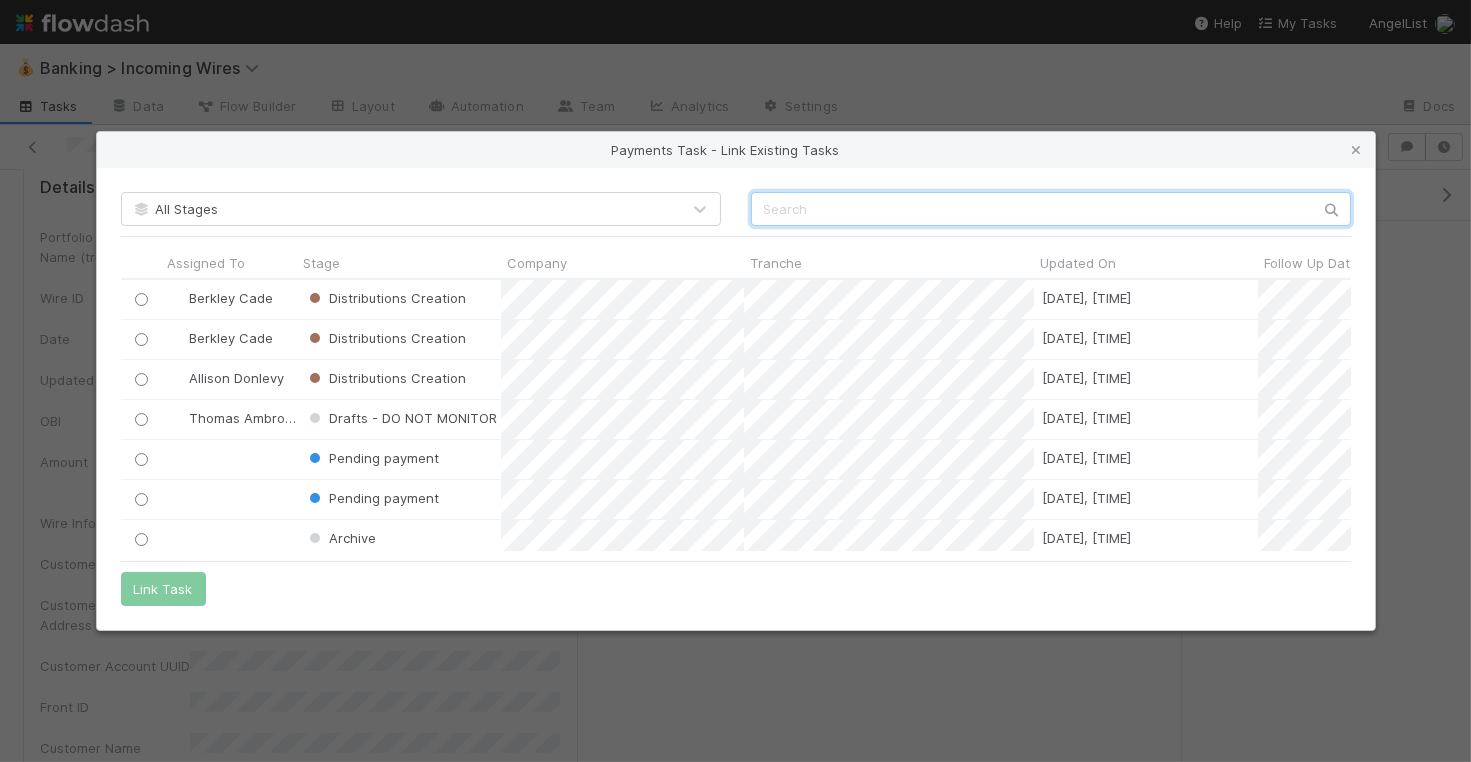 scroll, scrollTop: 1, scrollLeft: 1, axis: both 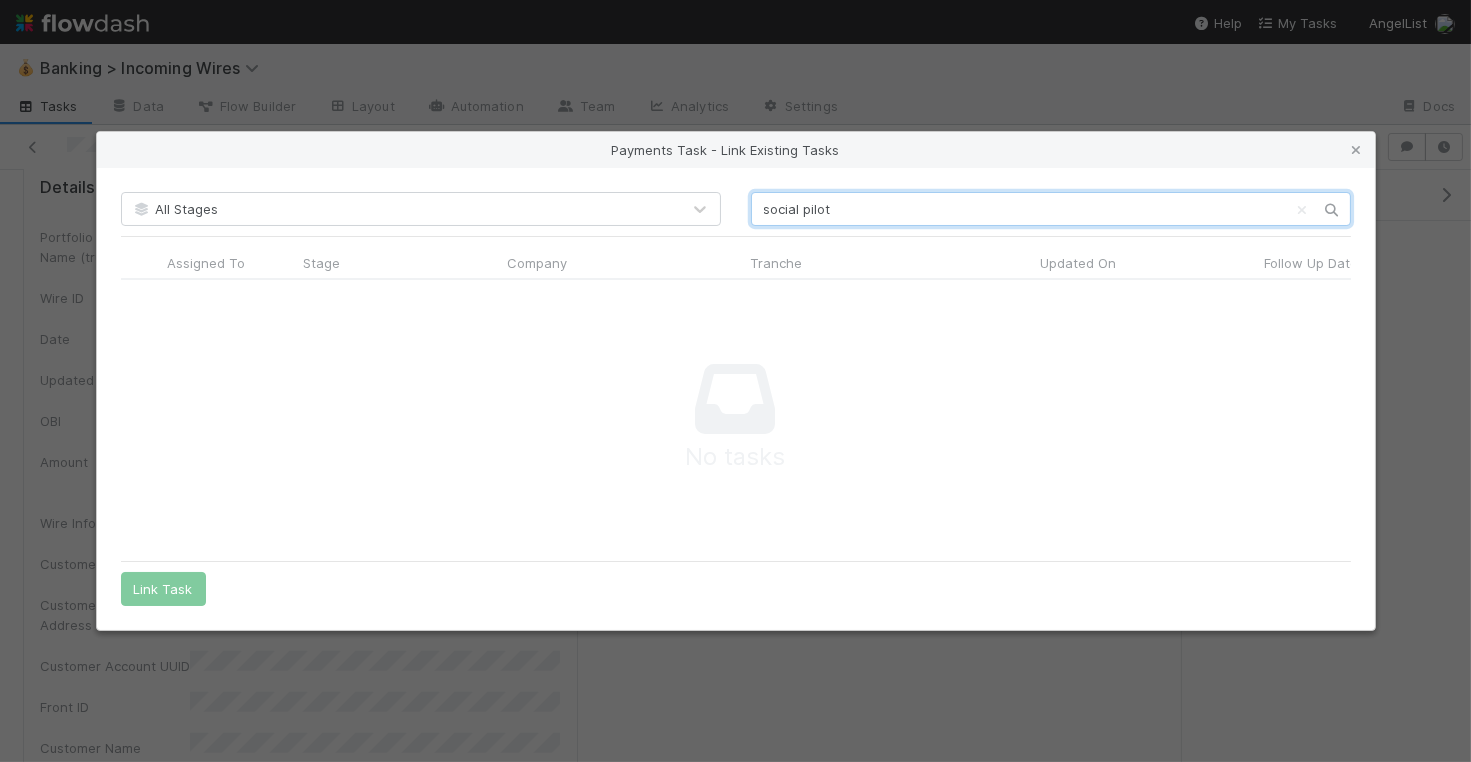 click on "social pilot" at bounding box center (1051, 209) 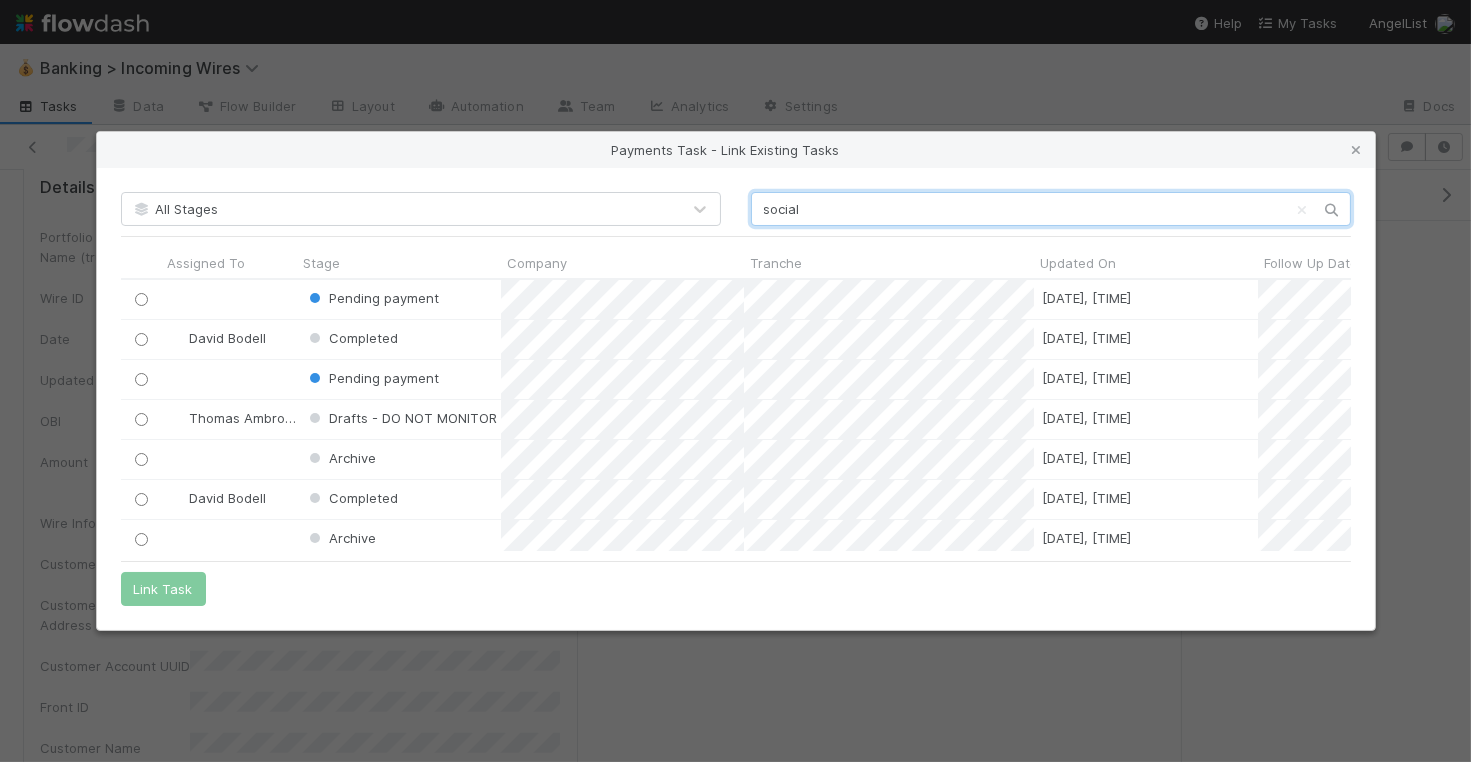 scroll, scrollTop: 1, scrollLeft: 1, axis: both 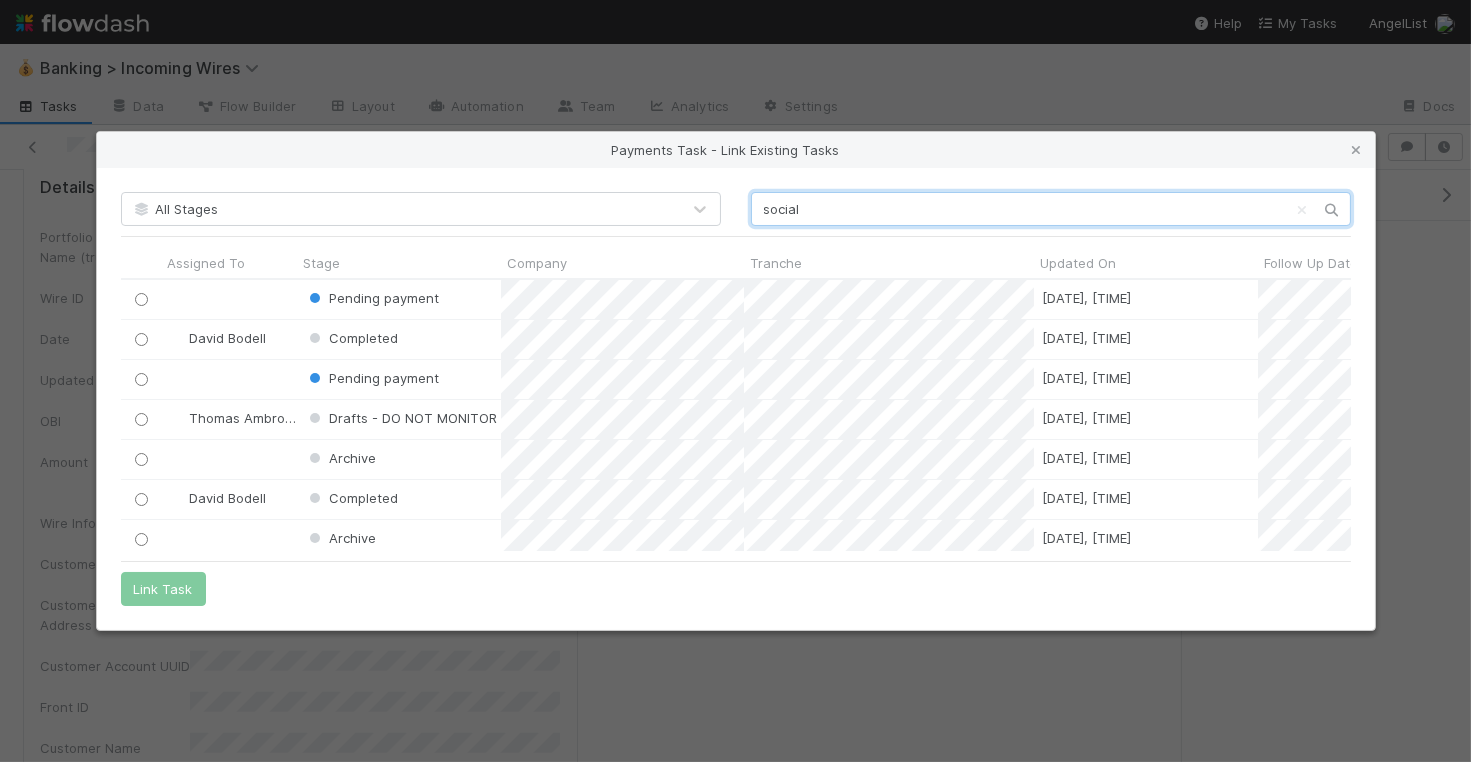 type on "social" 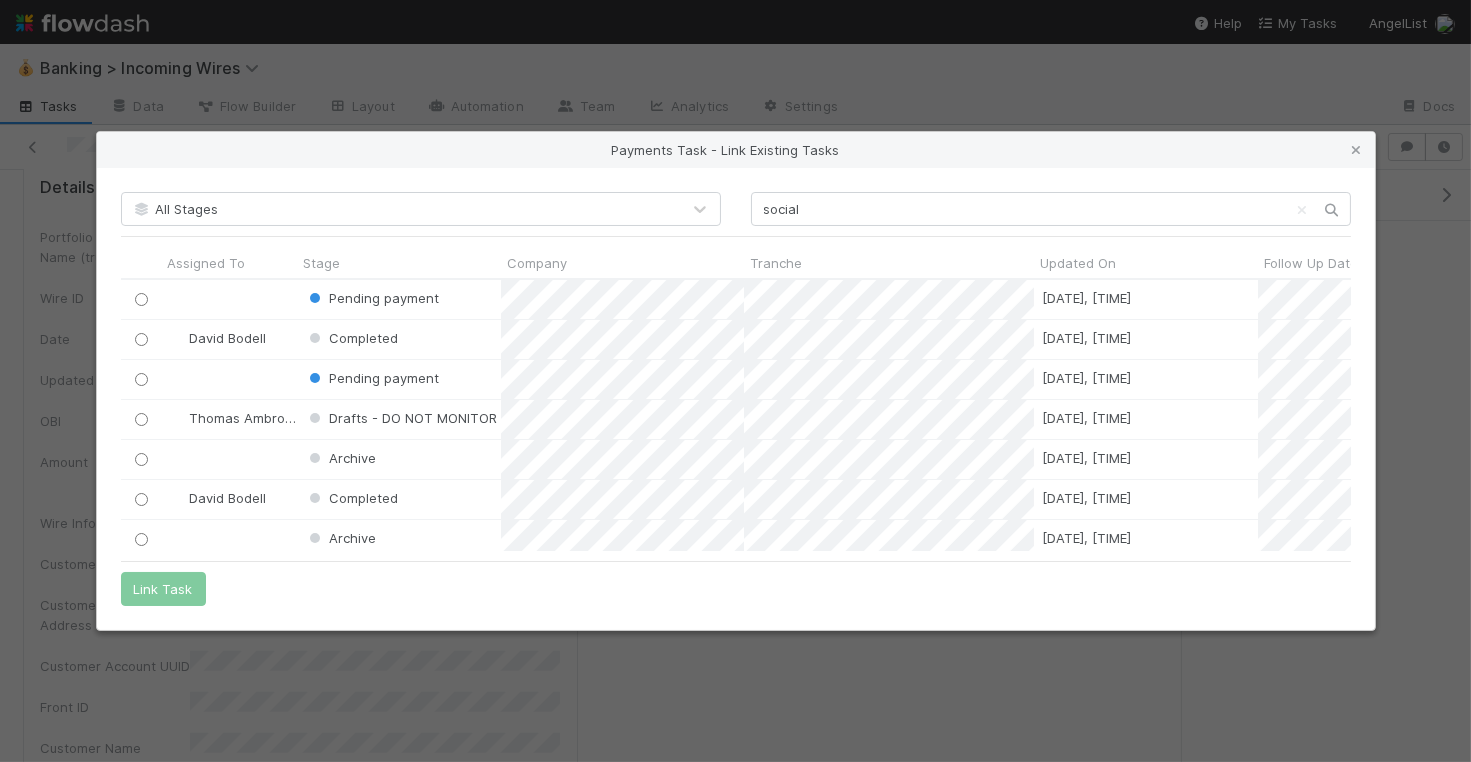 click on "All Stages social Assigned To Stage Company Tranche Updated On Follow Up Date PCA Source Asset Type Tax Review Pending Tax Review Complete Tax Review Pending Info Tax Time to complete (hours) Created On Tranche Type Payment Available Date Payment Received Date Received Payment Amount Received Share Amount International DRS Front Links Proposed Payment Amount Proposed Share Amount Payment Event Broker Received Wire Key Payment Details Table CPTR::TransactionSummaries::PaymentDistributionEvent.id Payment Type/ Transaction Category Payments Collection Complete GP (Lead) Distribution Election LP (Recipient) Distribution Election Trello Card ID Transaction Summary URL LP Brokerage Fees AL Fee Revenue Distribution Completed Date Recoverable Withholding Withholding Required QSBS Eligibility Distribution Action Investor Update IOS Wire Flag TS Upload Error Flag Profit  Finance CT Update Flag Third Party Fees Withholding Action Required Rule 144 Escalation Distribution Front Links Distributions Started Date Holding ID" at bounding box center (736, 399) 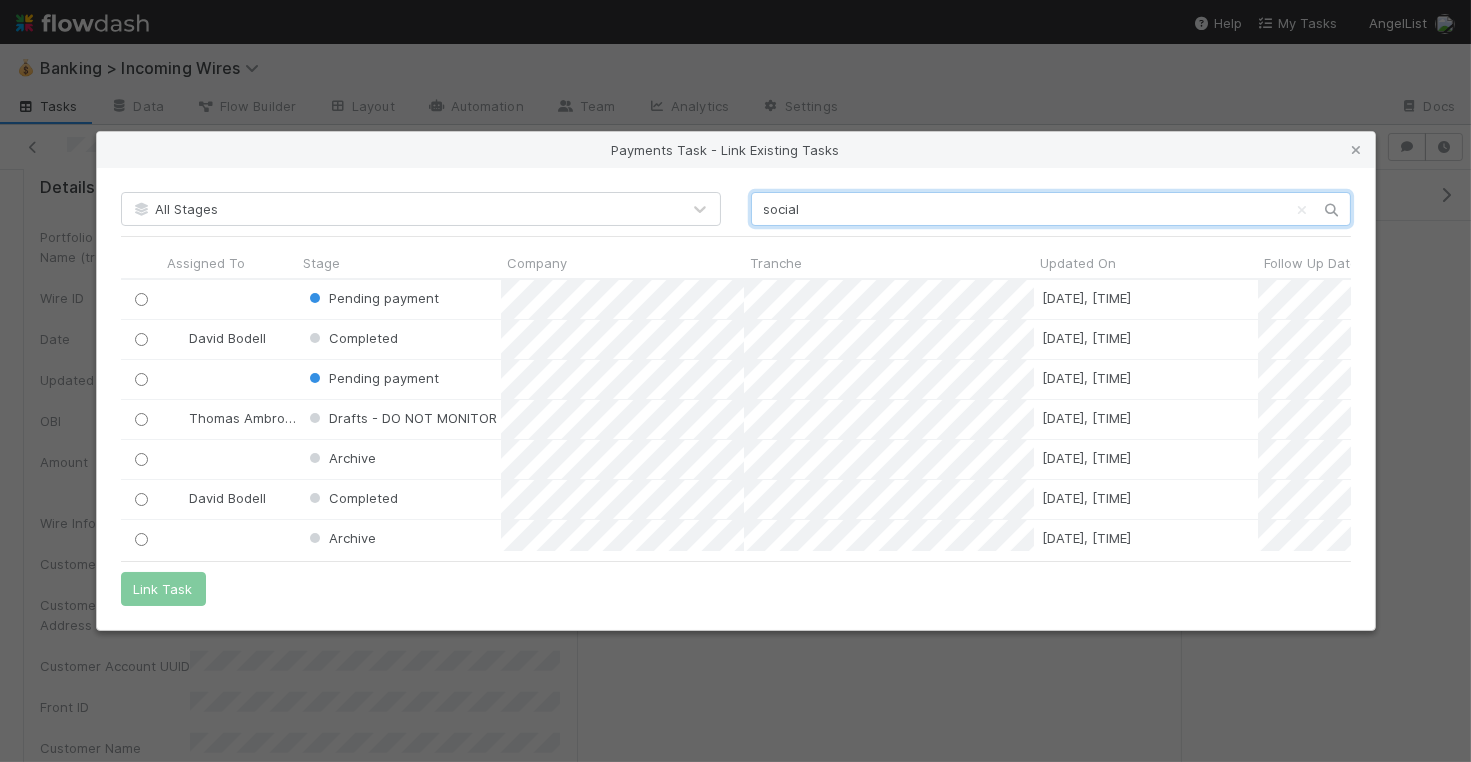 click on "social" at bounding box center [1051, 209] 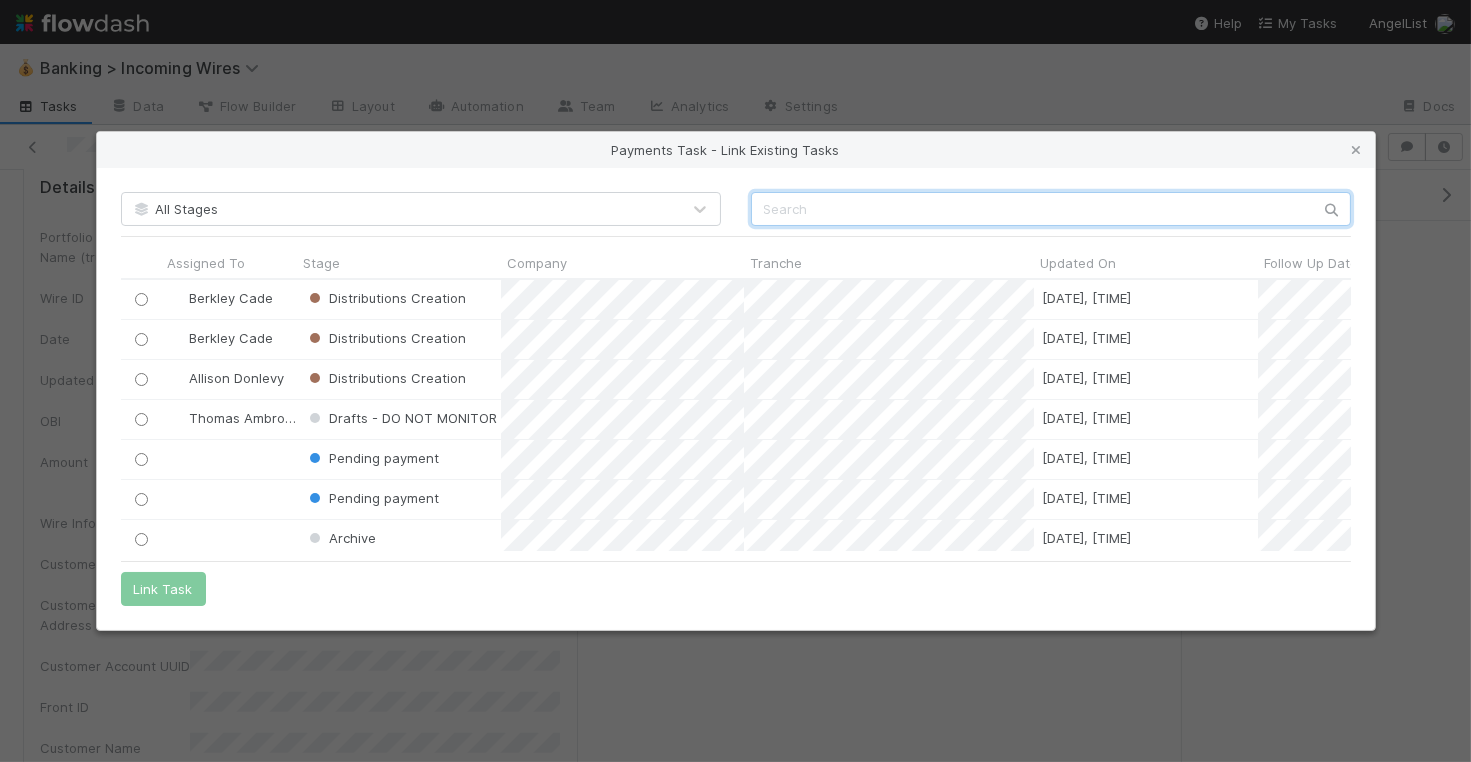 scroll, scrollTop: 1, scrollLeft: 1, axis: both 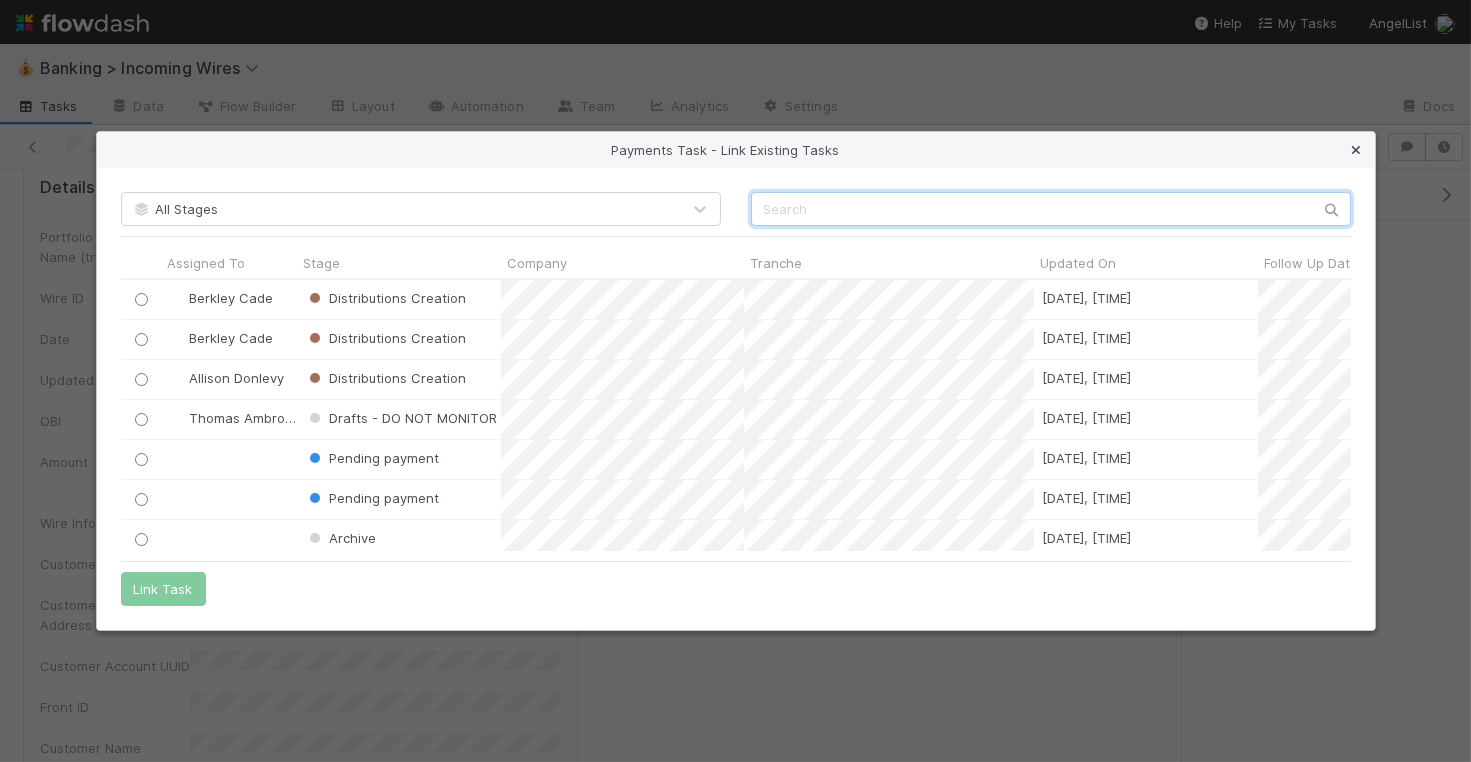 type 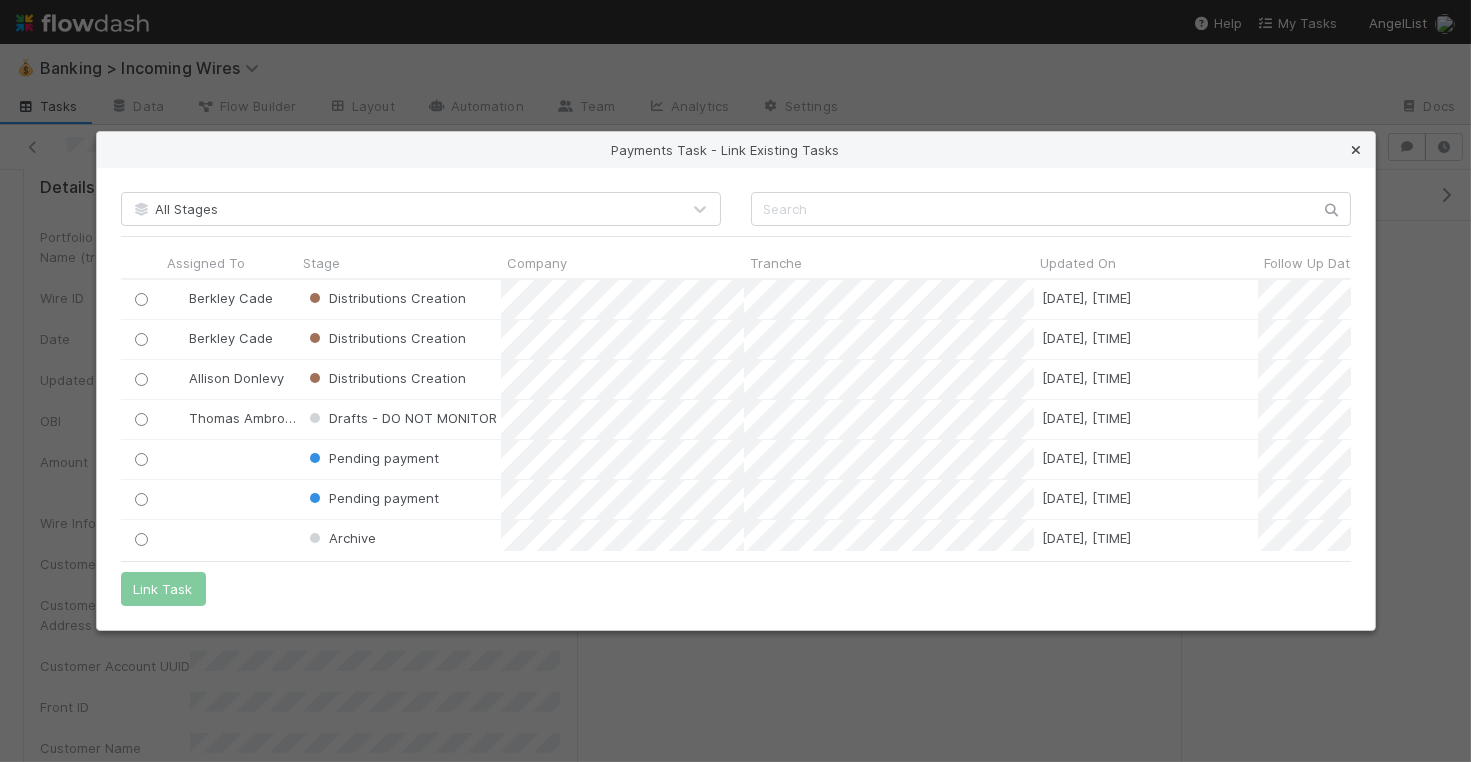 click at bounding box center (1357, 150) 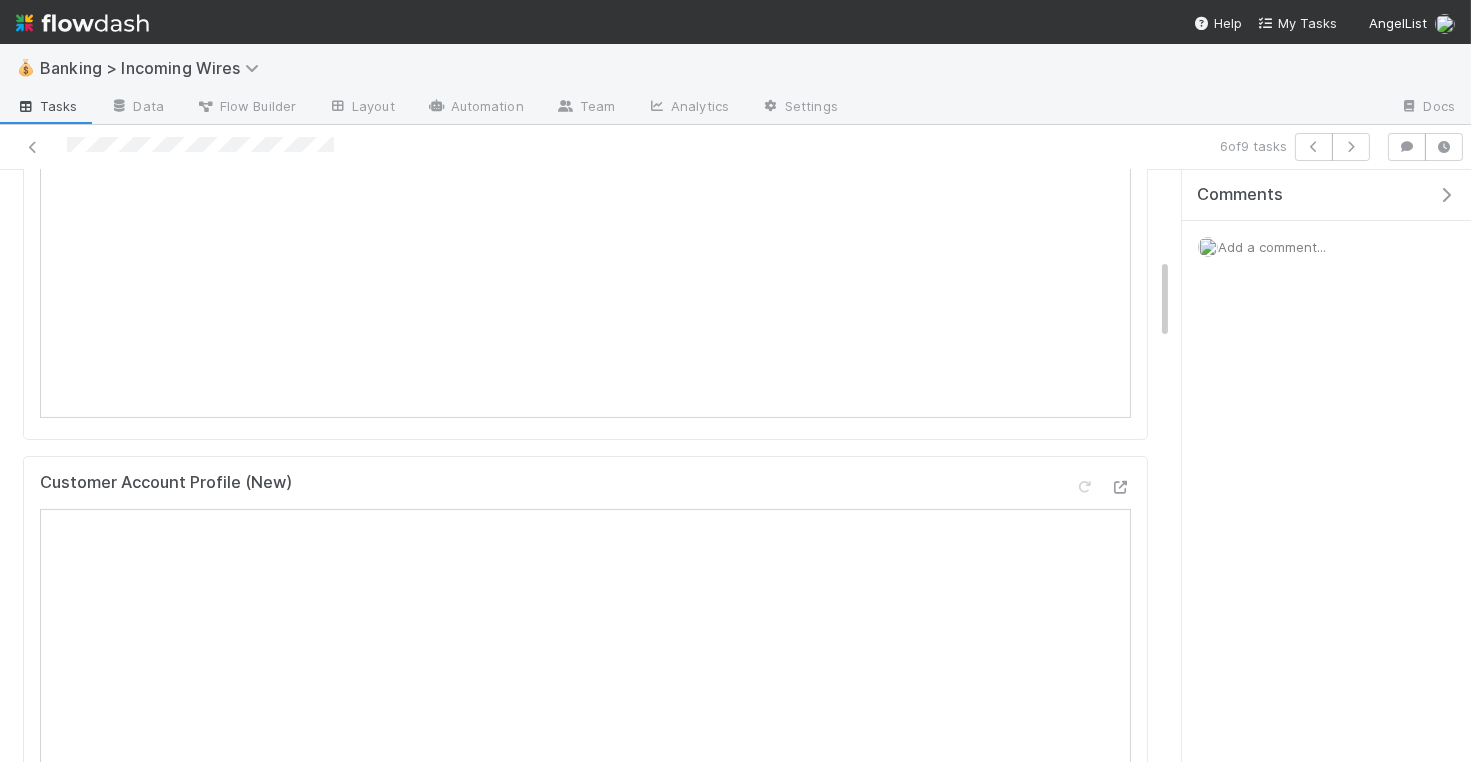 scroll, scrollTop: 640, scrollLeft: 0, axis: vertical 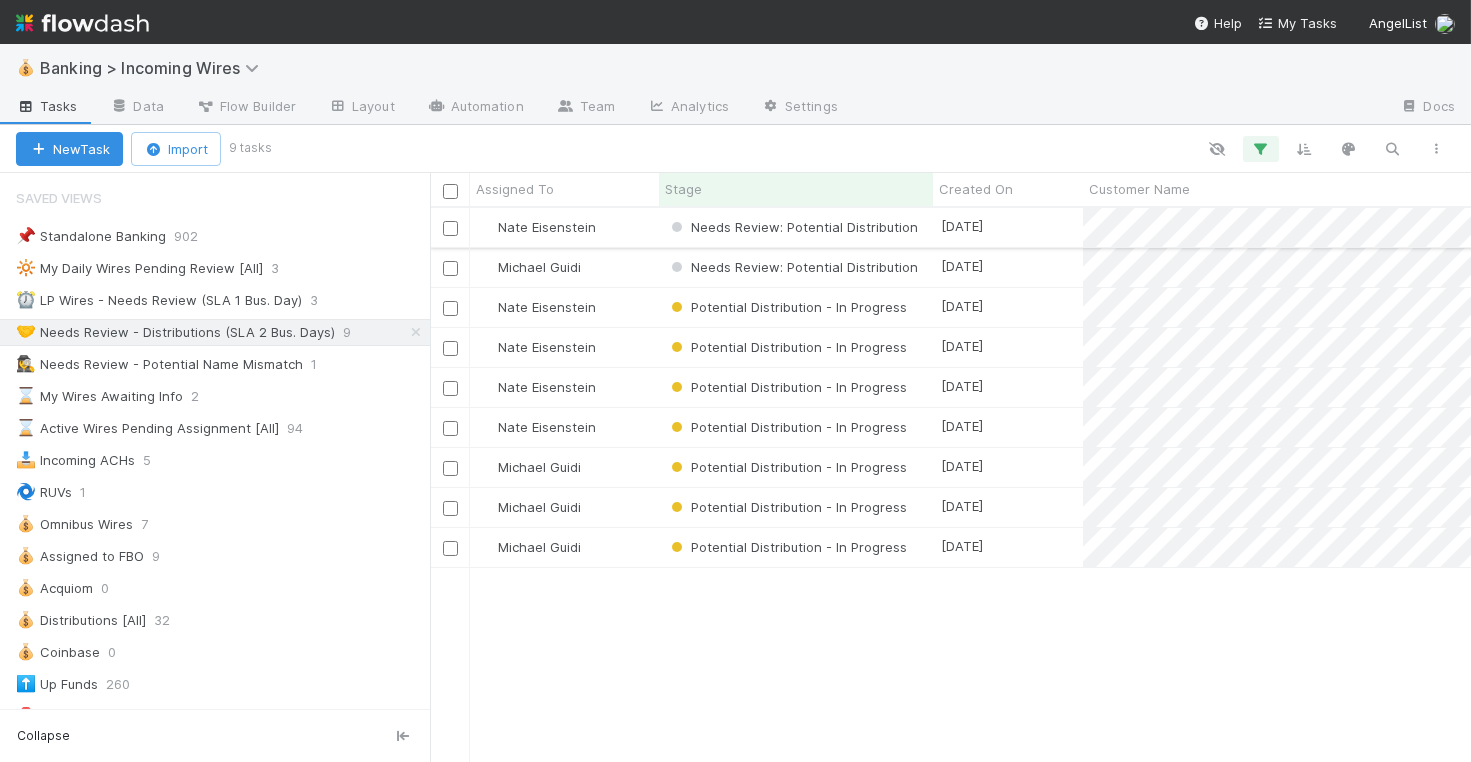 click on "Nate  Eisenstein" at bounding box center [564, 227] 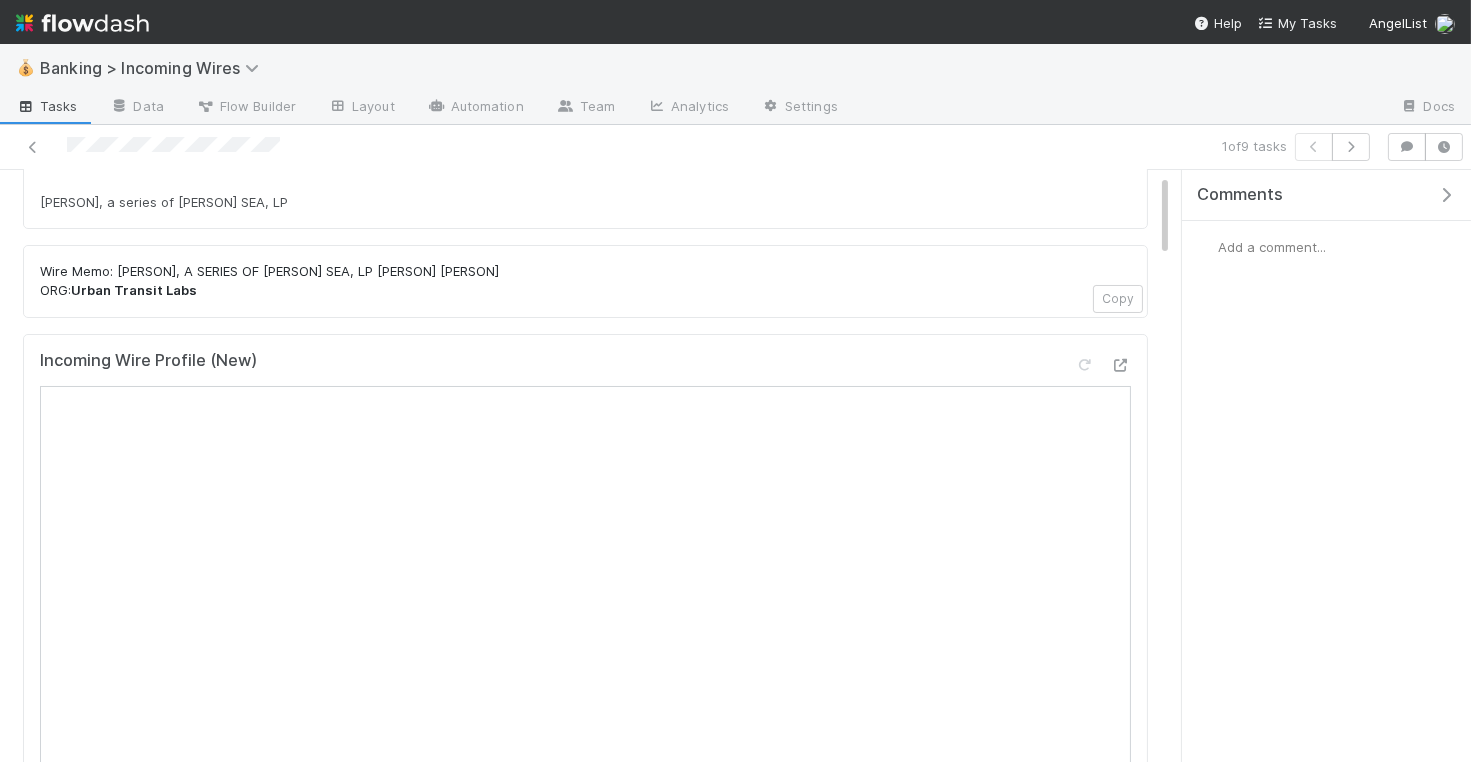 scroll, scrollTop: 0, scrollLeft: 0, axis: both 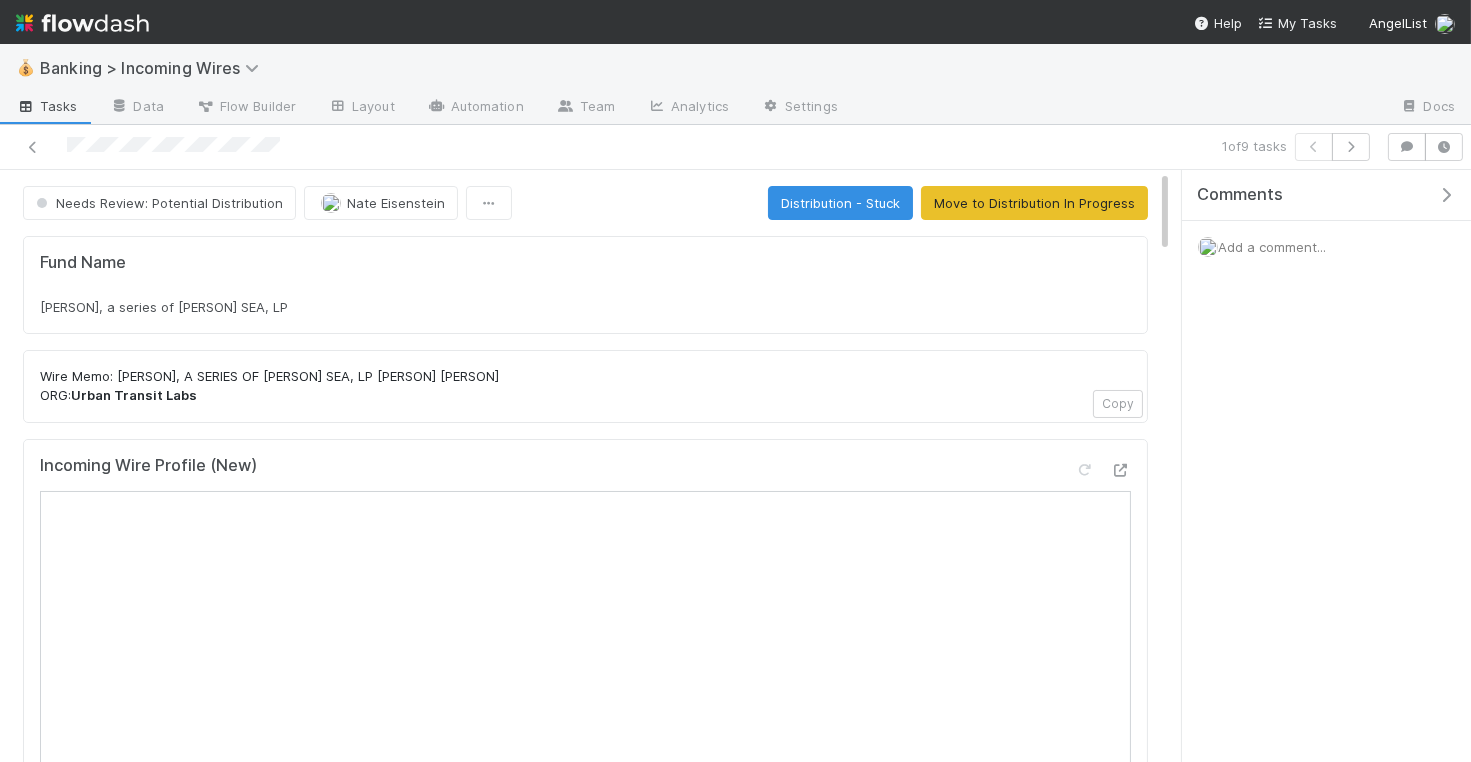 click on "Root One, a series of iSeed SEA, LP" at bounding box center [585, 307] 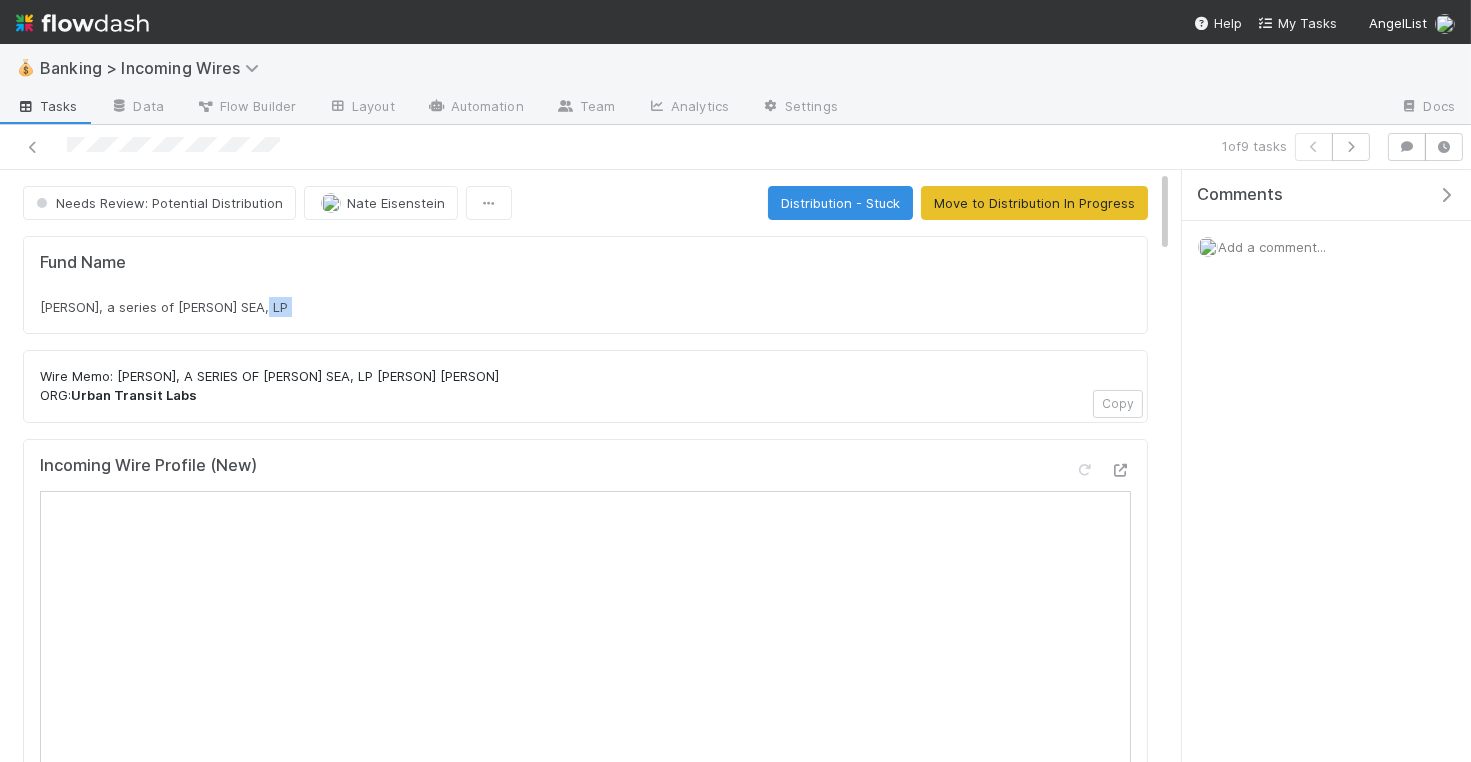 click on "Root One, a series of iSeed SEA, LP" at bounding box center [585, 307] 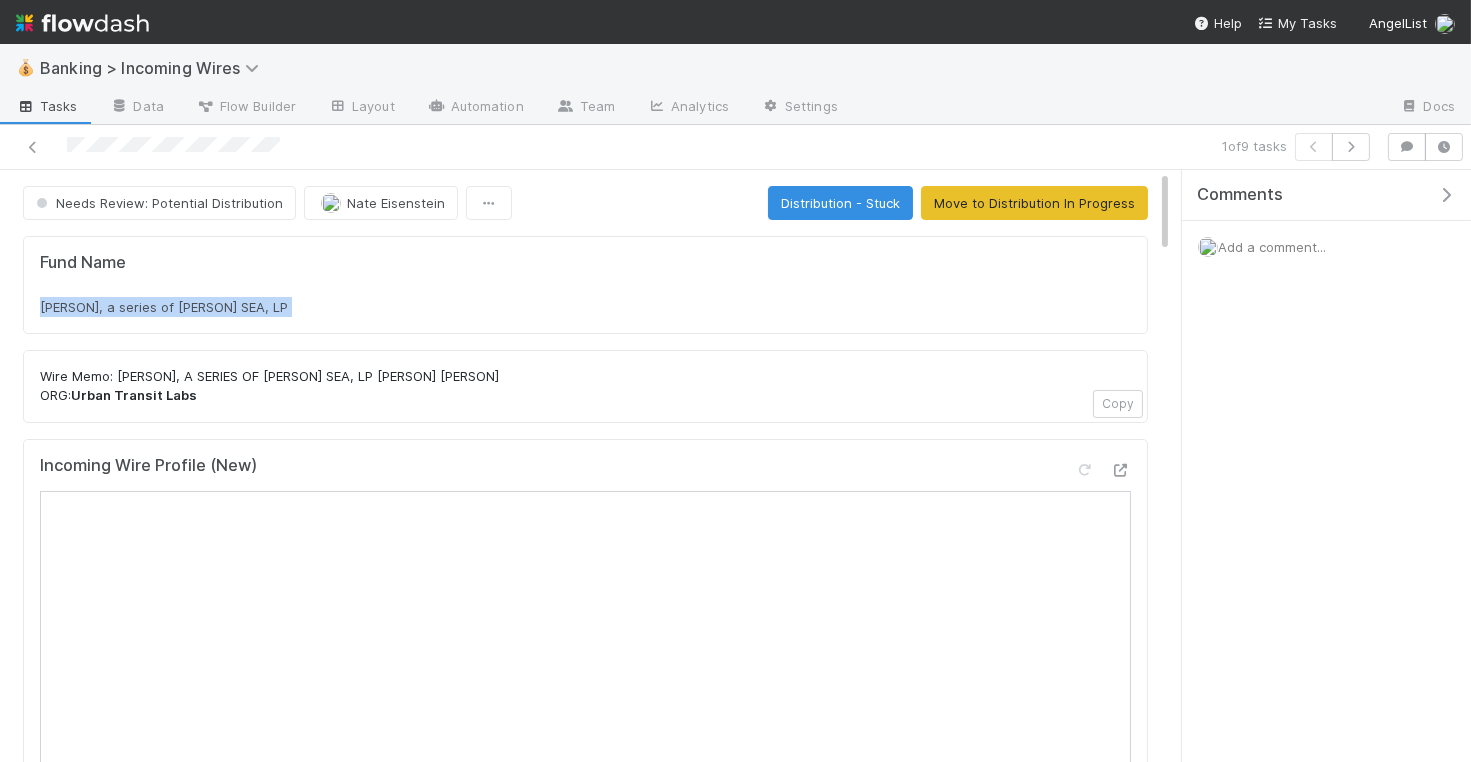 click on "Root One, a series of iSeed SEA, LP" at bounding box center (585, 307) 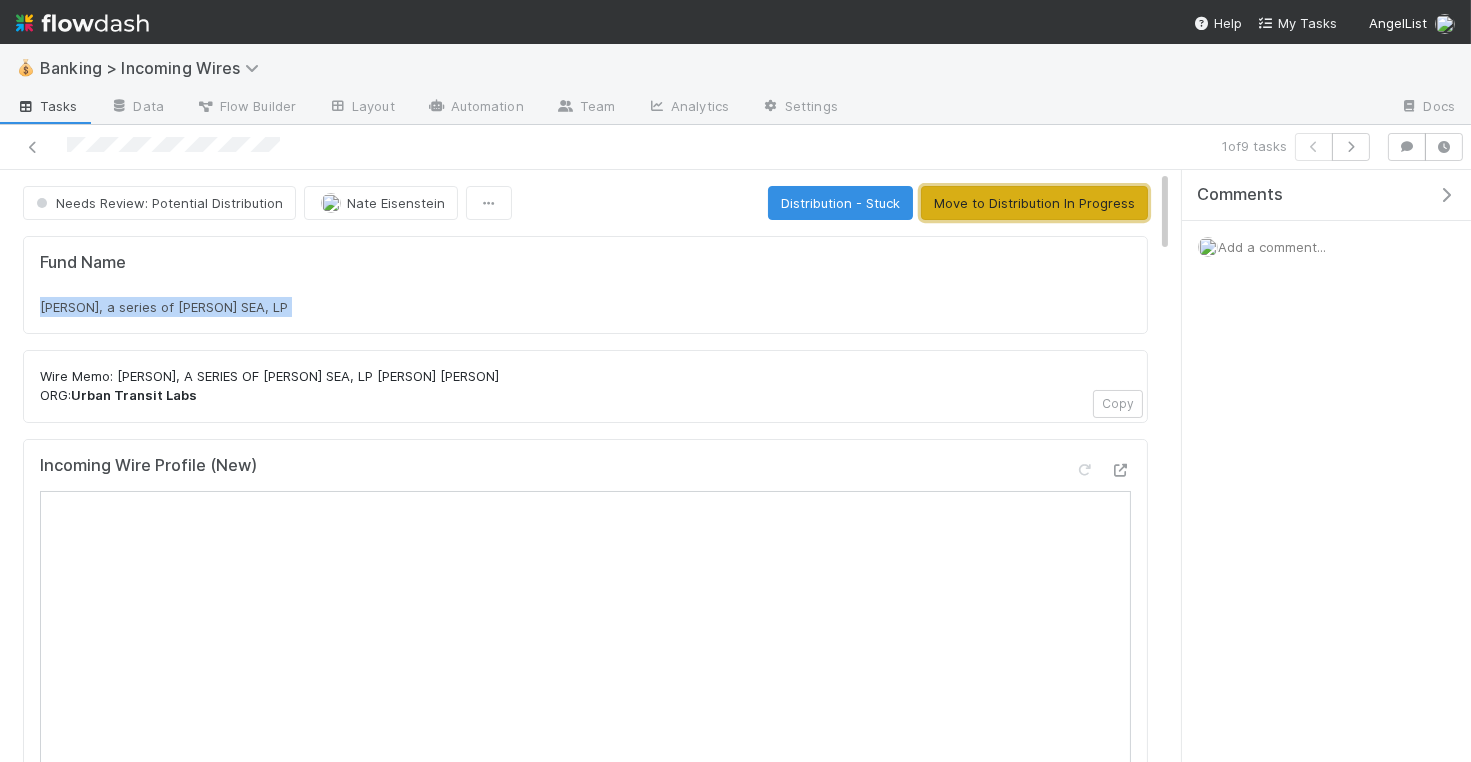 click on "Move to Distribution In Progress" at bounding box center (1034, 203) 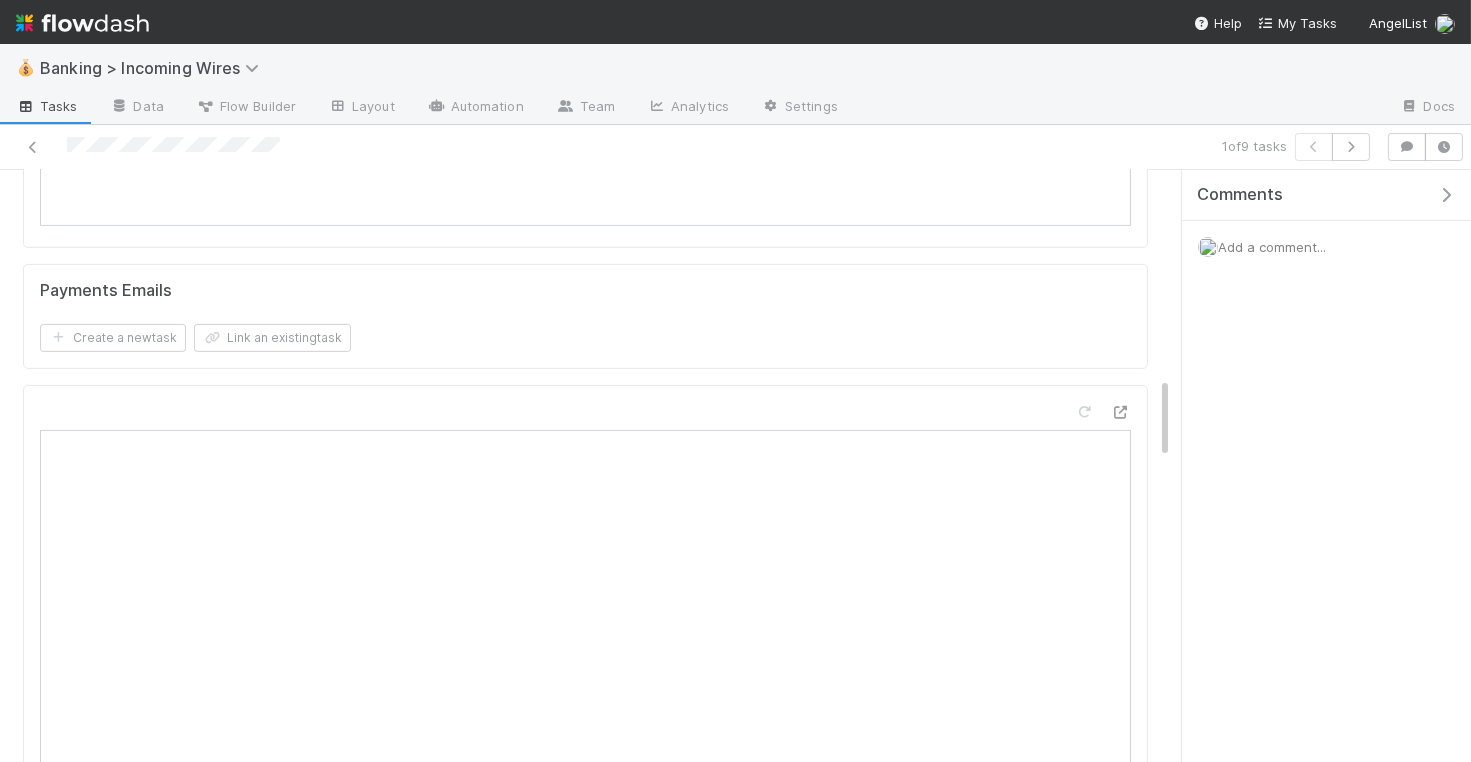 scroll, scrollTop: 1558, scrollLeft: 0, axis: vertical 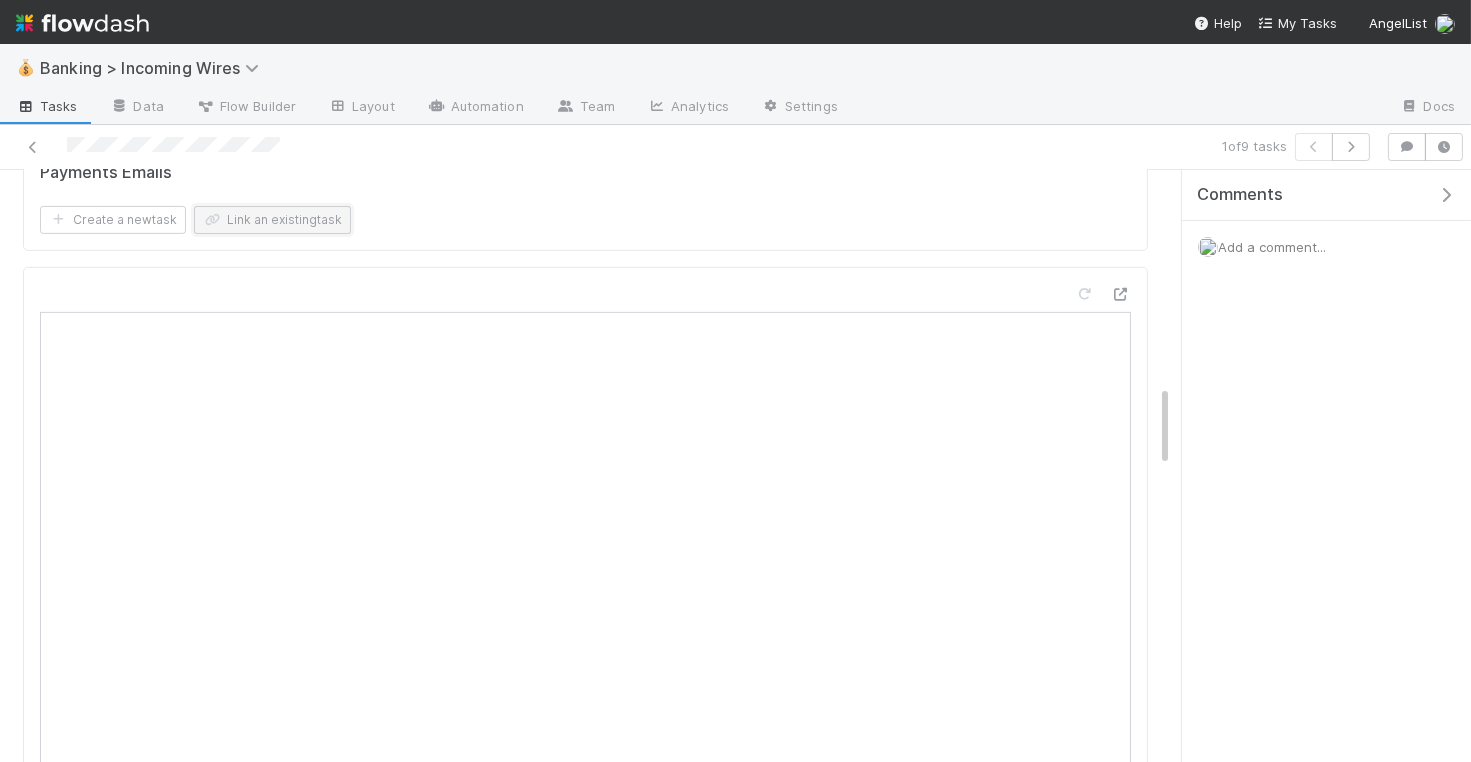 click on "Link an existing task" at bounding box center [272, 220] 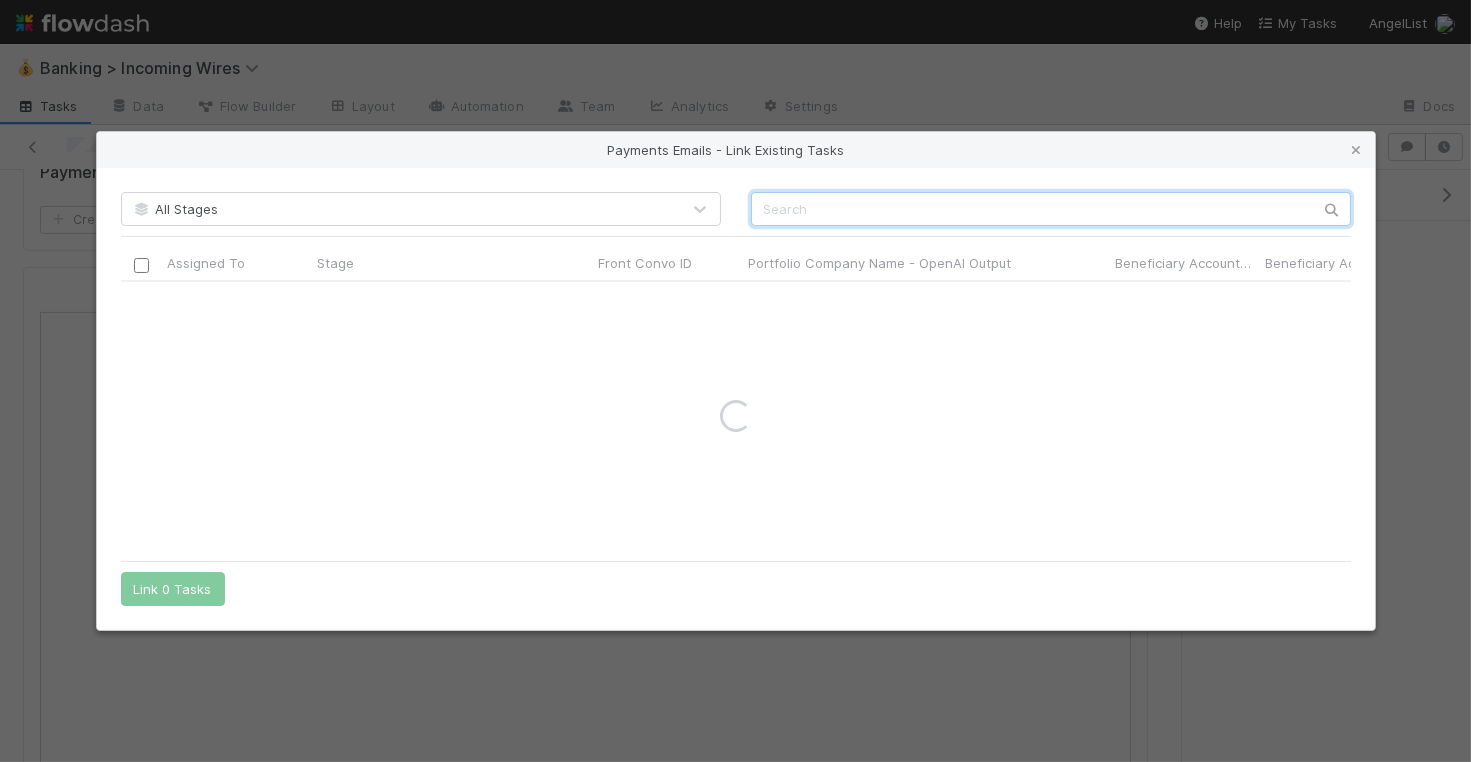 click at bounding box center [1051, 209] 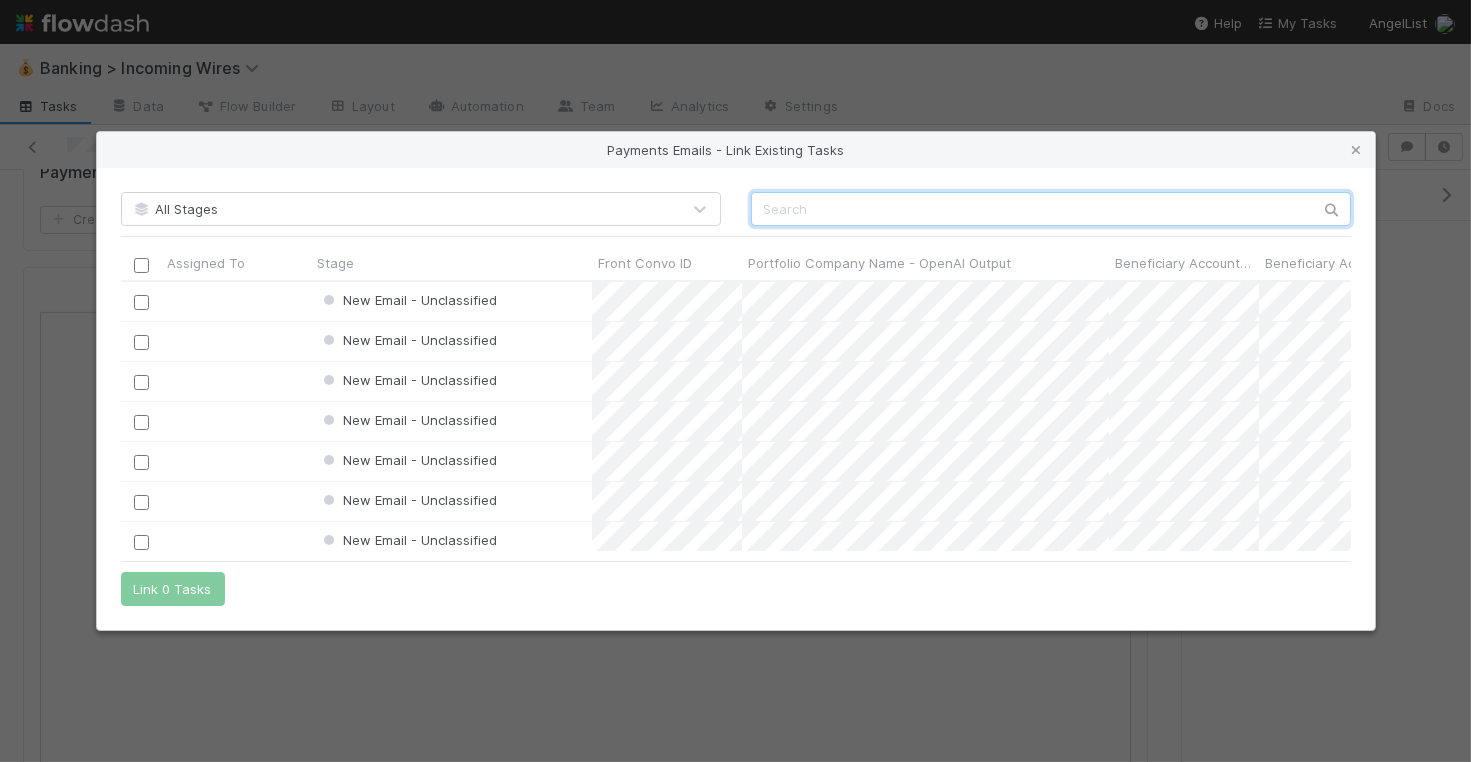 scroll, scrollTop: 1, scrollLeft: 1, axis: both 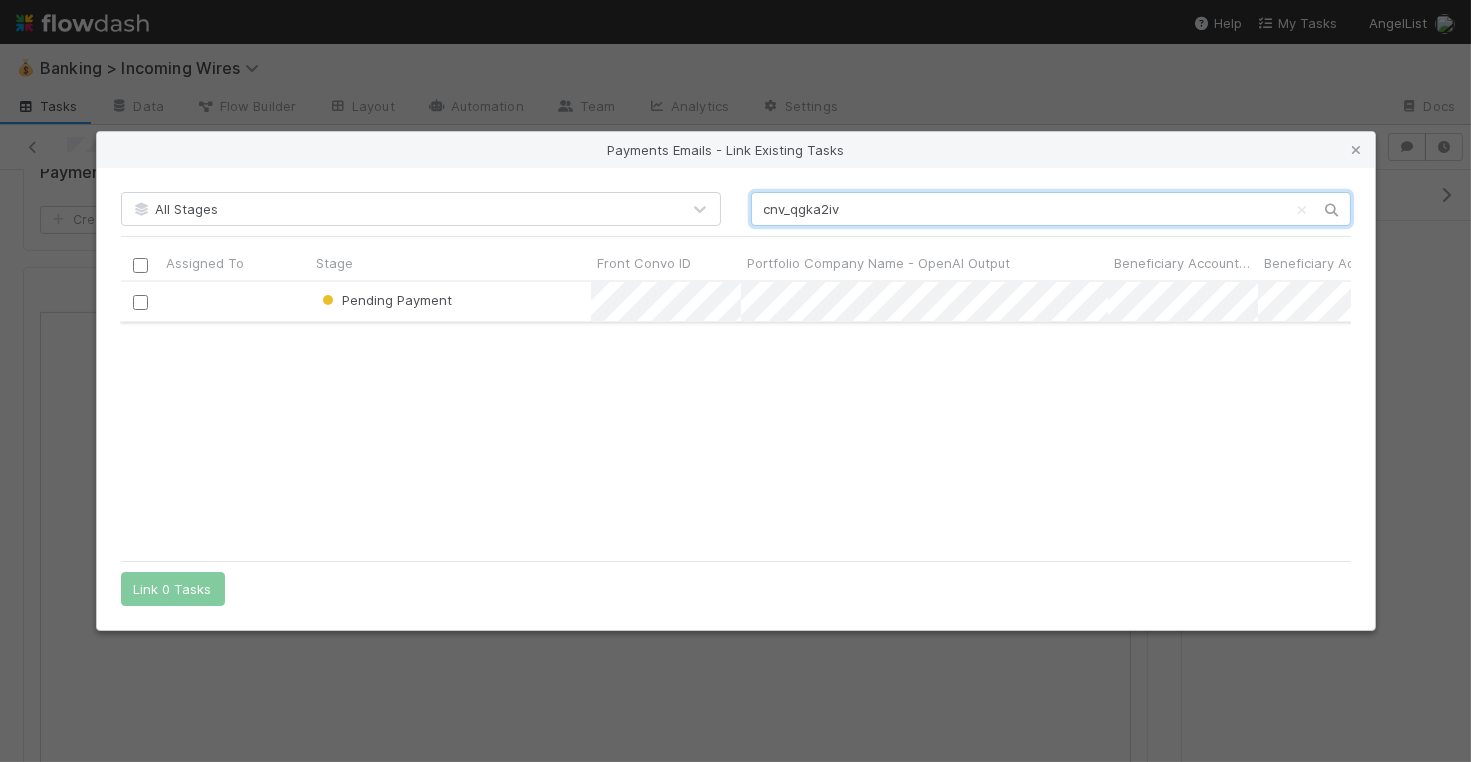 type on "cnv_qgka2iv" 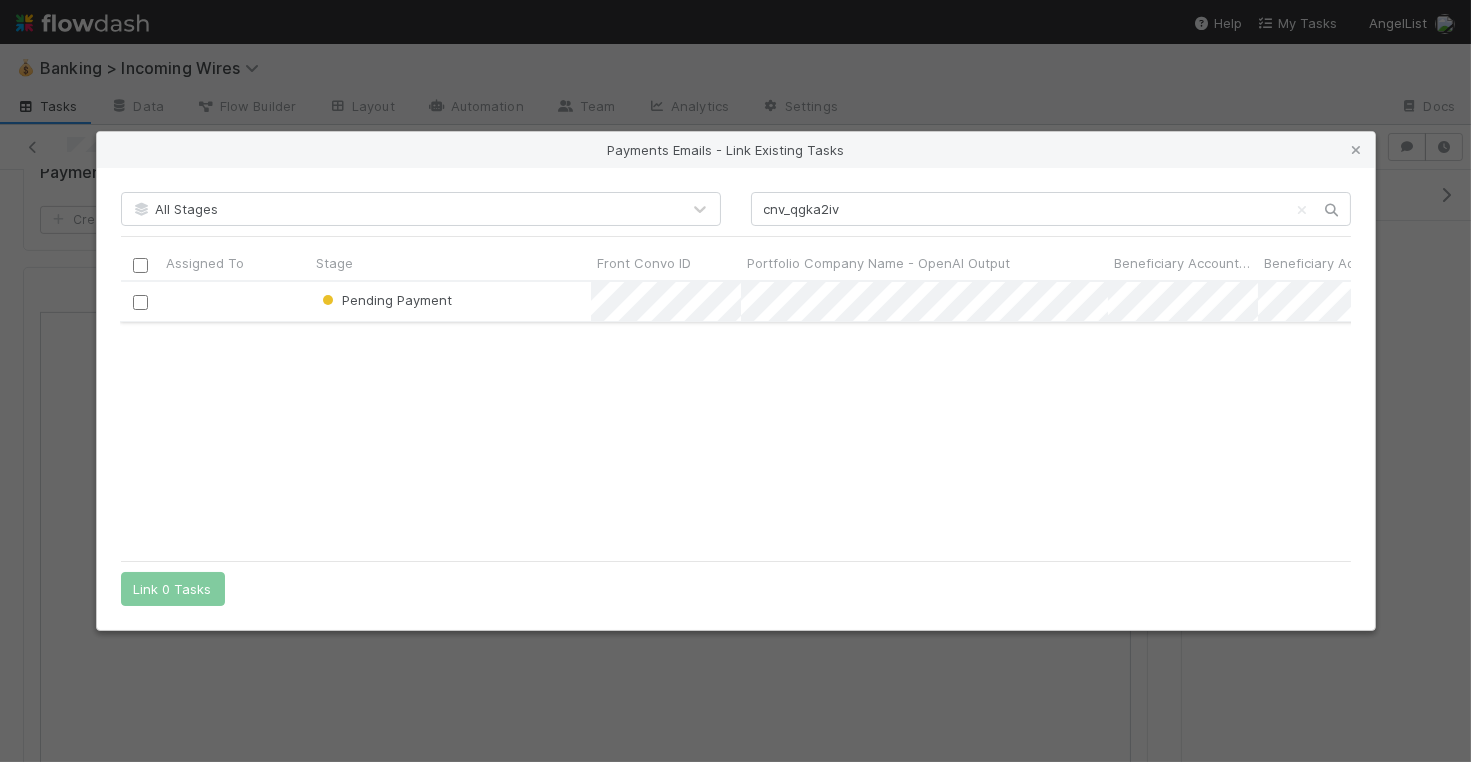 click at bounding box center [139, 302] 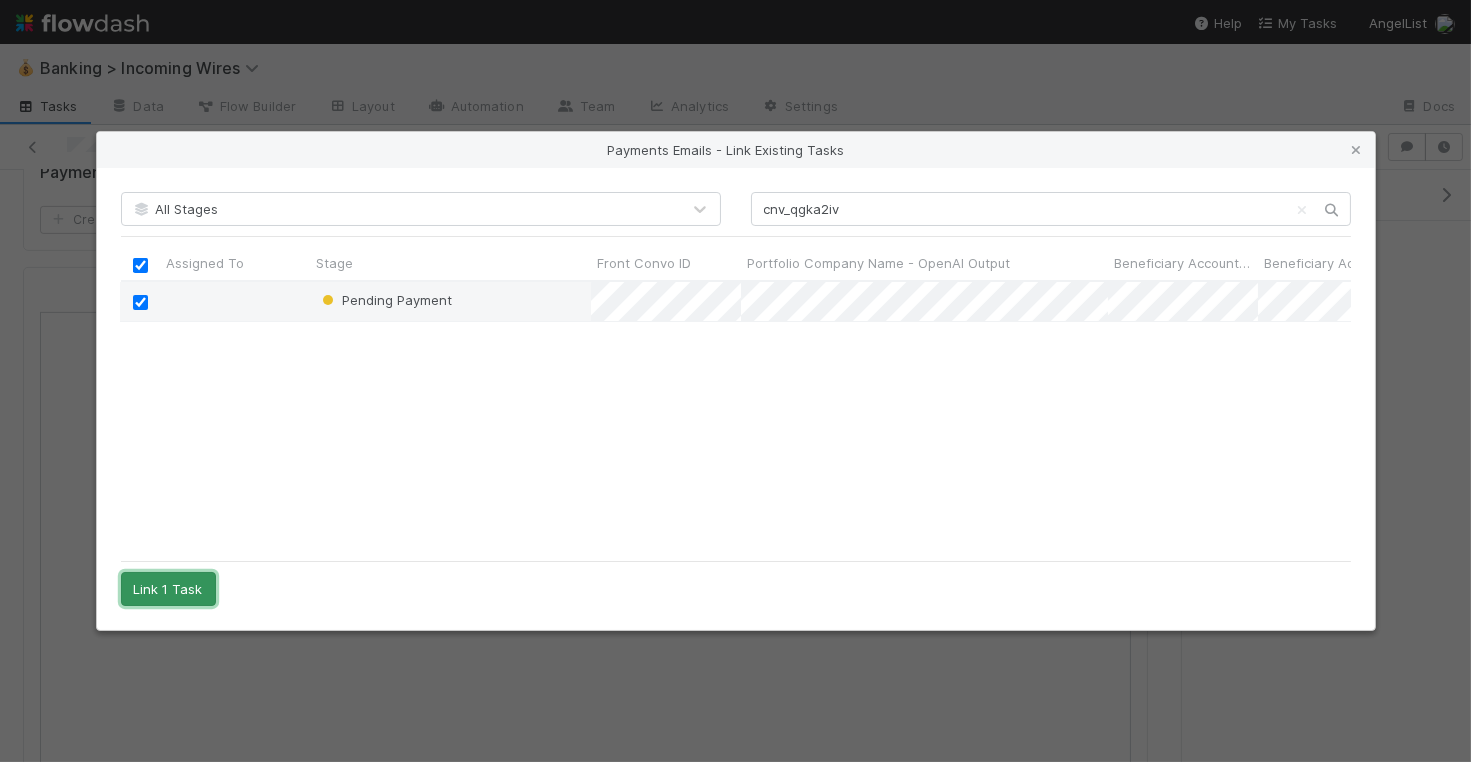 click on "Link   1 Task" at bounding box center (168, 589) 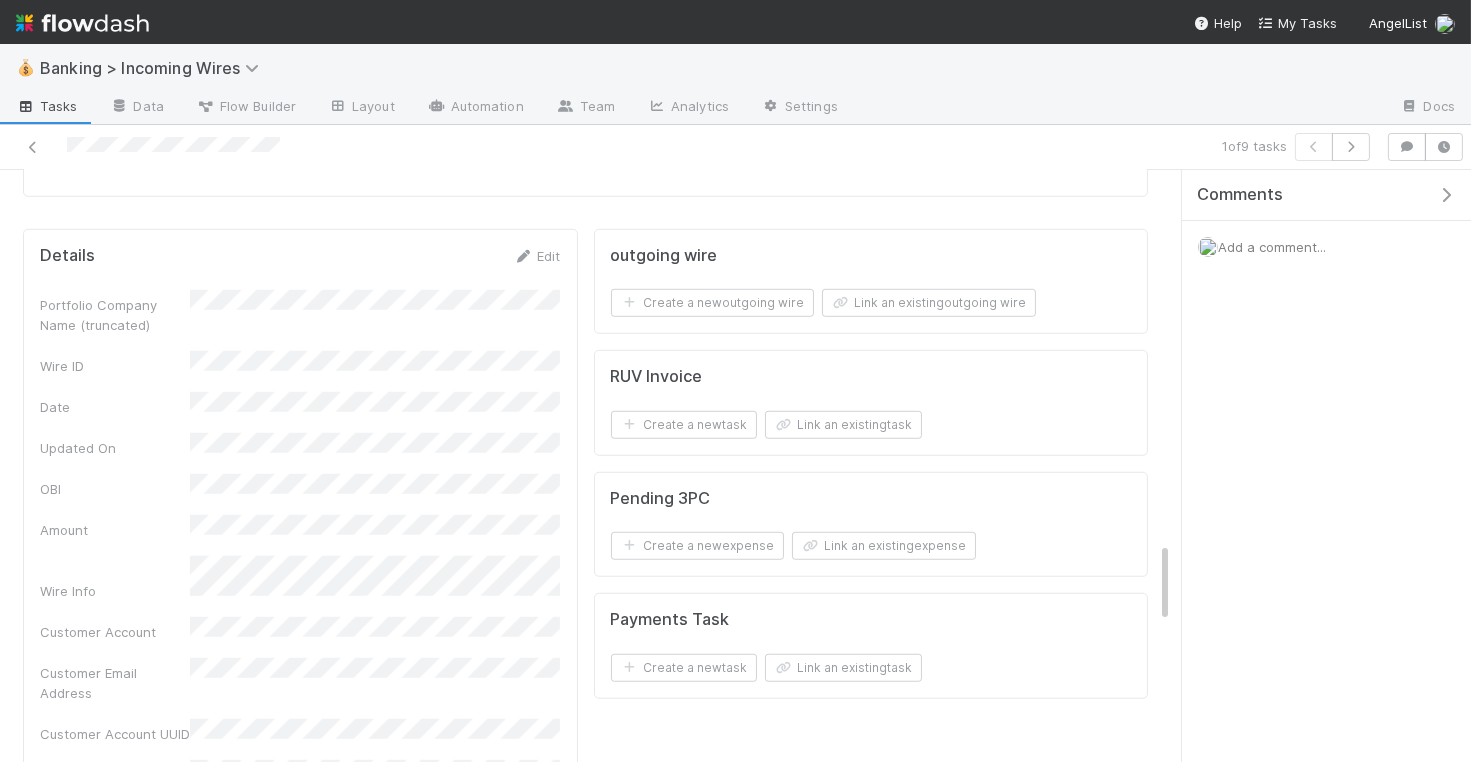 scroll, scrollTop: 2854, scrollLeft: 0, axis: vertical 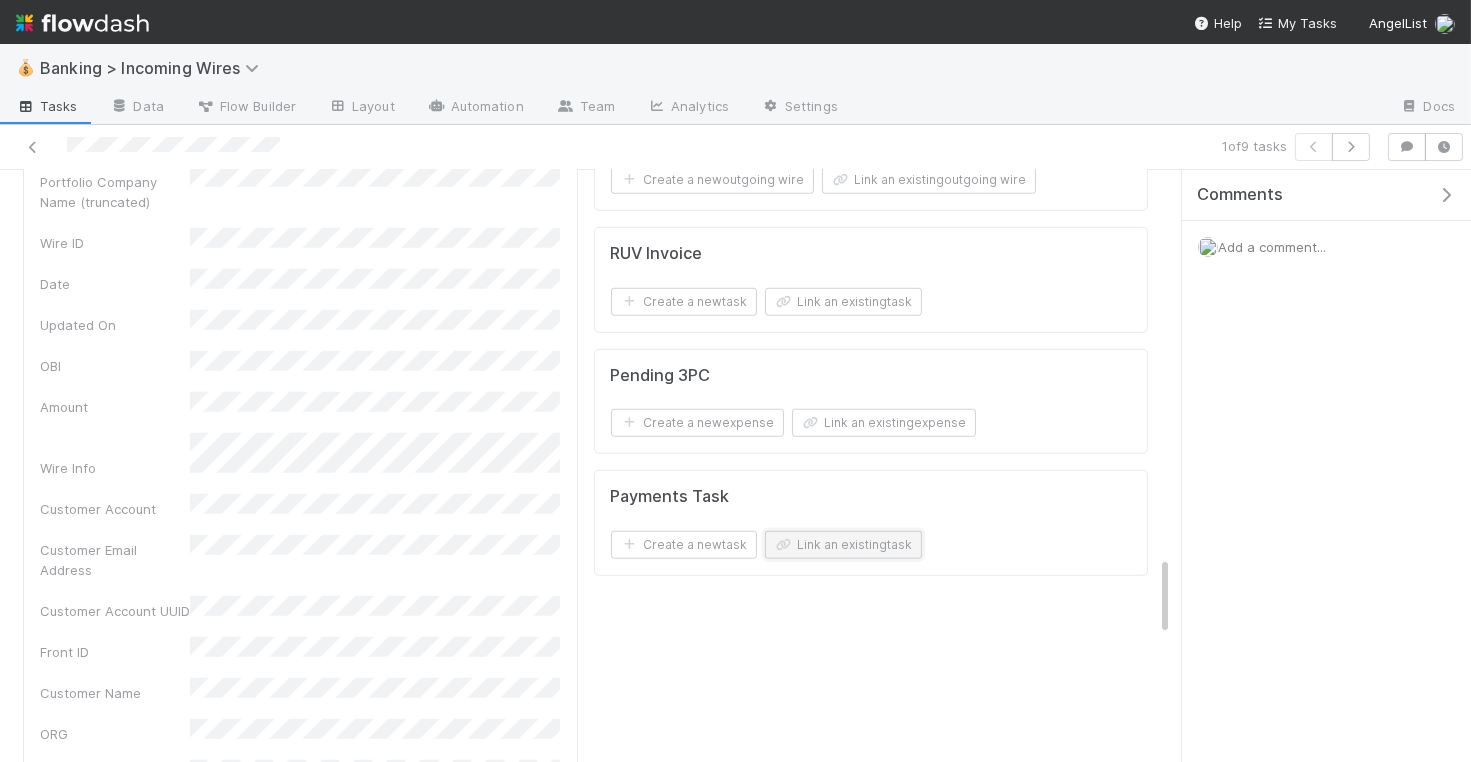 click on "Link an existing  task" at bounding box center [843, 545] 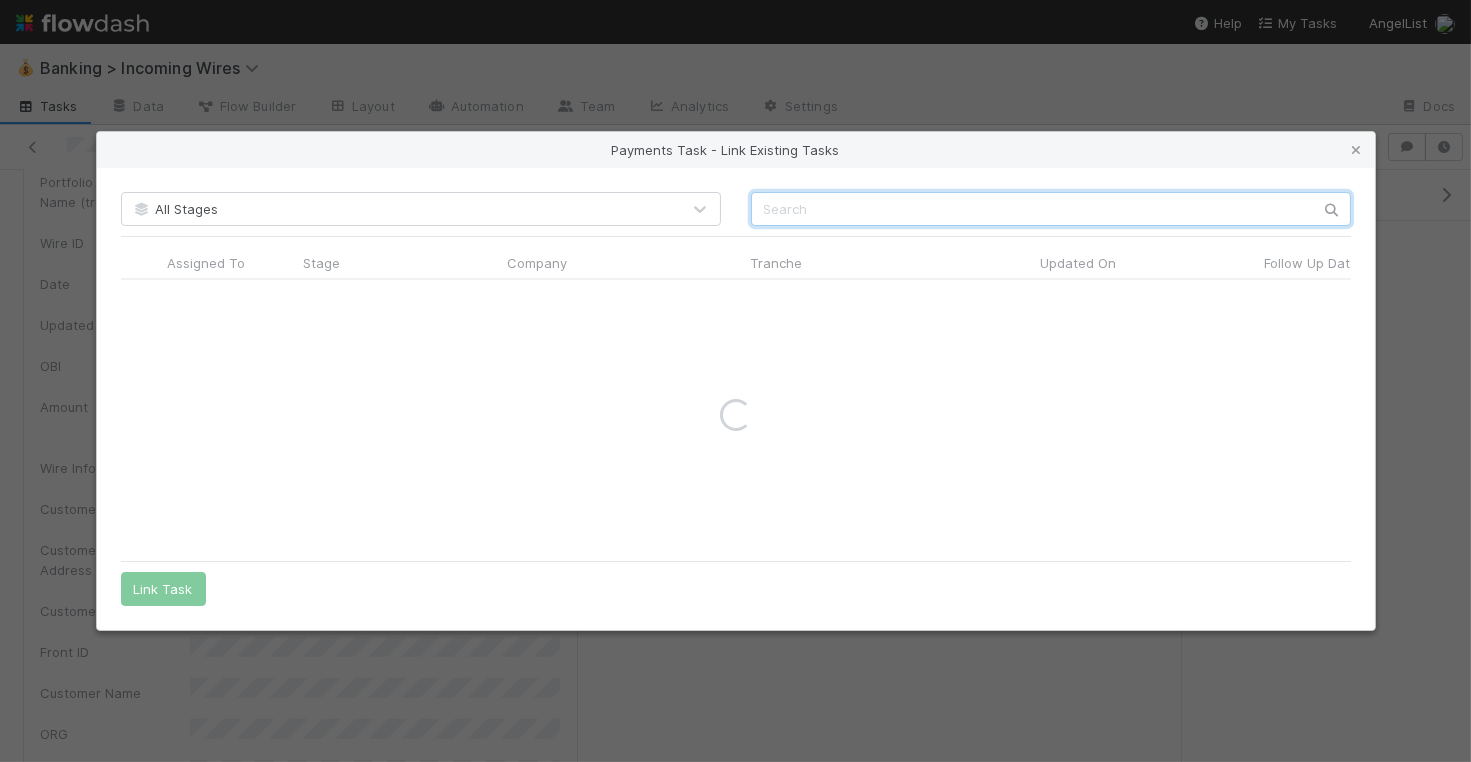 click at bounding box center [1051, 209] 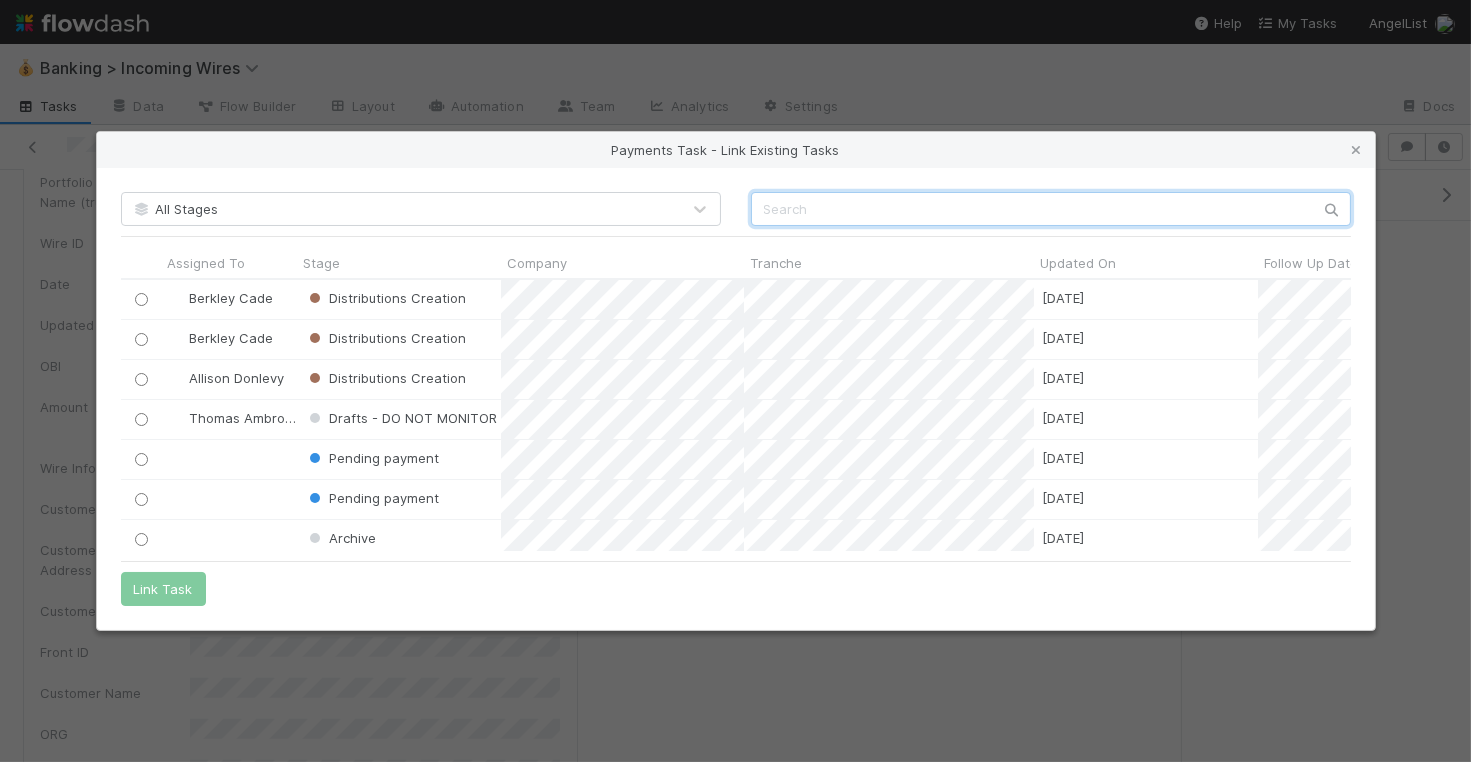 scroll, scrollTop: 1, scrollLeft: 1, axis: both 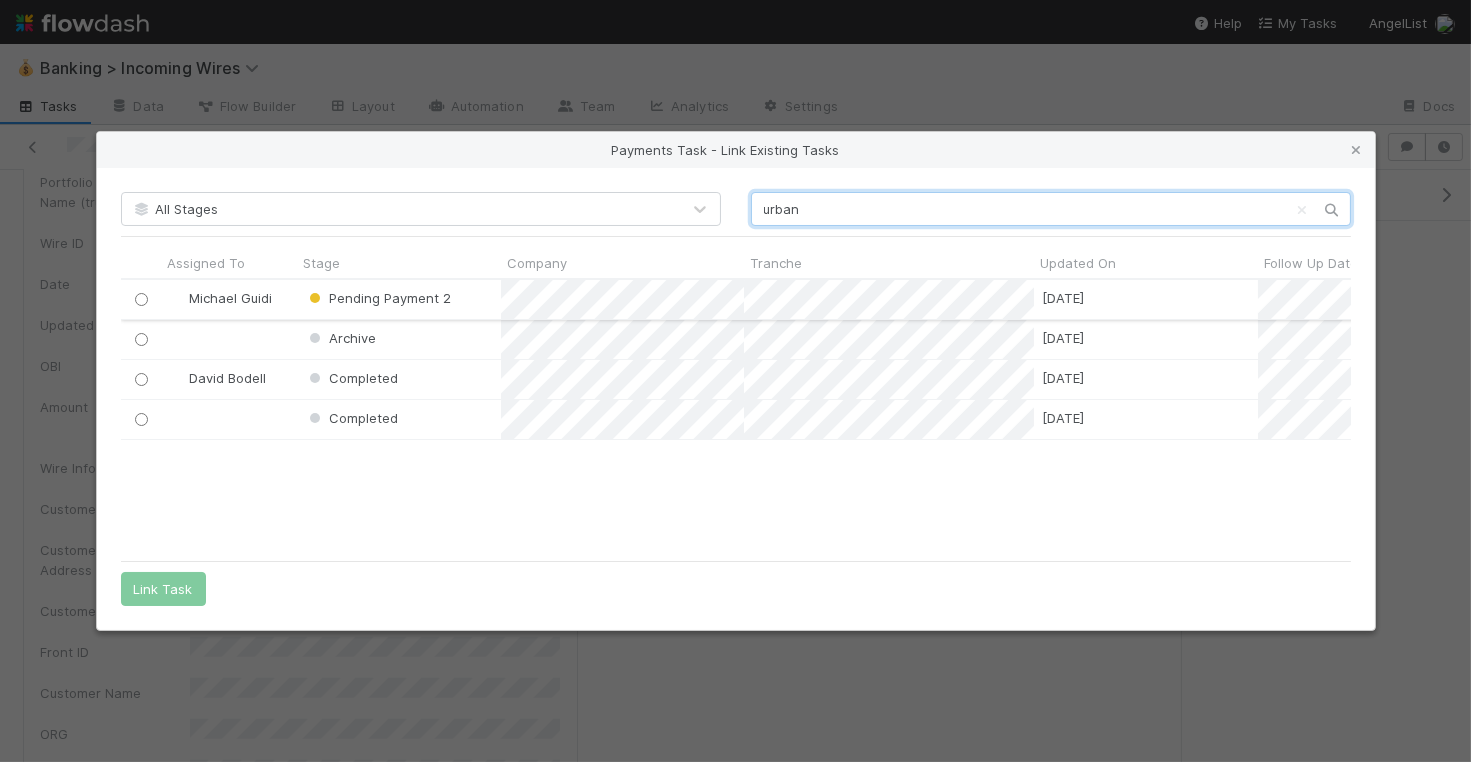 type on "urban" 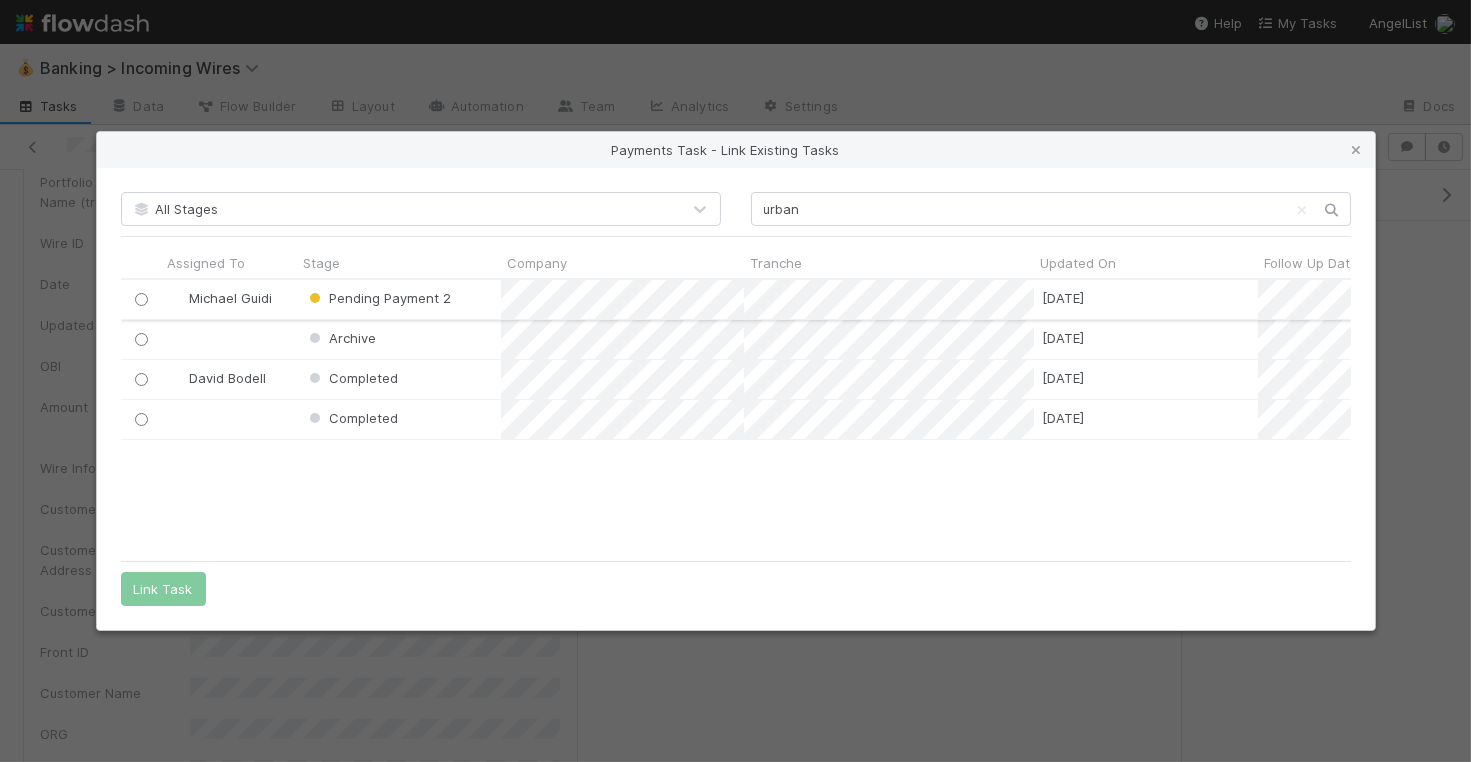 click at bounding box center [140, 299] 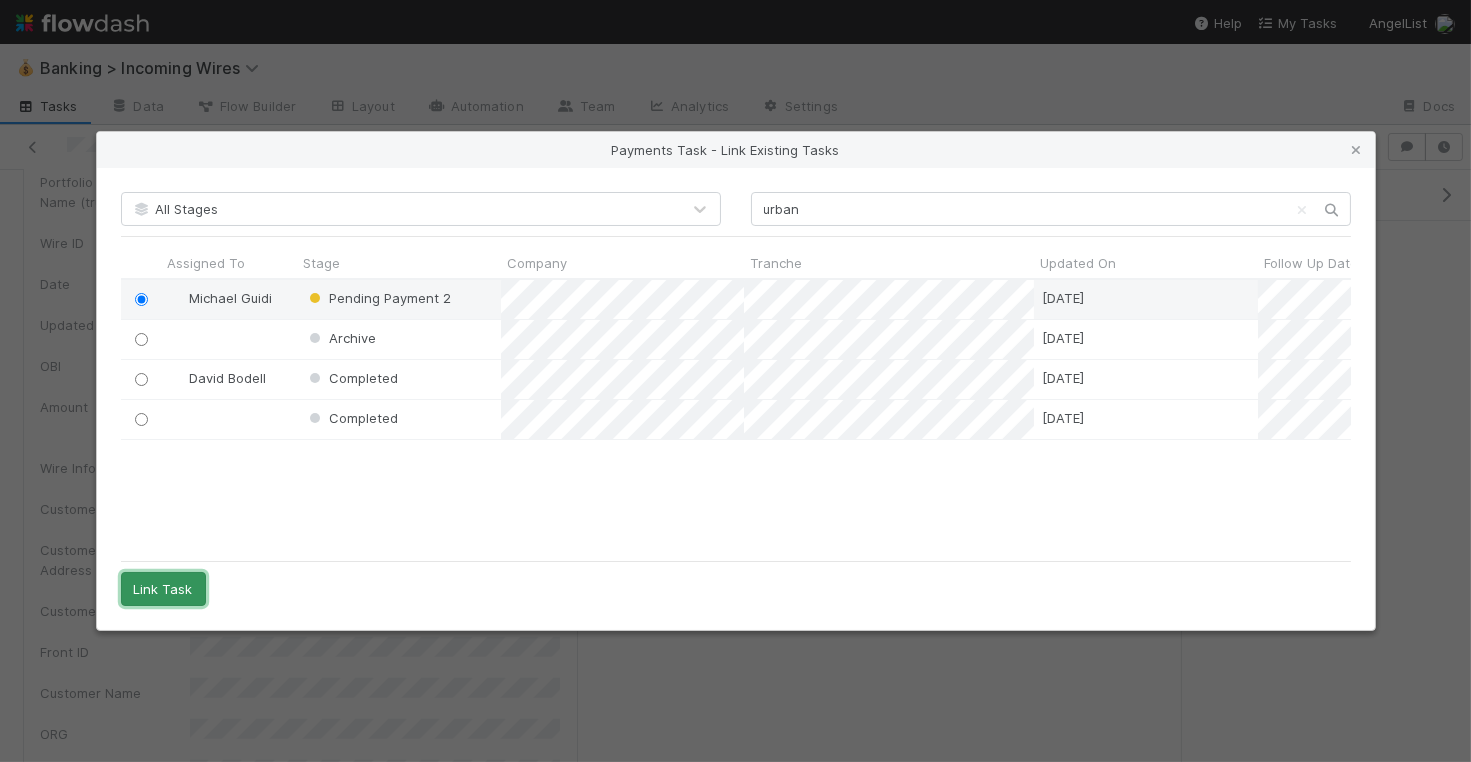 drag, startPoint x: 170, startPoint y: 596, endPoint x: 152, endPoint y: 592, distance: 18.439089 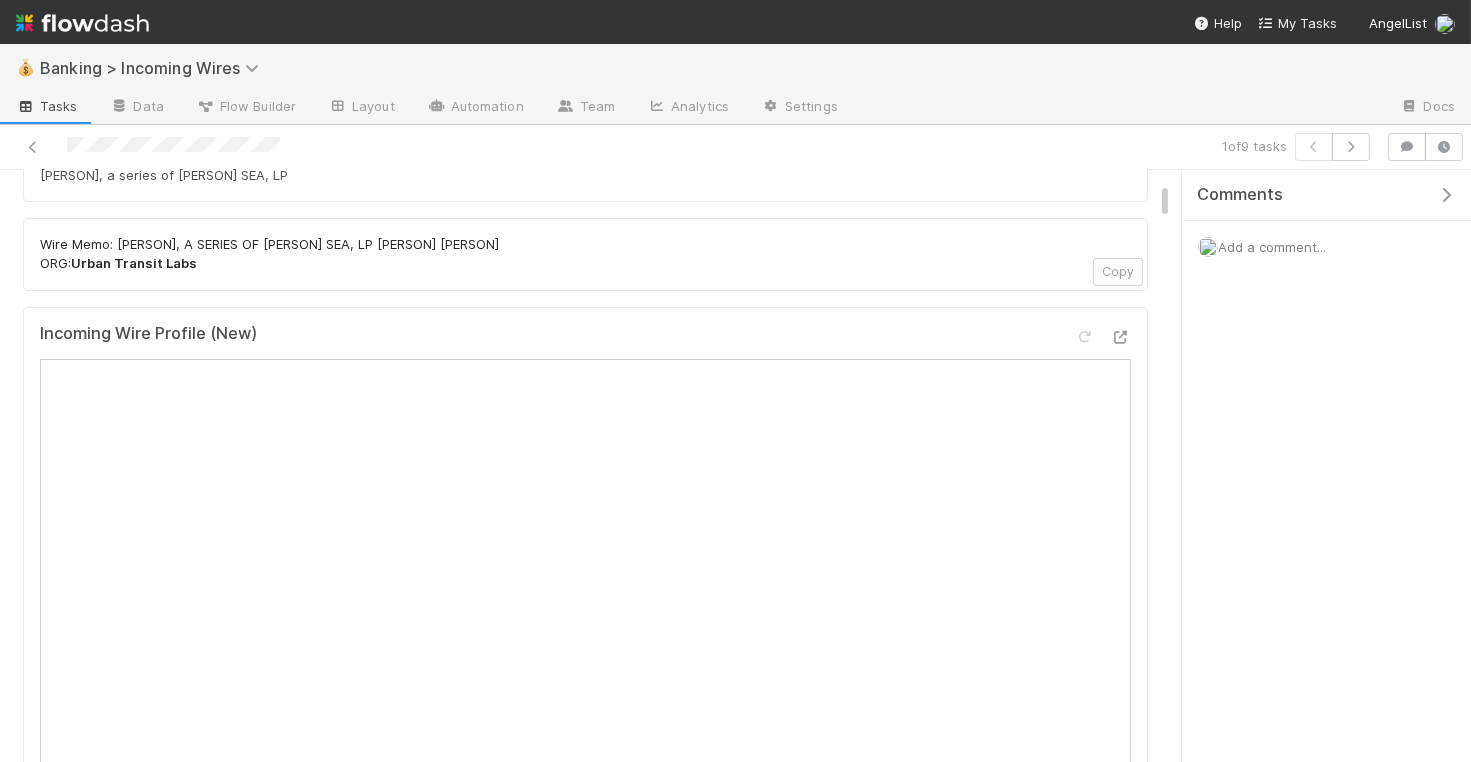 scroll, scrollTop: 258, scrollLeft: 0, axis: vertical 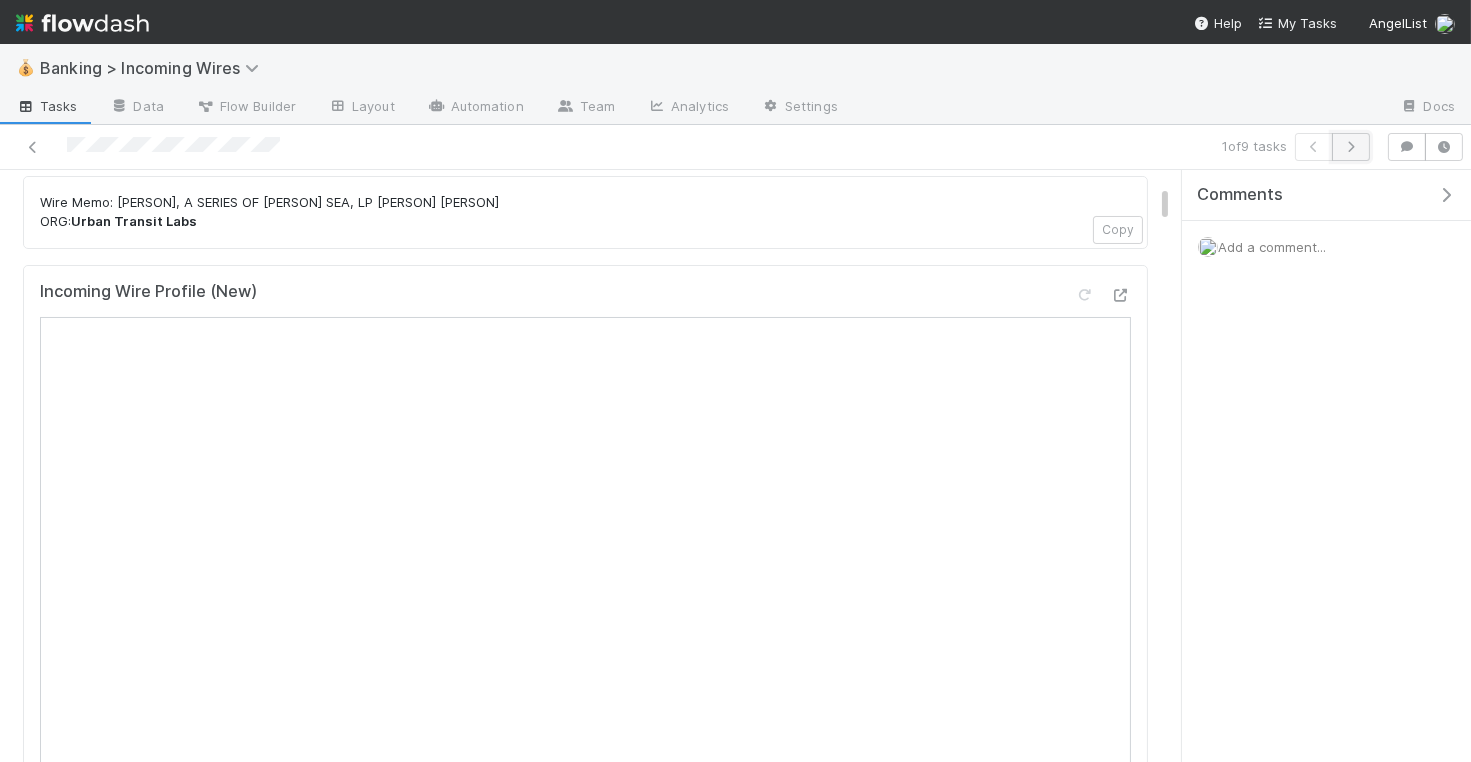 click at bounding box center [1351, 147] 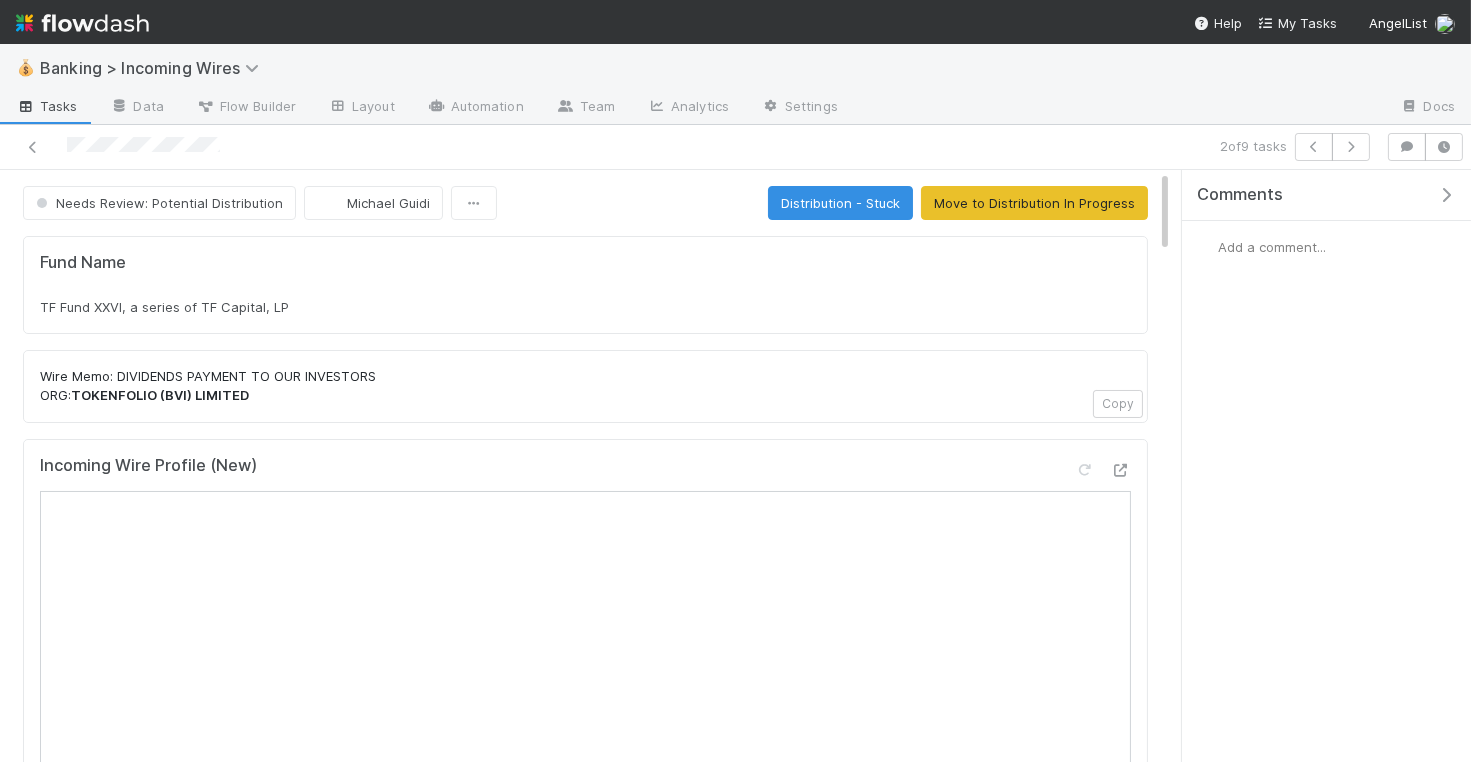 click on "TF Fund XXVI, a series of TF Capital, LP" at bounding box center [585, 307] 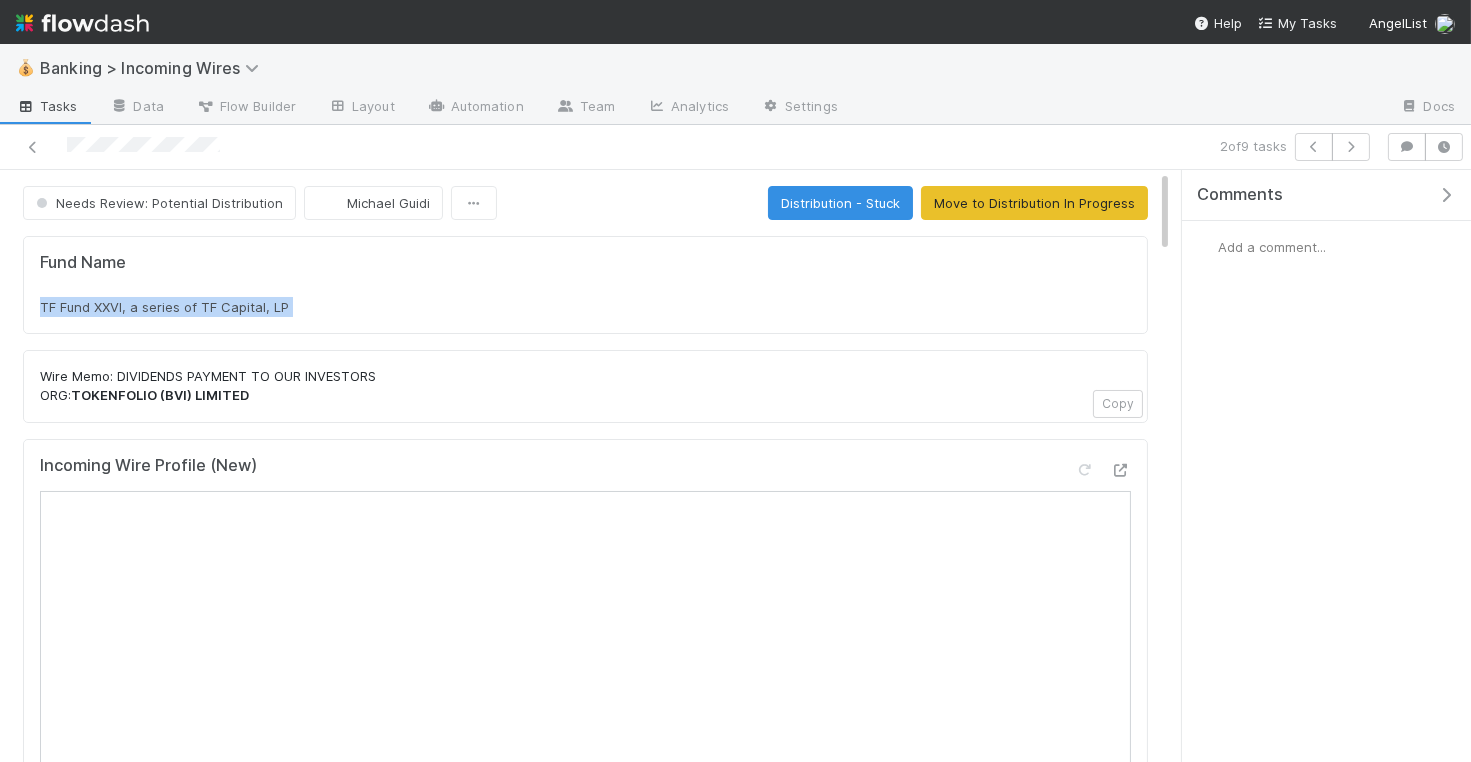 click on "TF Fund XXVI, a series of TF Capital, LP" at bounding box center (585, 307) 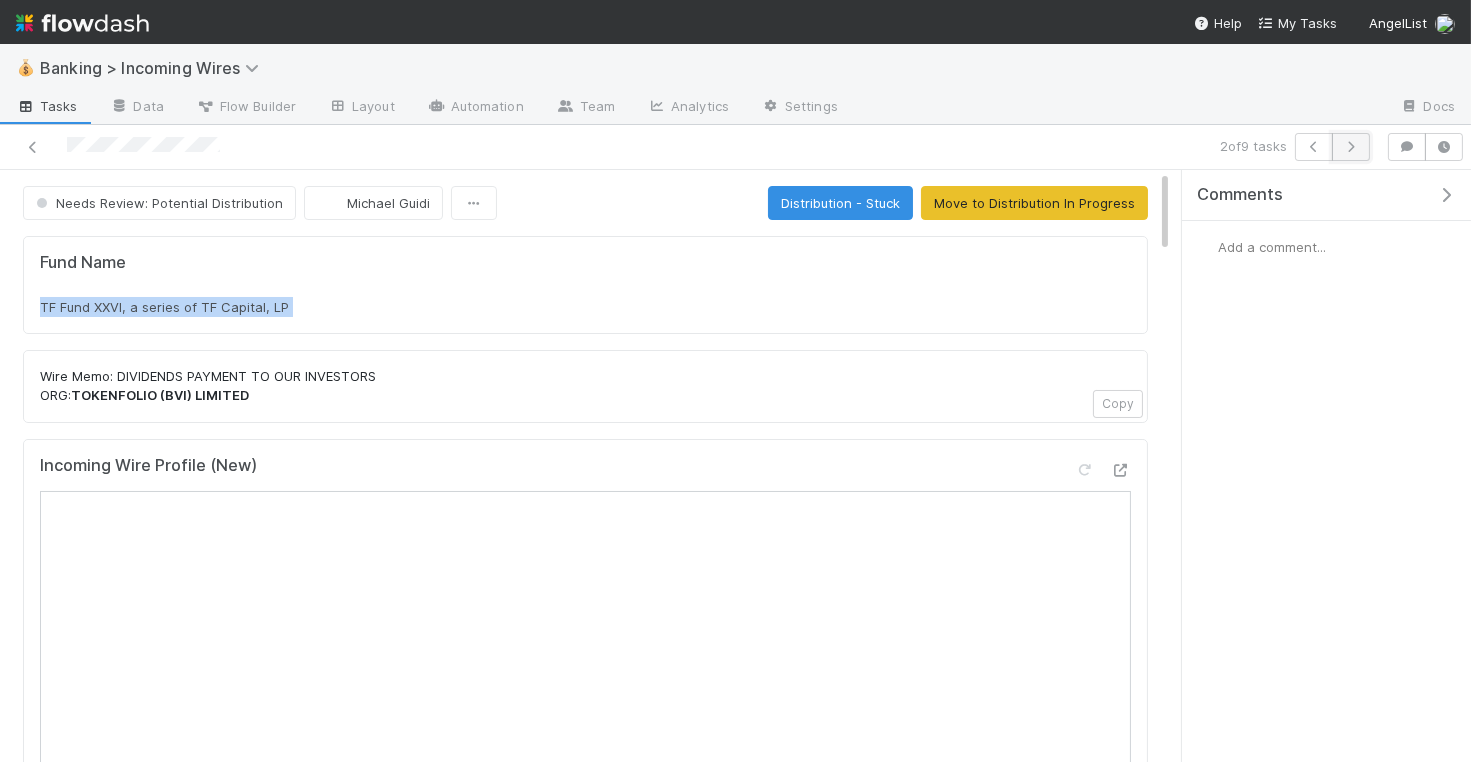 click at bounding box center [1351, 147] 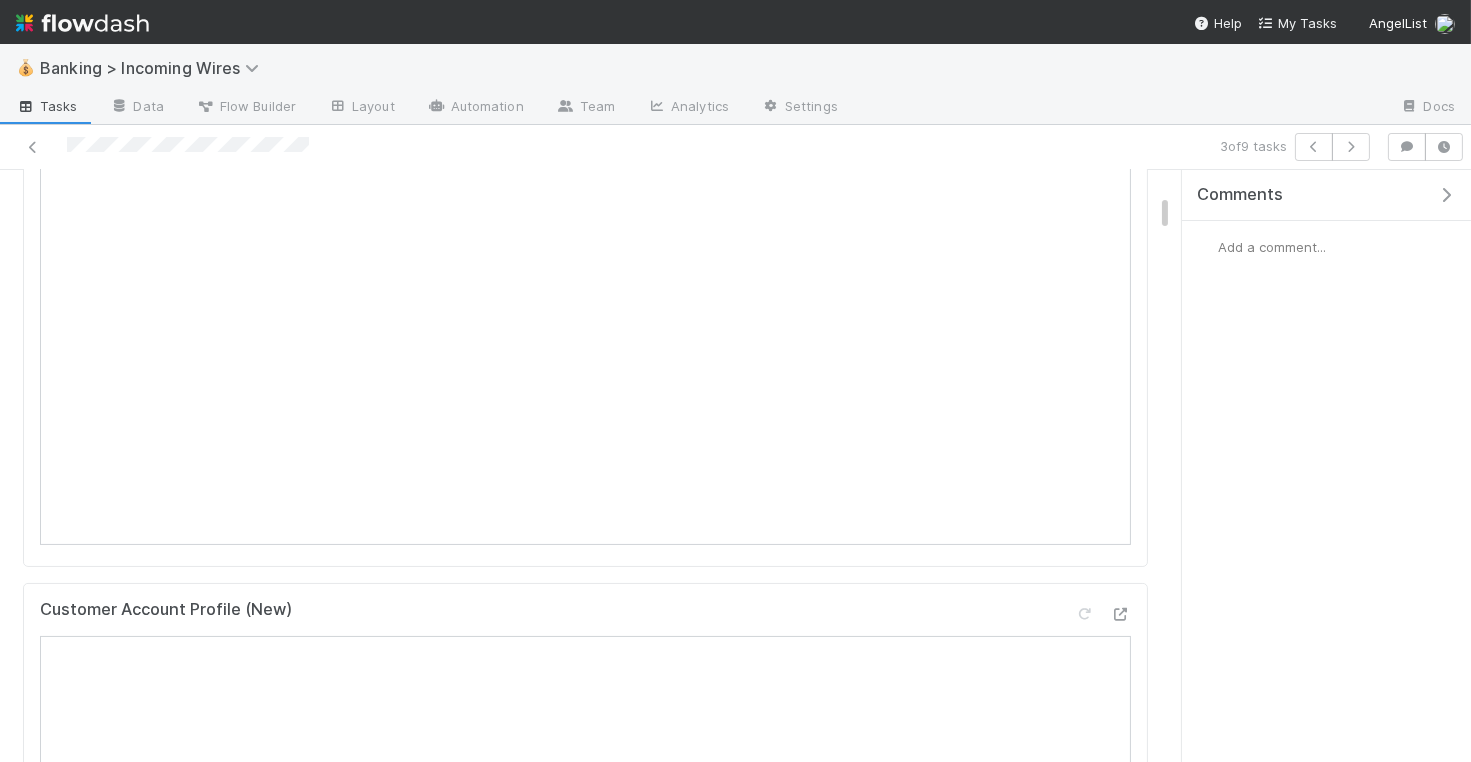 scroll, scrollTop: 0, scrollLeft: 0, axis: both 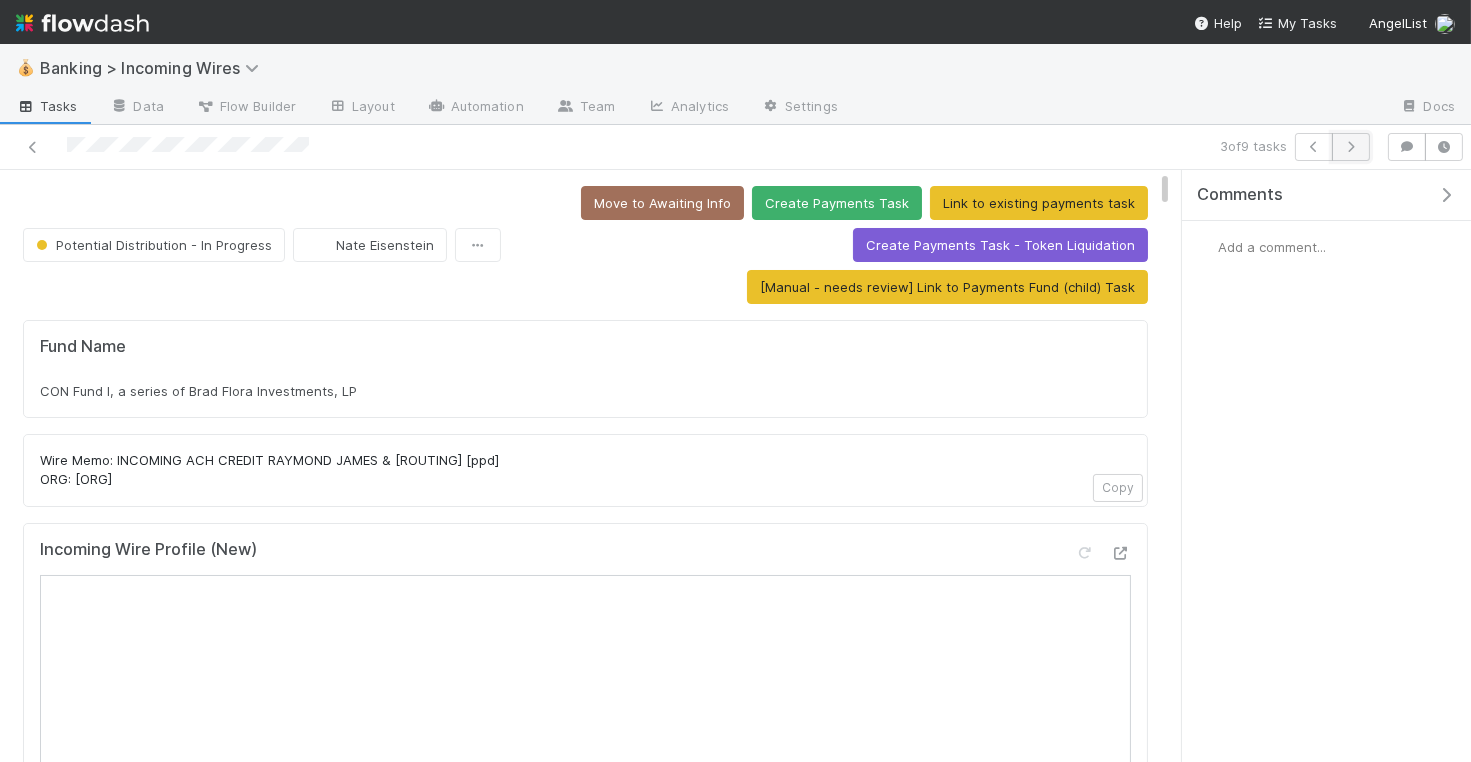 click at bounding box center (1351, 147) 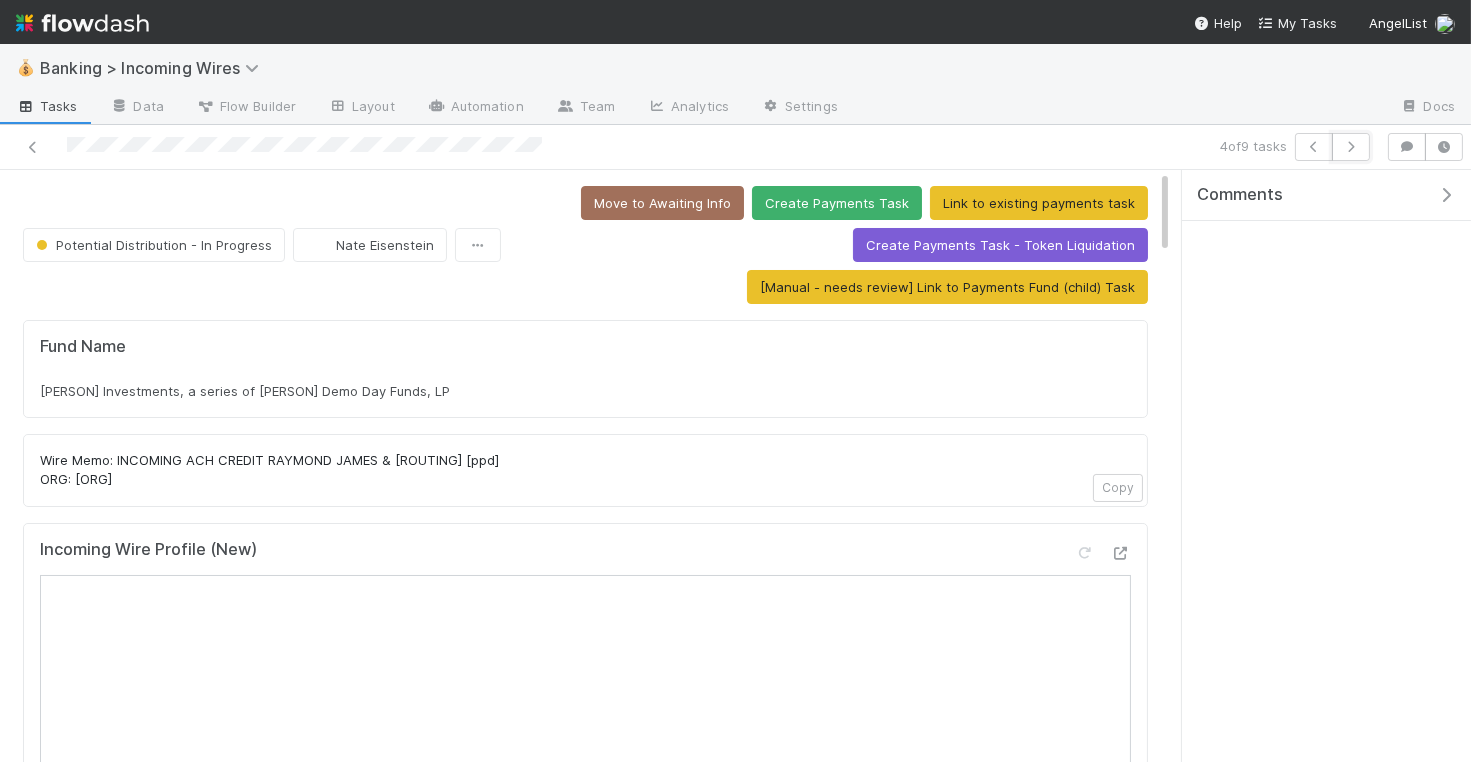 click at bounding box center [1351, 147] 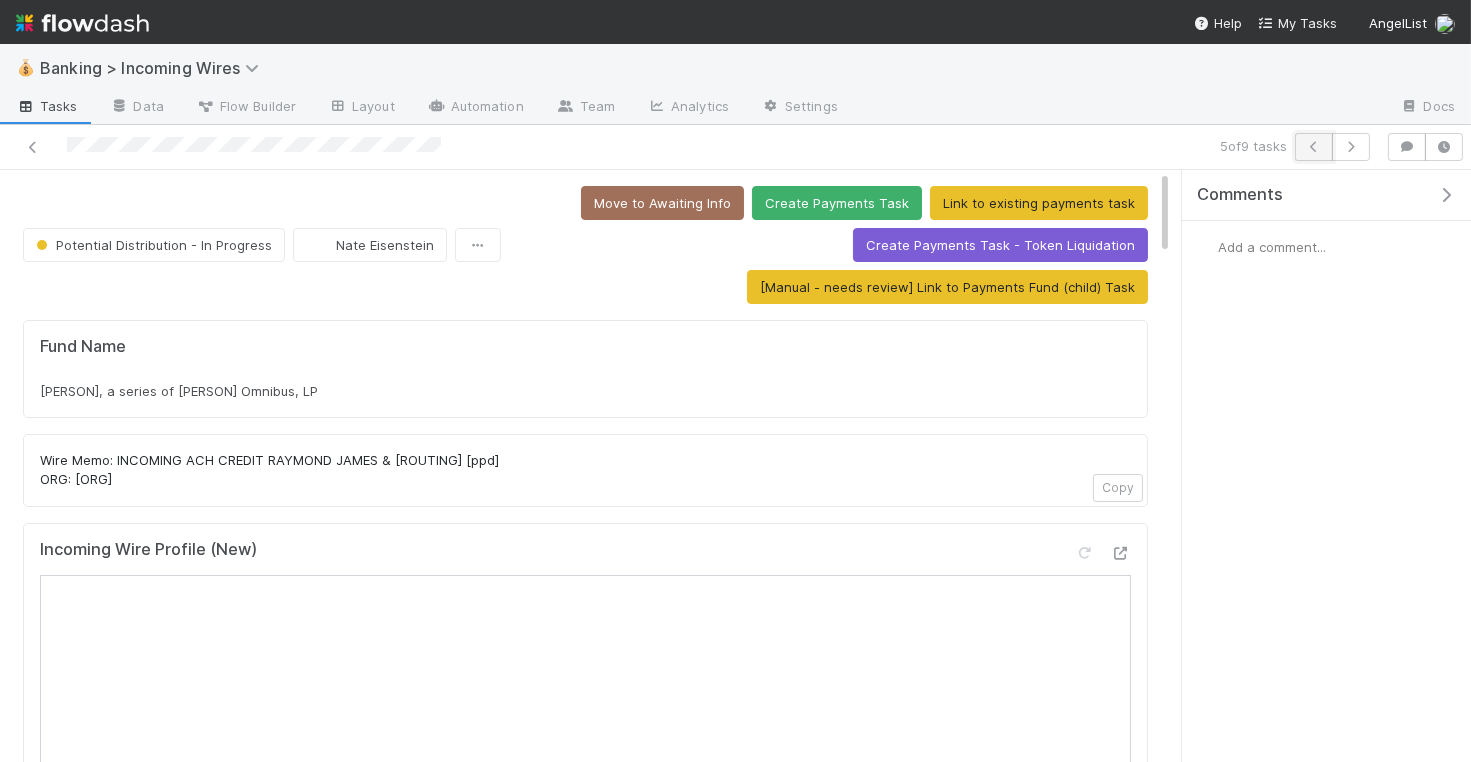 click at bounding box center (1314, 147) 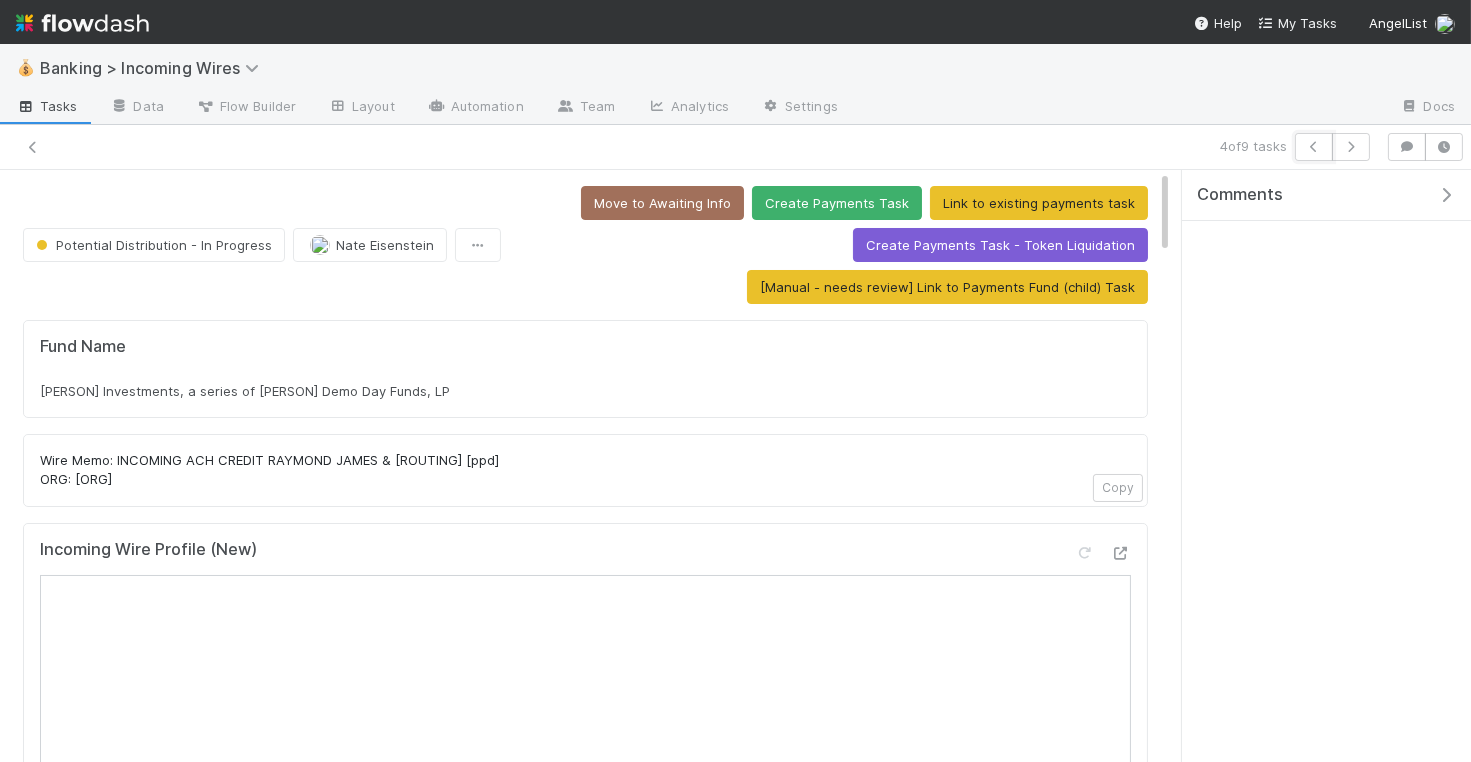 click at bounding box center [1314, 147] 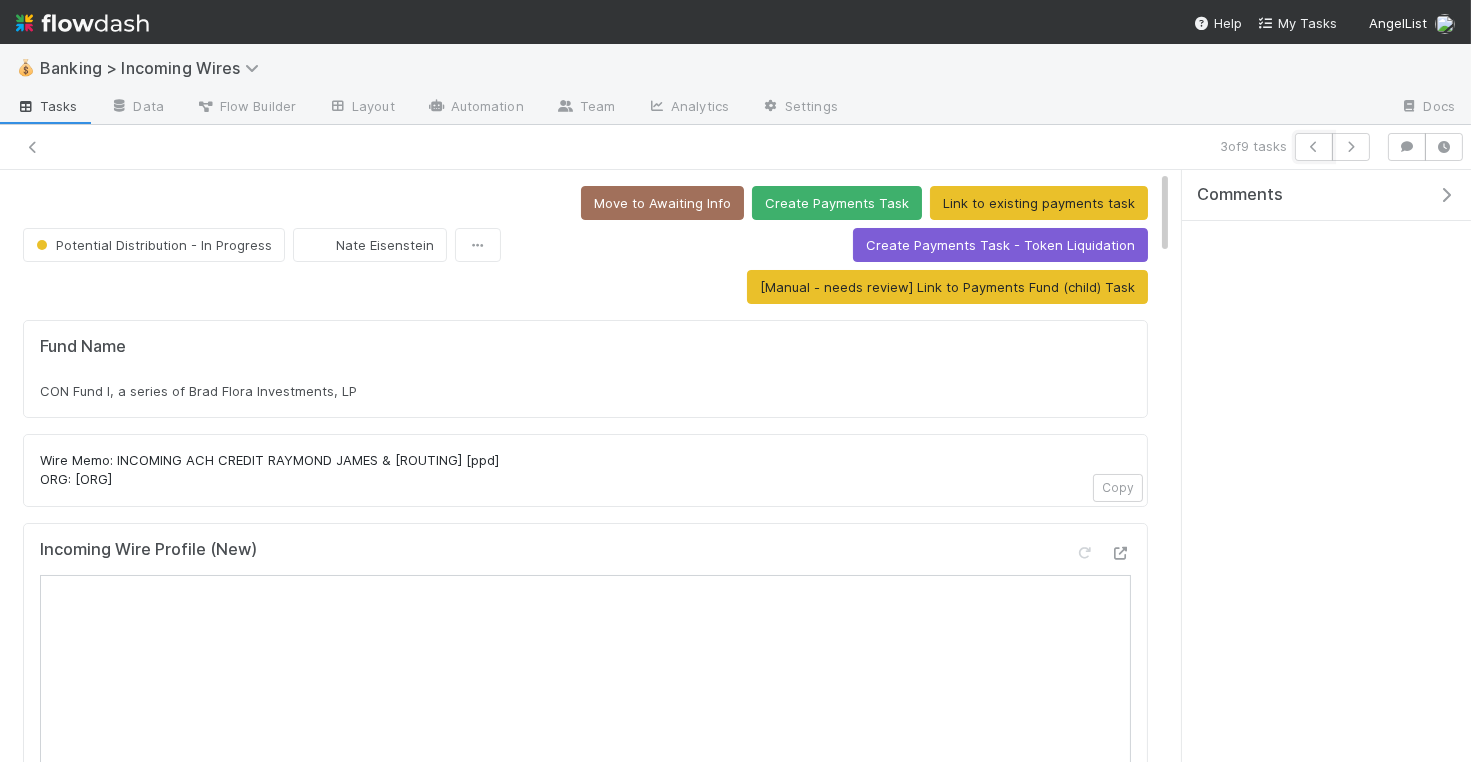 click at bounding box center [1314, 147] 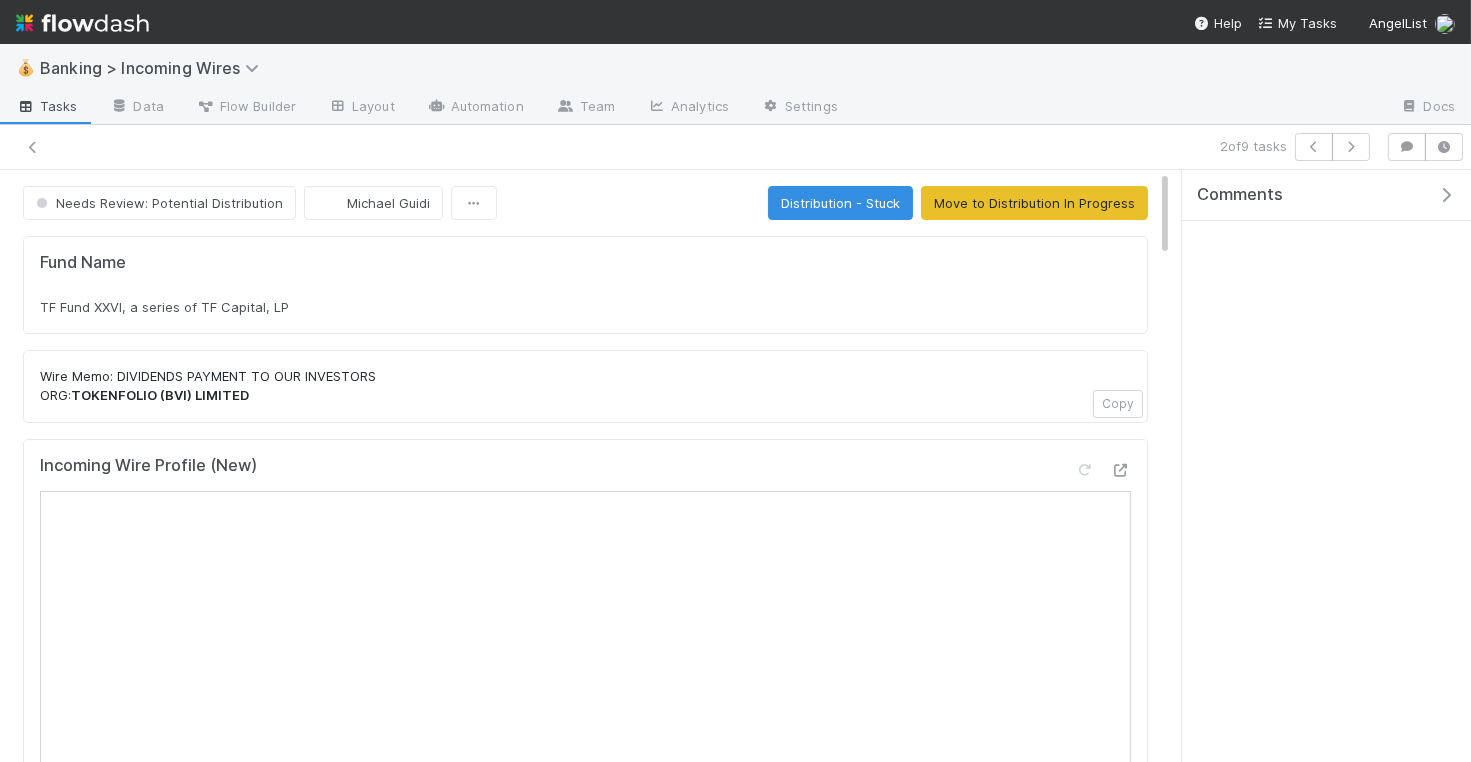click at bounding box center (1314, 147) 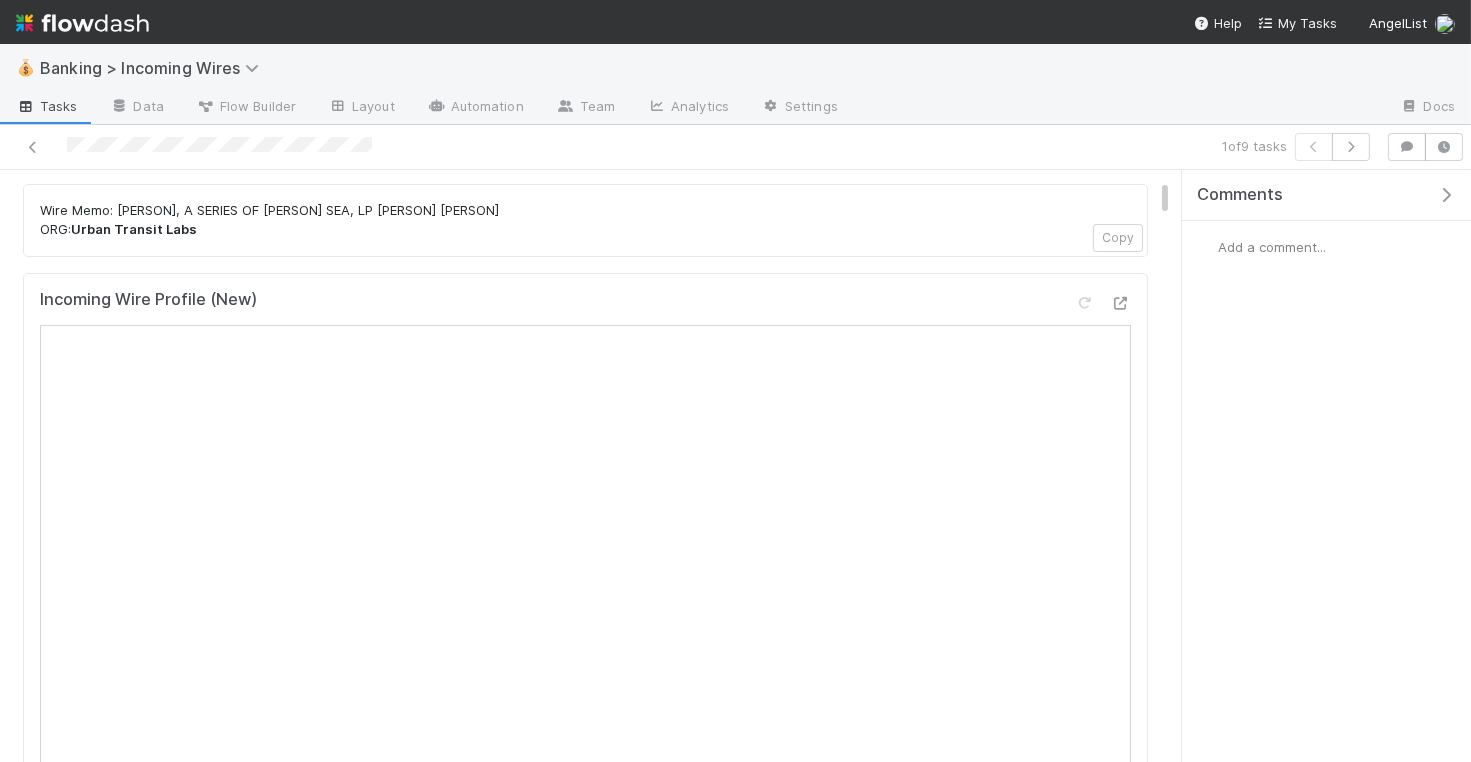 scroll, scrollTop: 266, scrollLeft: 0, axis: vertical 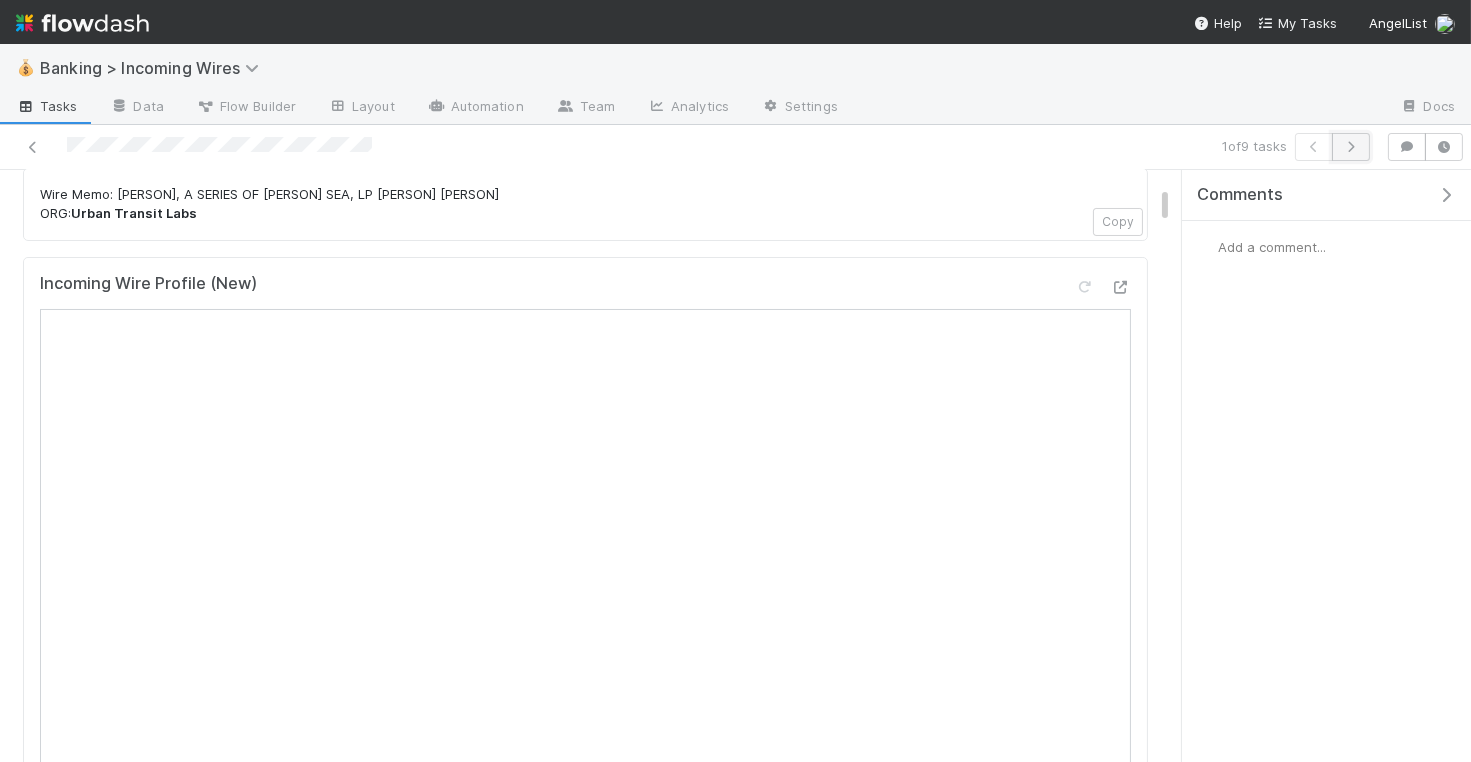 click at bounding box center [1351, 147] 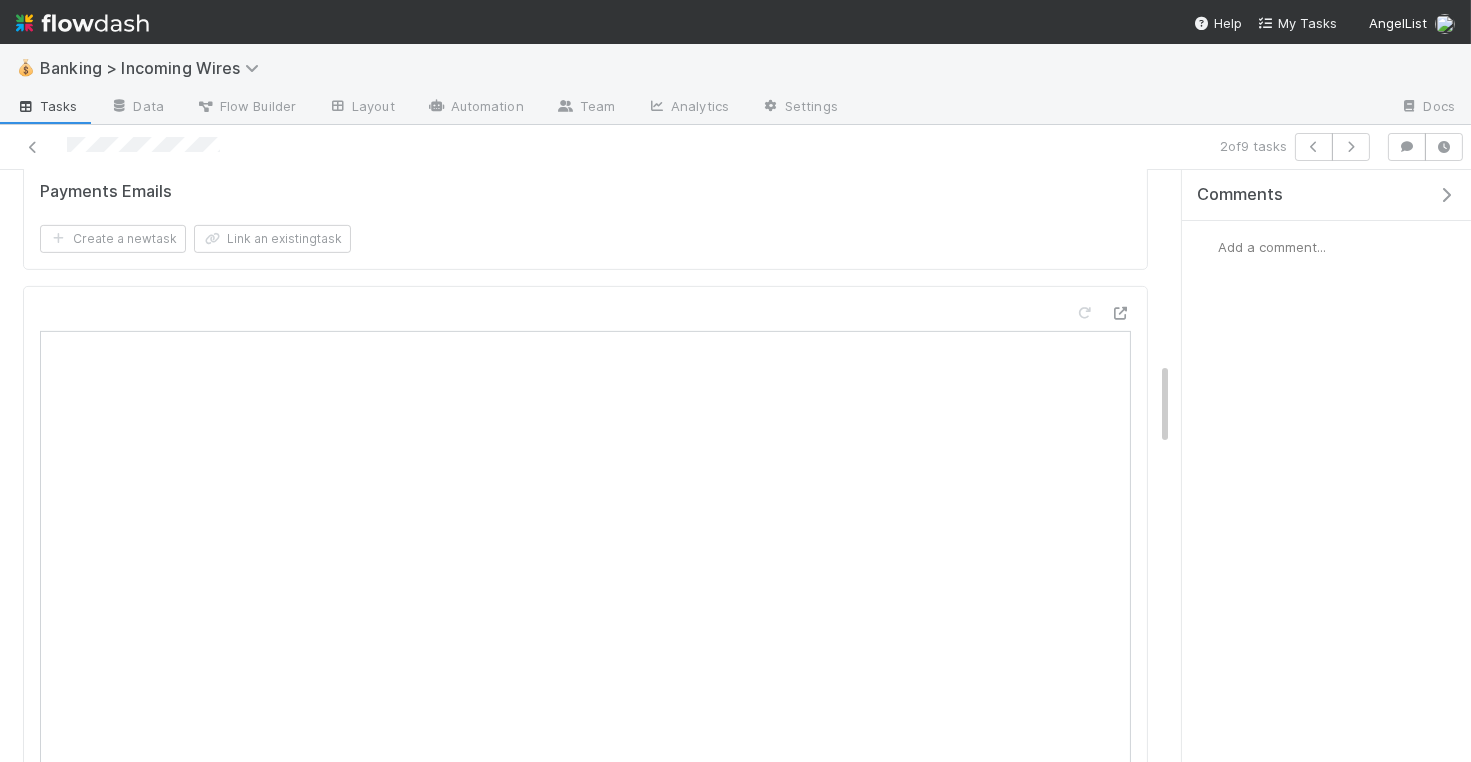 scroll, scrollTop: 1483, scrollLeft: 0, axis: vertical 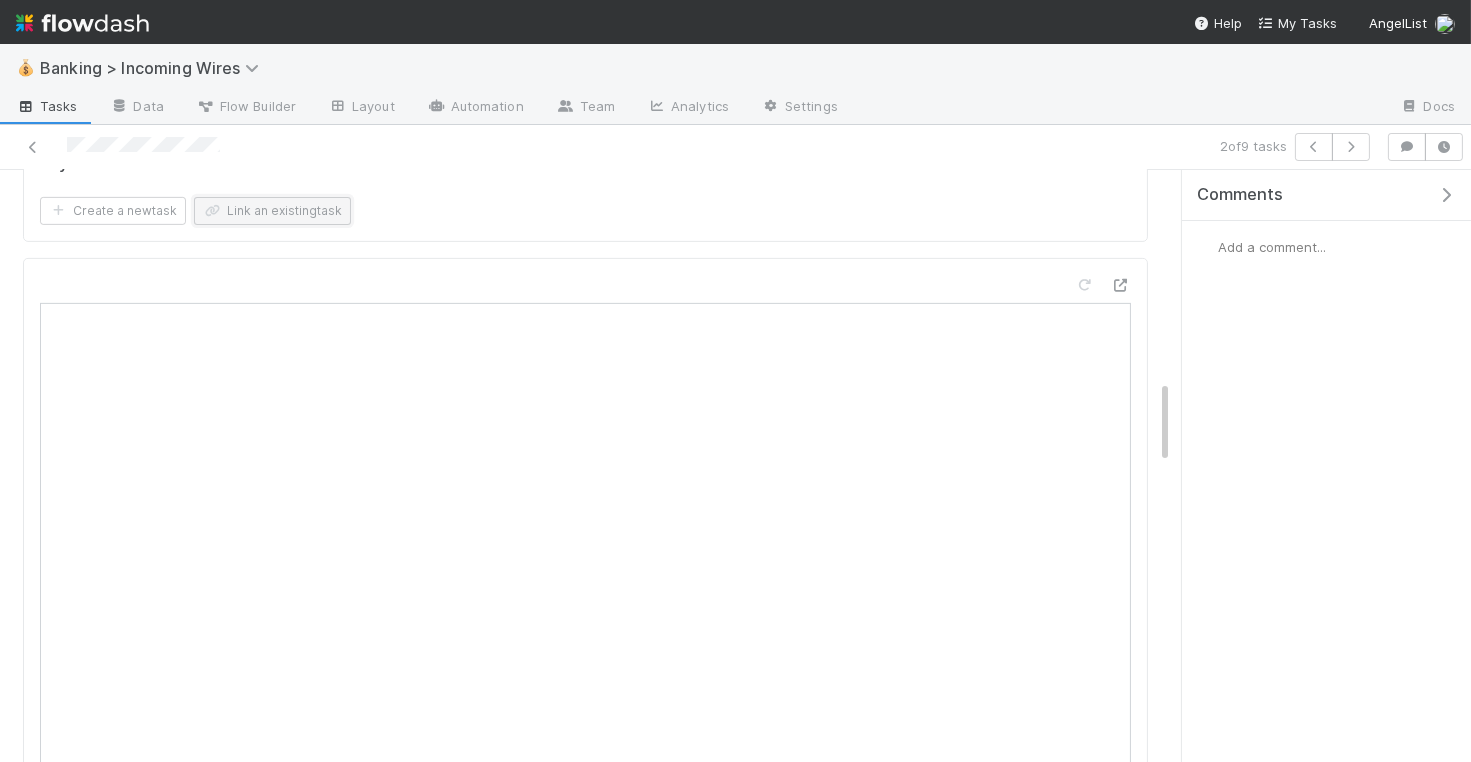 click on "Link an existing  task" at bounding box center (272, 211) 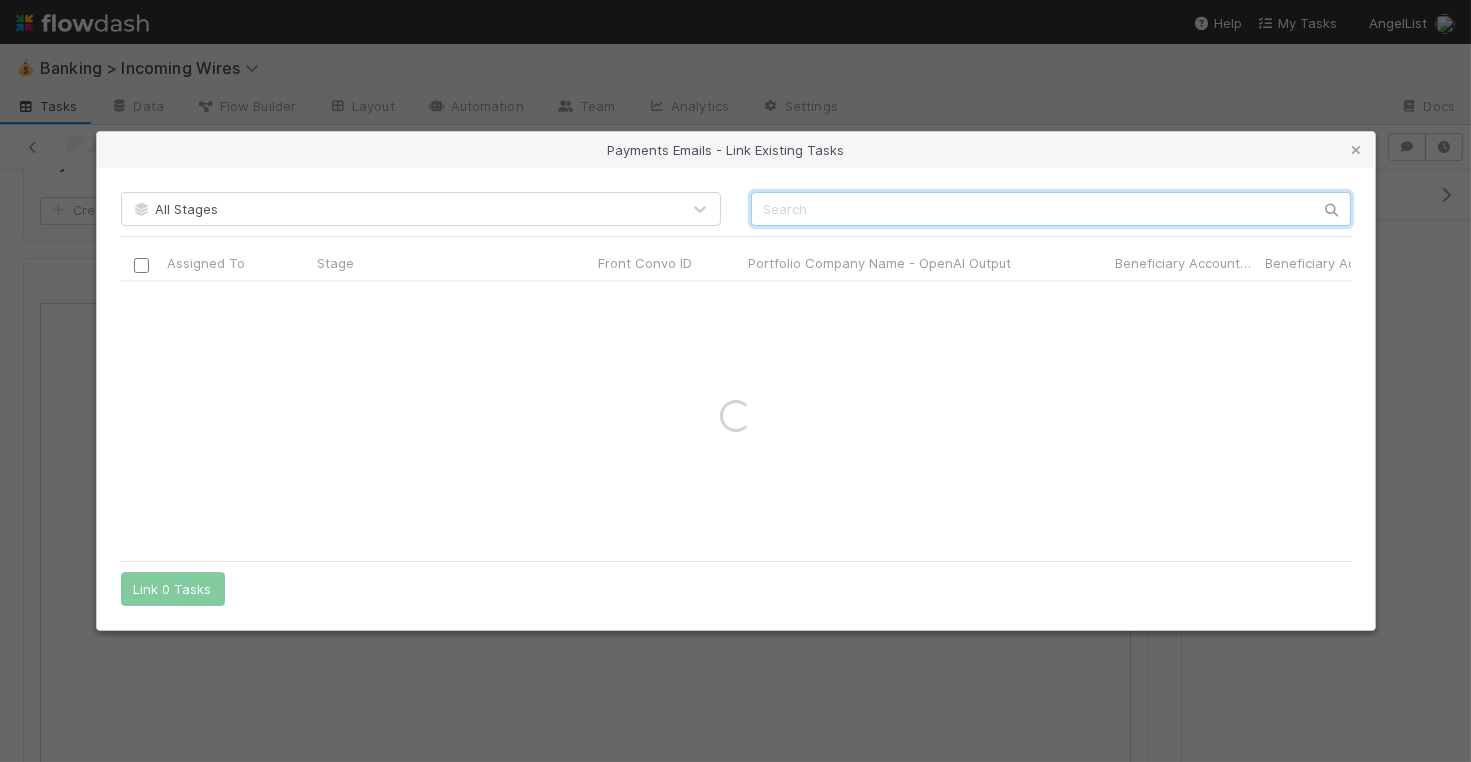 click at bounding box center [1051, 209] 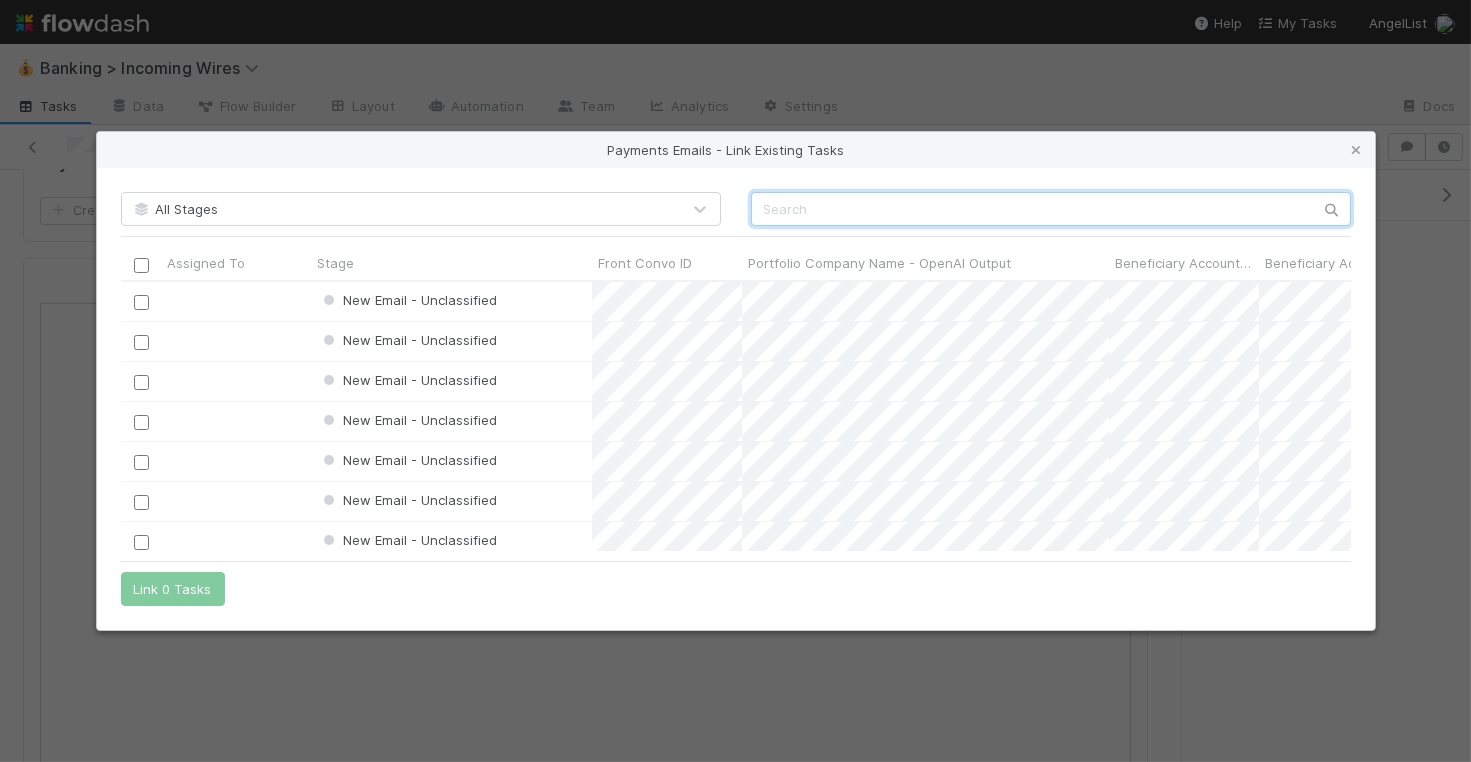 scroll, scrollTop: 1, scrollLeft: 1, axis: both 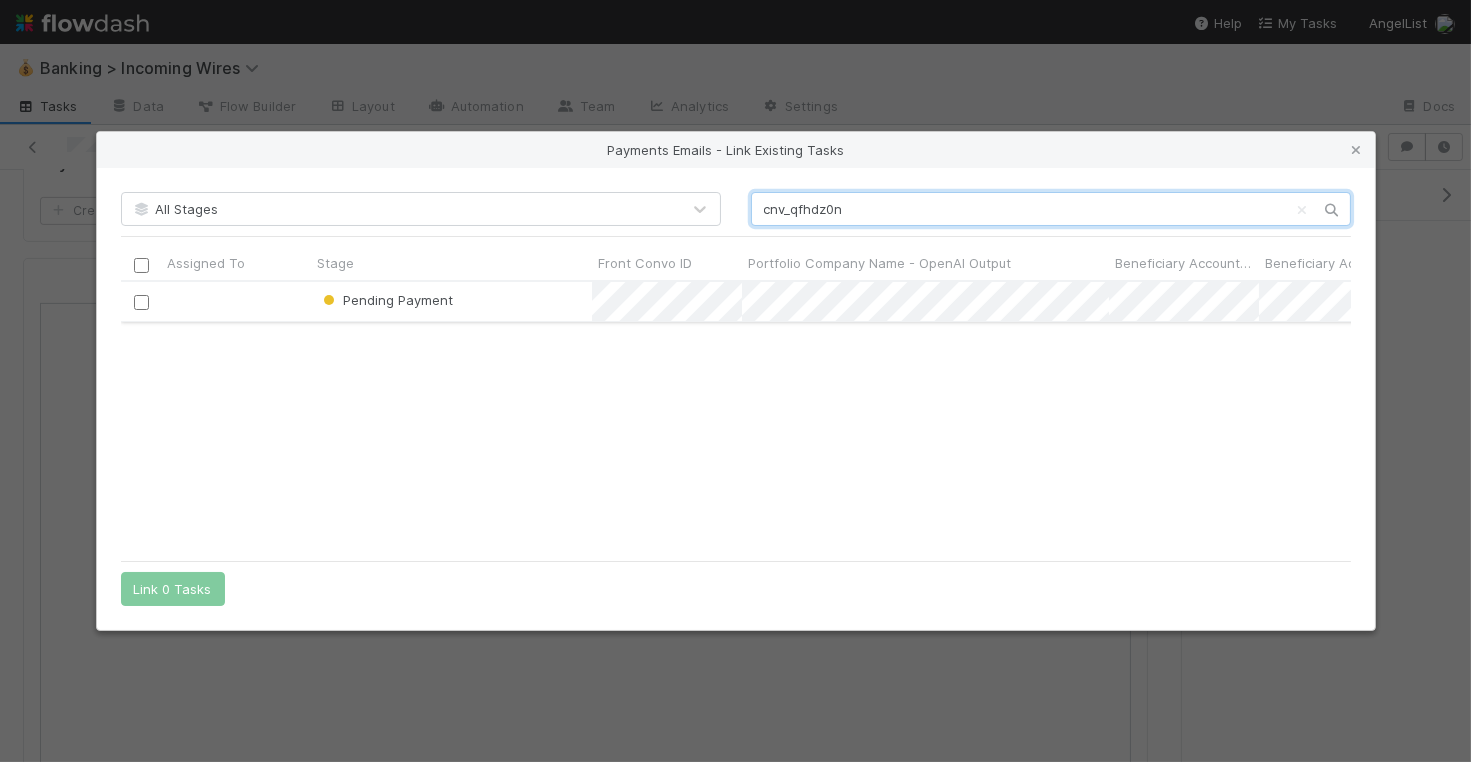 type on "cnv_qfhdz0n" 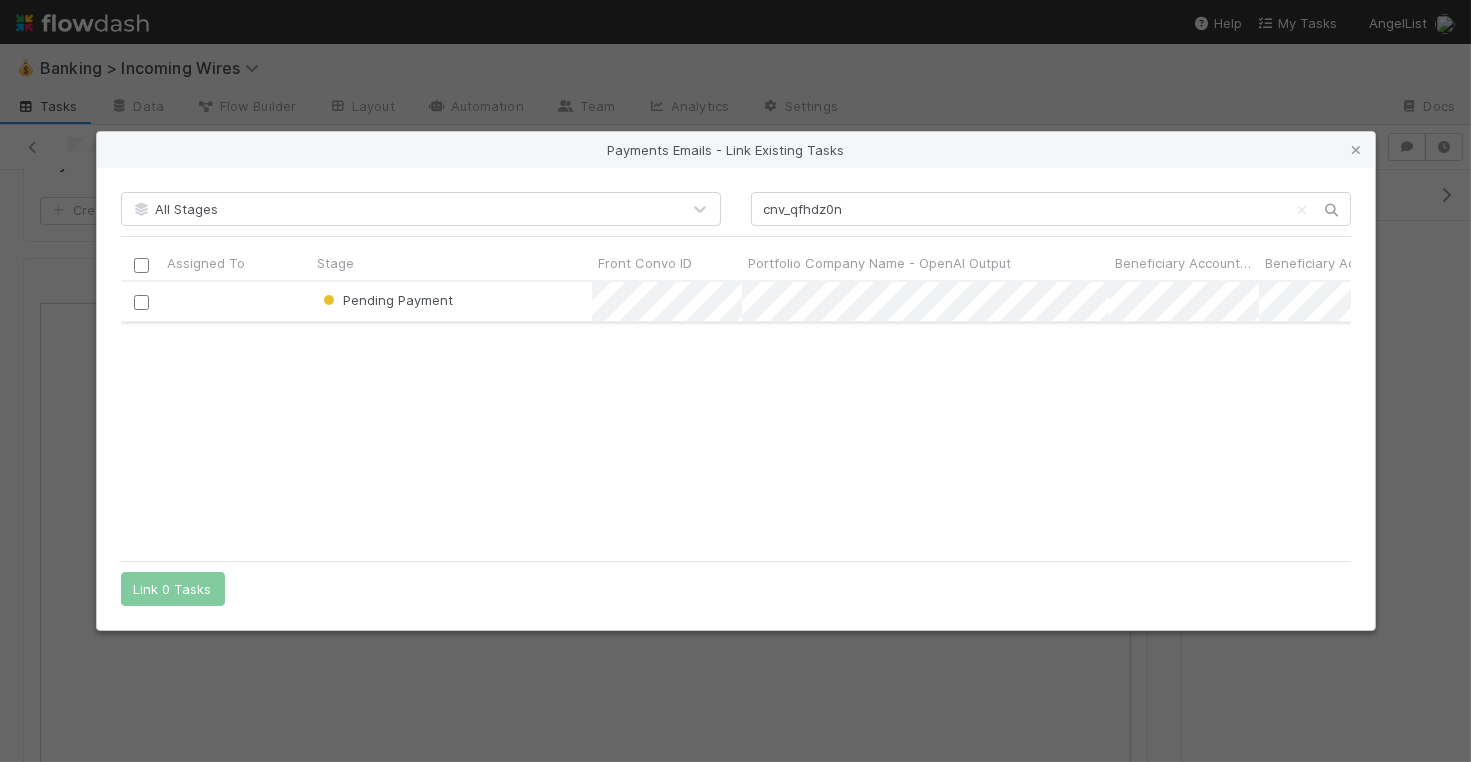 click at bounding box center [140, 302] 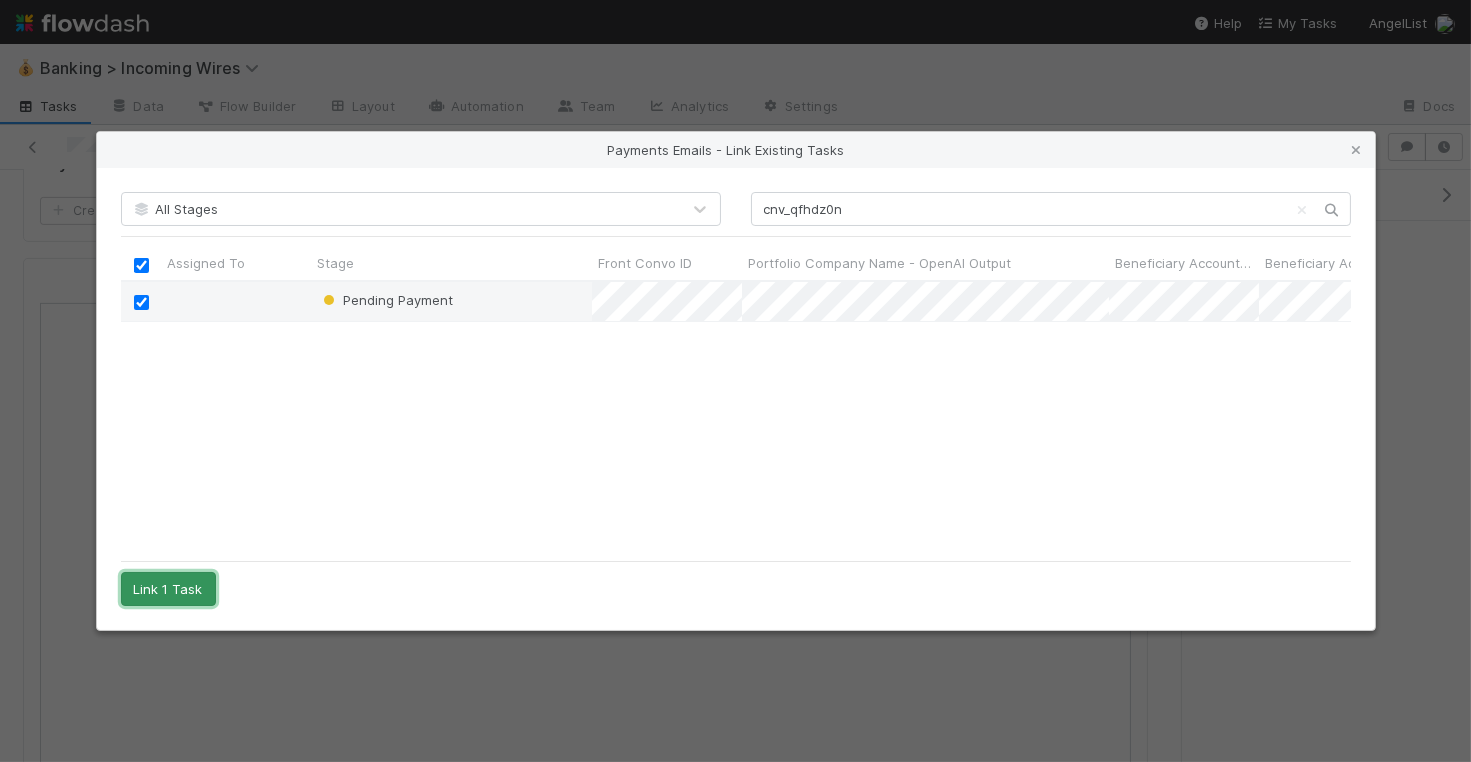drag, startPoint x: 197, startPoint y: 584, endPoint x: 223, endPoint y: 562, distance: 34.058773 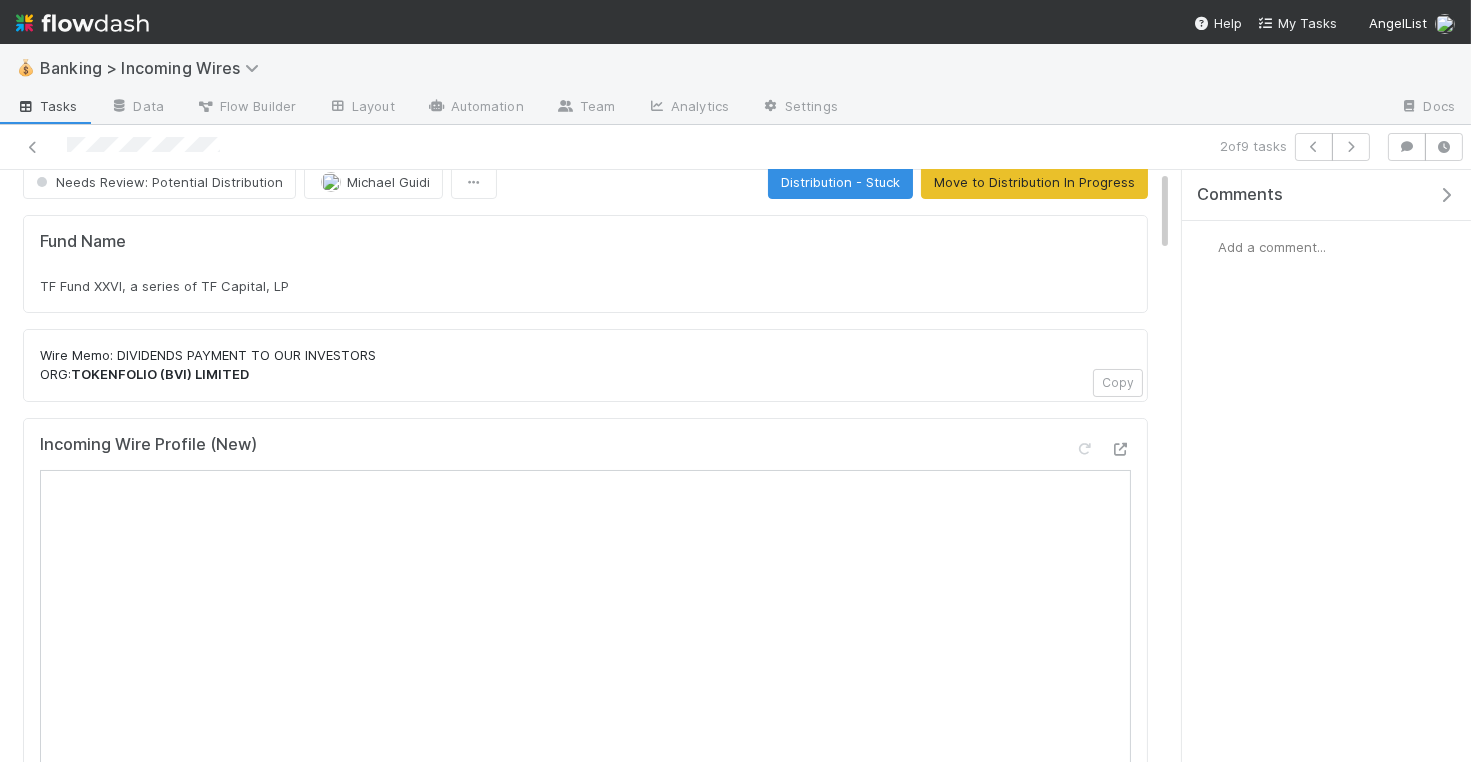 scroll, scrollTop: 0, scrollLeft: 0, axis: both 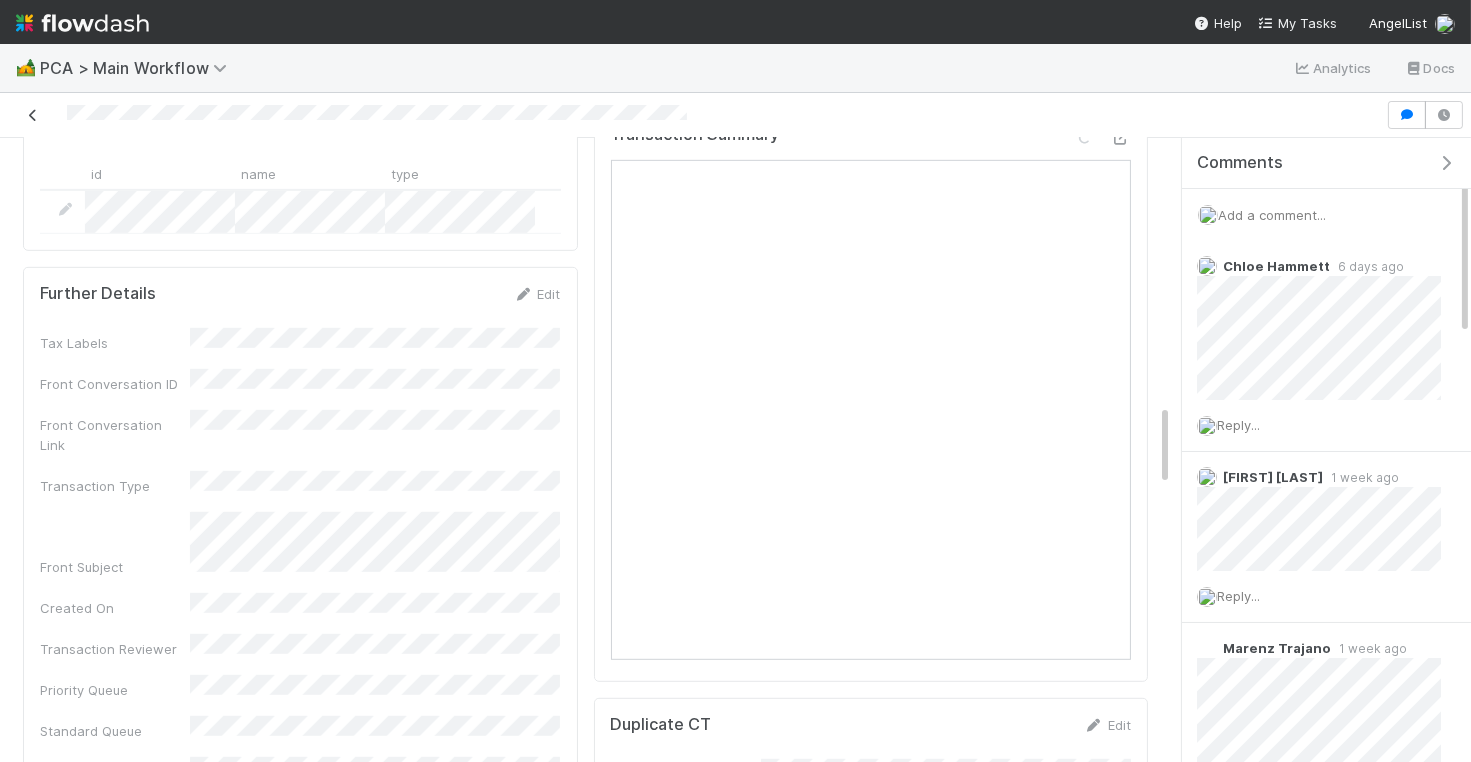 click at bounding box center [33, 115] 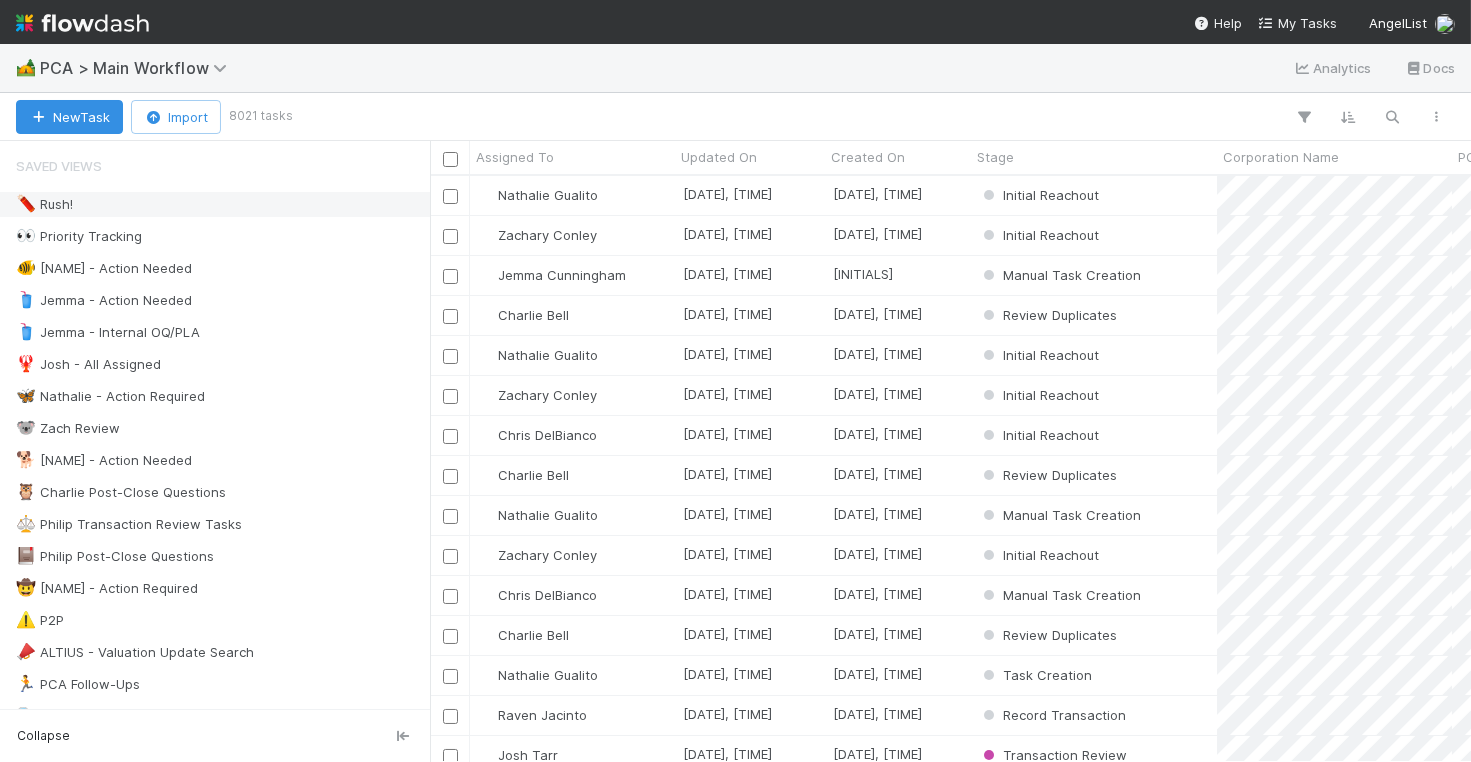 scroll, scrollTop: 0, scrollLeft: 1, axis: horizontal 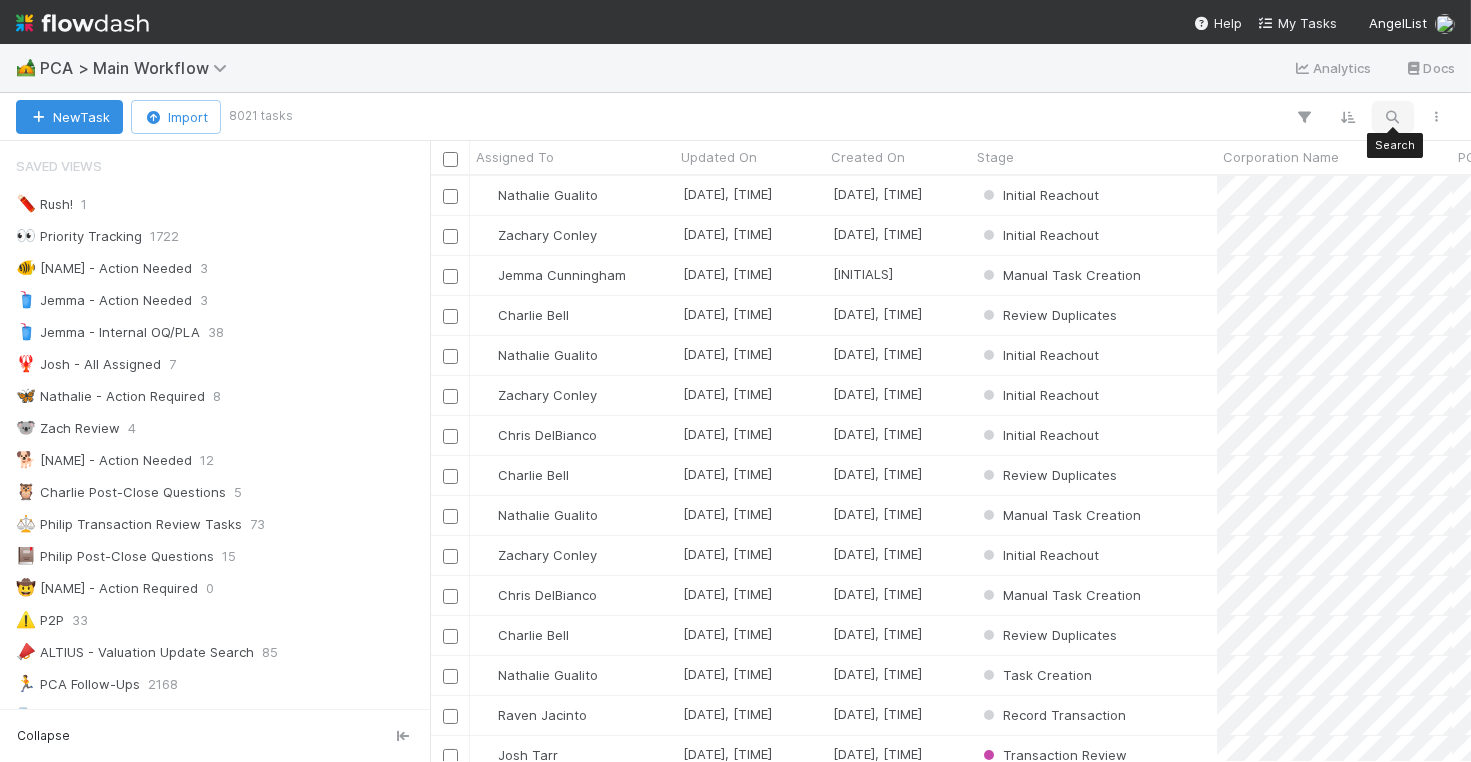 click at bounding box center [1393, 117] 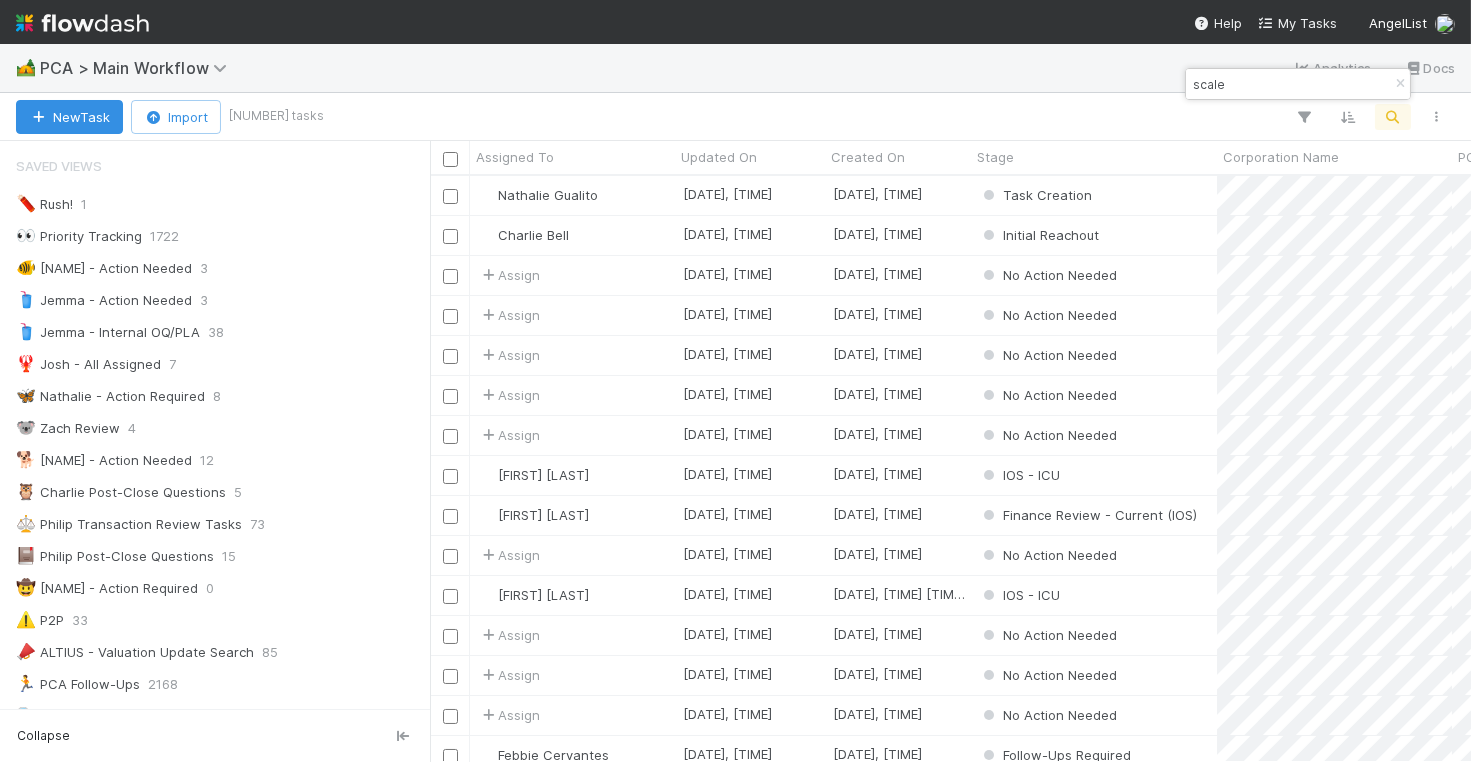 scroll, scrollTop: 0, scrollLeft: 1, axis: horizontal 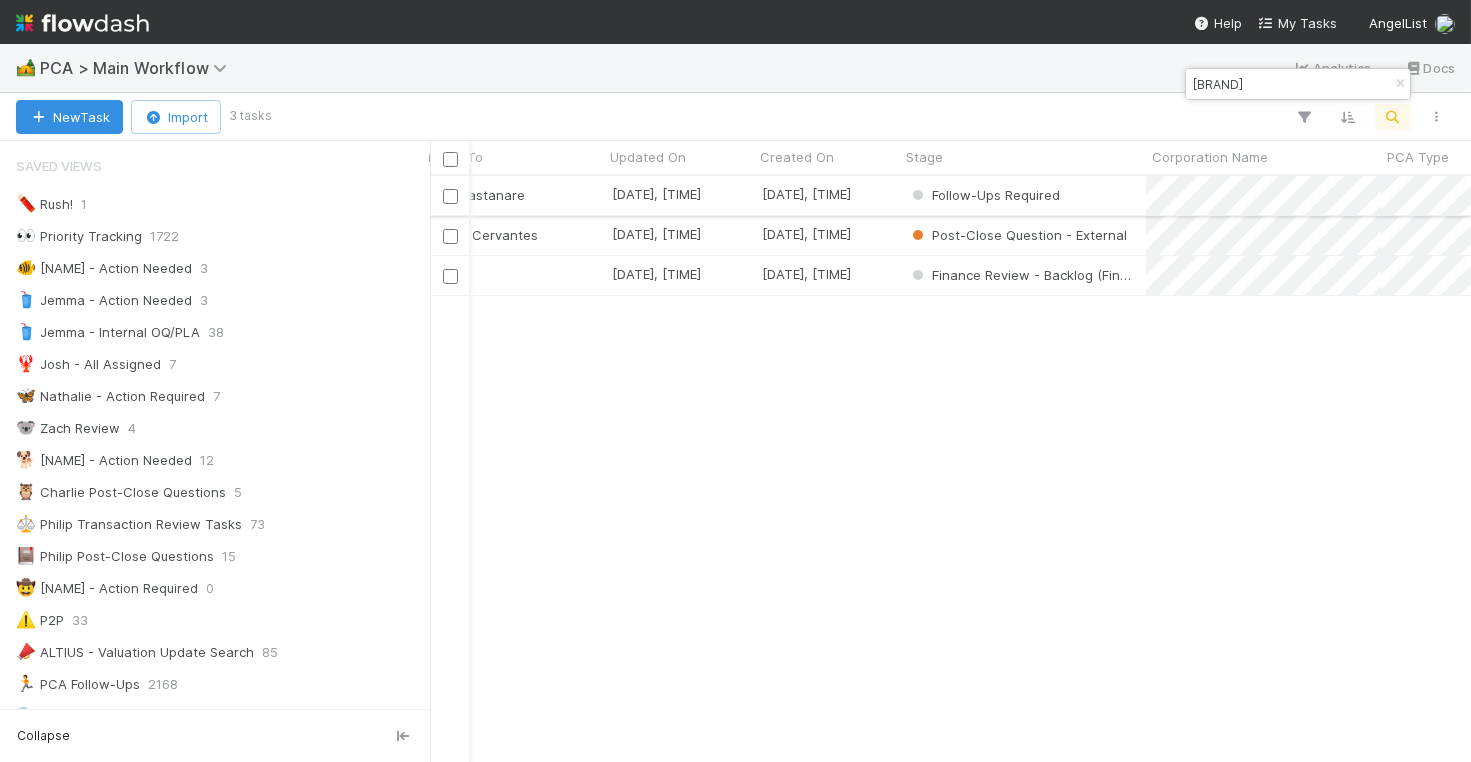 type on "scaleai" 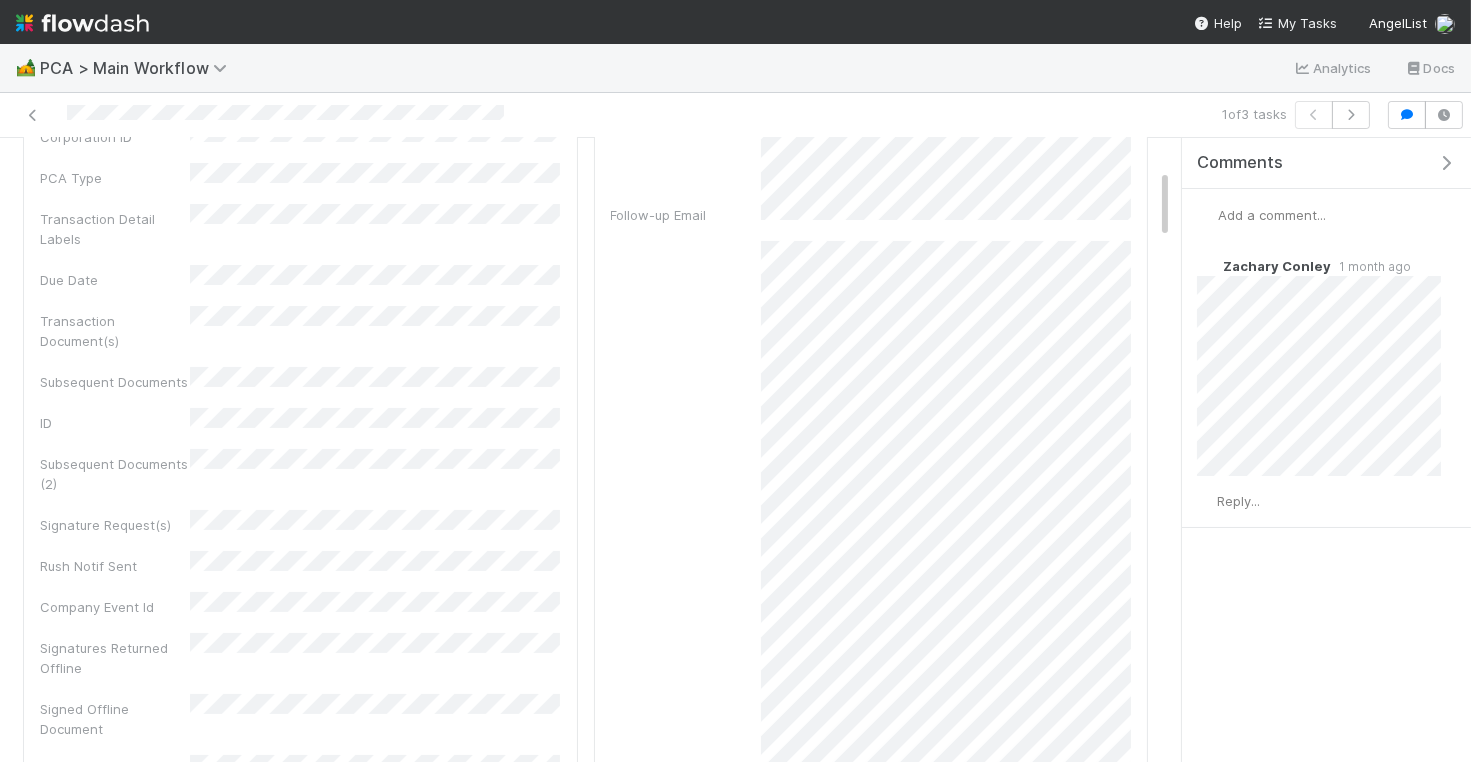 scroll, scrollTop: 0, scrollLeft: 0, axis: both 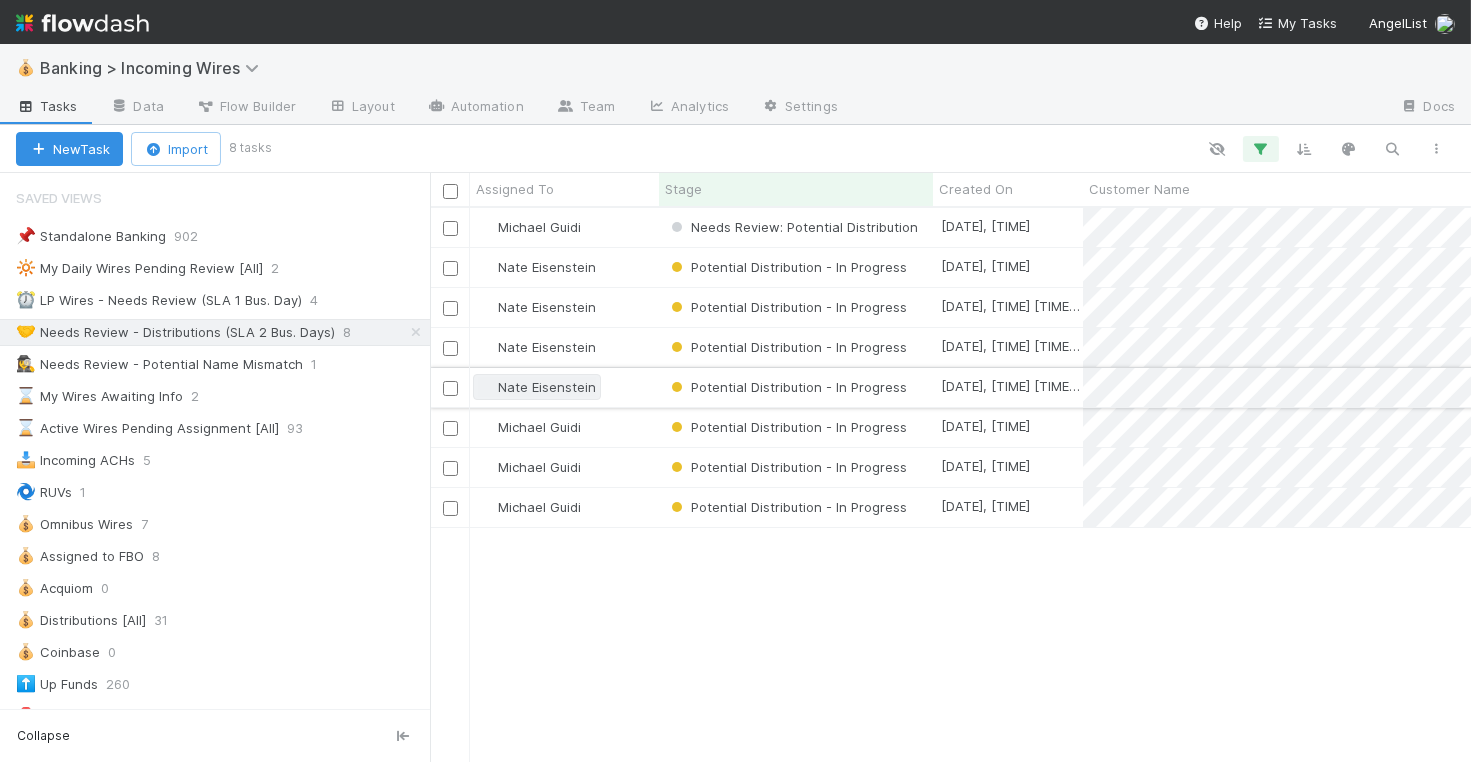 click on "Nate  Eisenstein" at bounding box center [547, 387] 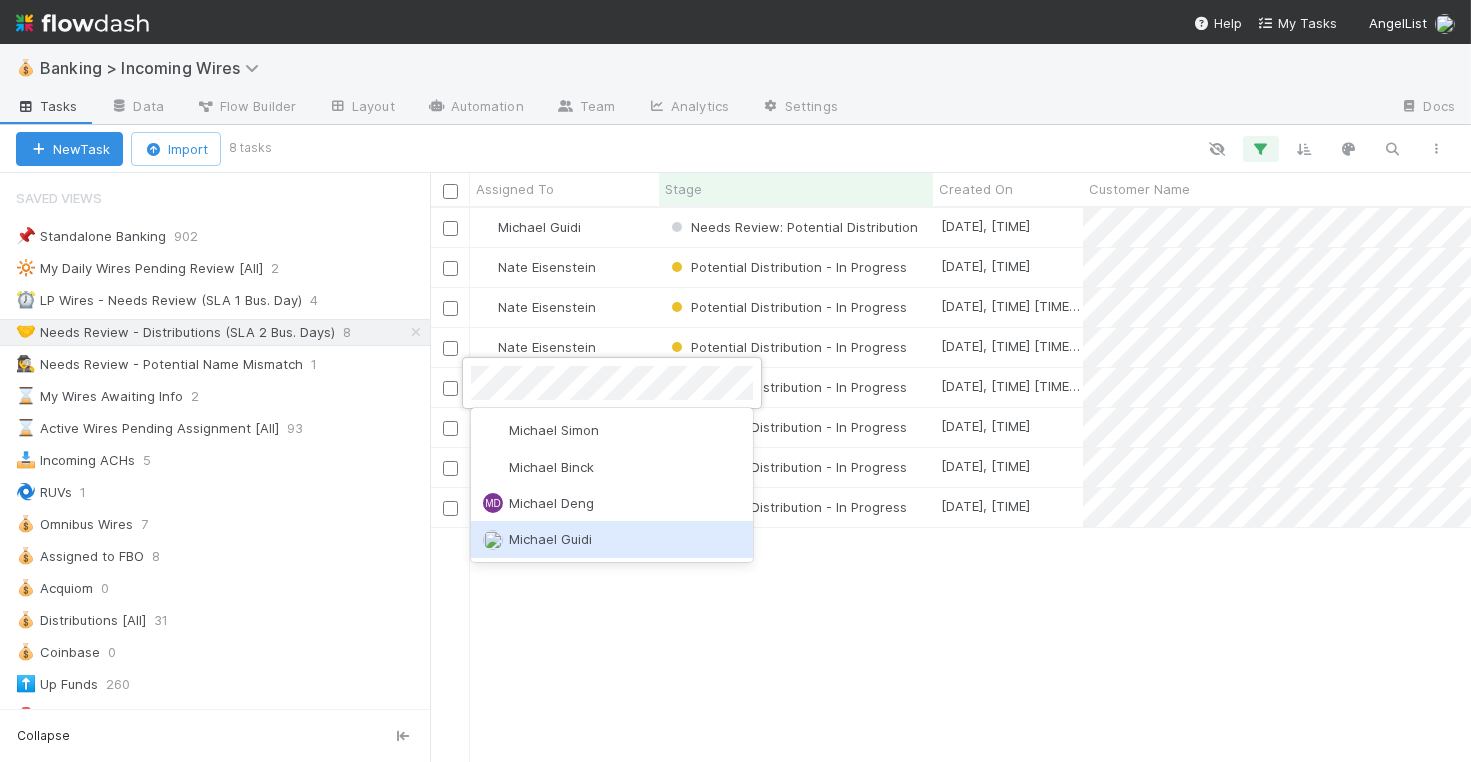 click on "Michael Guidi" at bounding box center [612, 539] 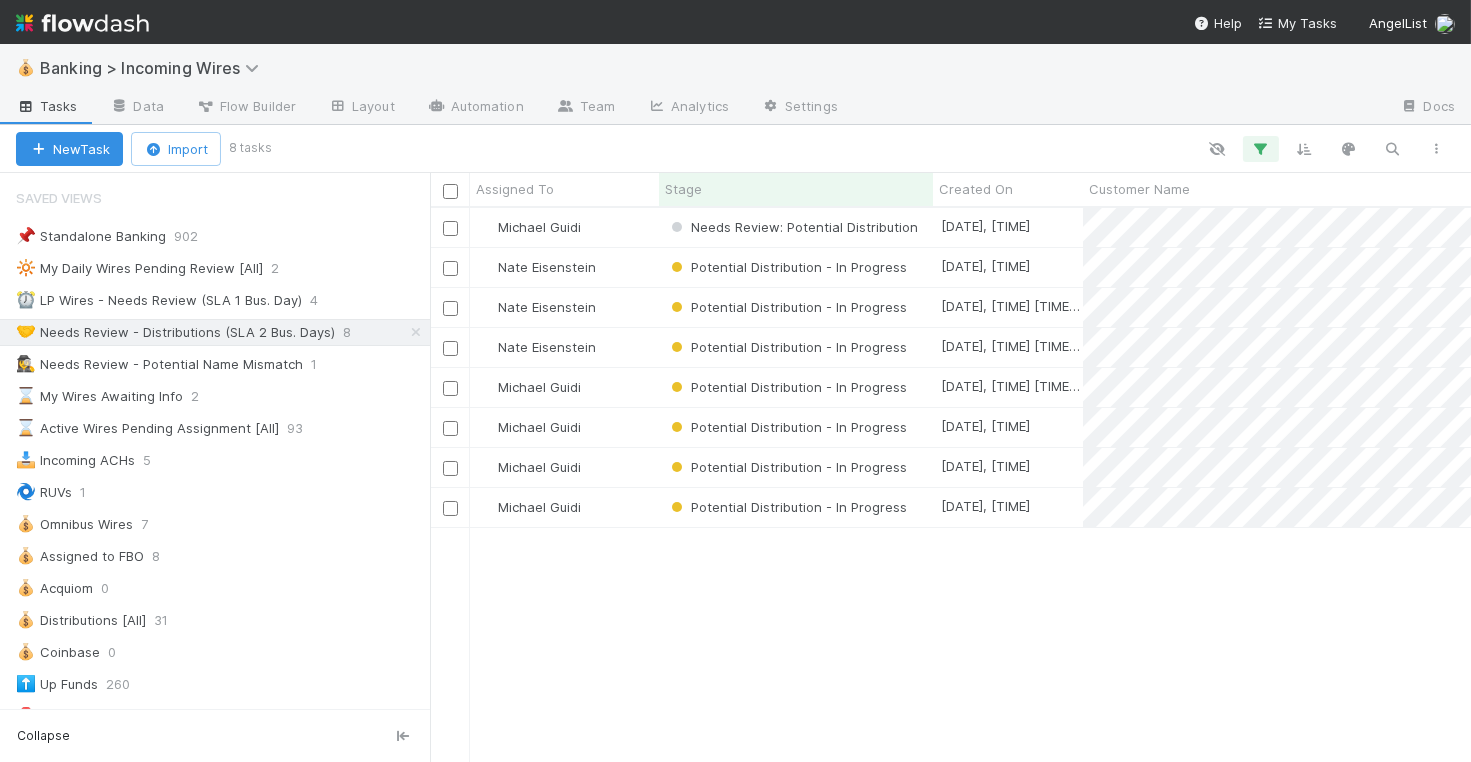 click on "[DATE], [TIME]   Needs Review: Potential Distribution [DATE], [TIME] [DATE], [TIME] 0 0 0 0 1 0 0 [FIRST] [LAST]   Potential Distribution - In Progress [DATE], [TIME] [DATE], [TIME] 0 1 0 0 1 0 0 [FIRST] [LAST]   Potential Distribution - In Progress [DATE], [TIME] [DATE], [TIME] 0 1 0 0 1 0 0 [FIRST] [LAST]   Potential Distribution - In Progress [DATE], [TIME] [DATE], [TIME] 0 1 0 0 1 0 0 [FIRST] [LAST]   Potential Distribution - In Progress [DATE], [TIME] [DATE], [TIME] 0 0 0 0 0 0 0 [FIRST] [LAST]   Potential Distribution - In Progress [DATE], [TIME] [DATE], [TIME] 0 0 0 0 0 0 0 [FIRST] [LAST]   Potential Distribution - In Progress [DATE], [TIME] [DATE], [TIME] 0 0 0 0 0 0 0 [FIRST] [LAST]   Potential Distribution - In Progress [DATE], [TIME] [DATE], [TIME] 0 0 0 0 0 0 0" at bounding box center [950, 484] 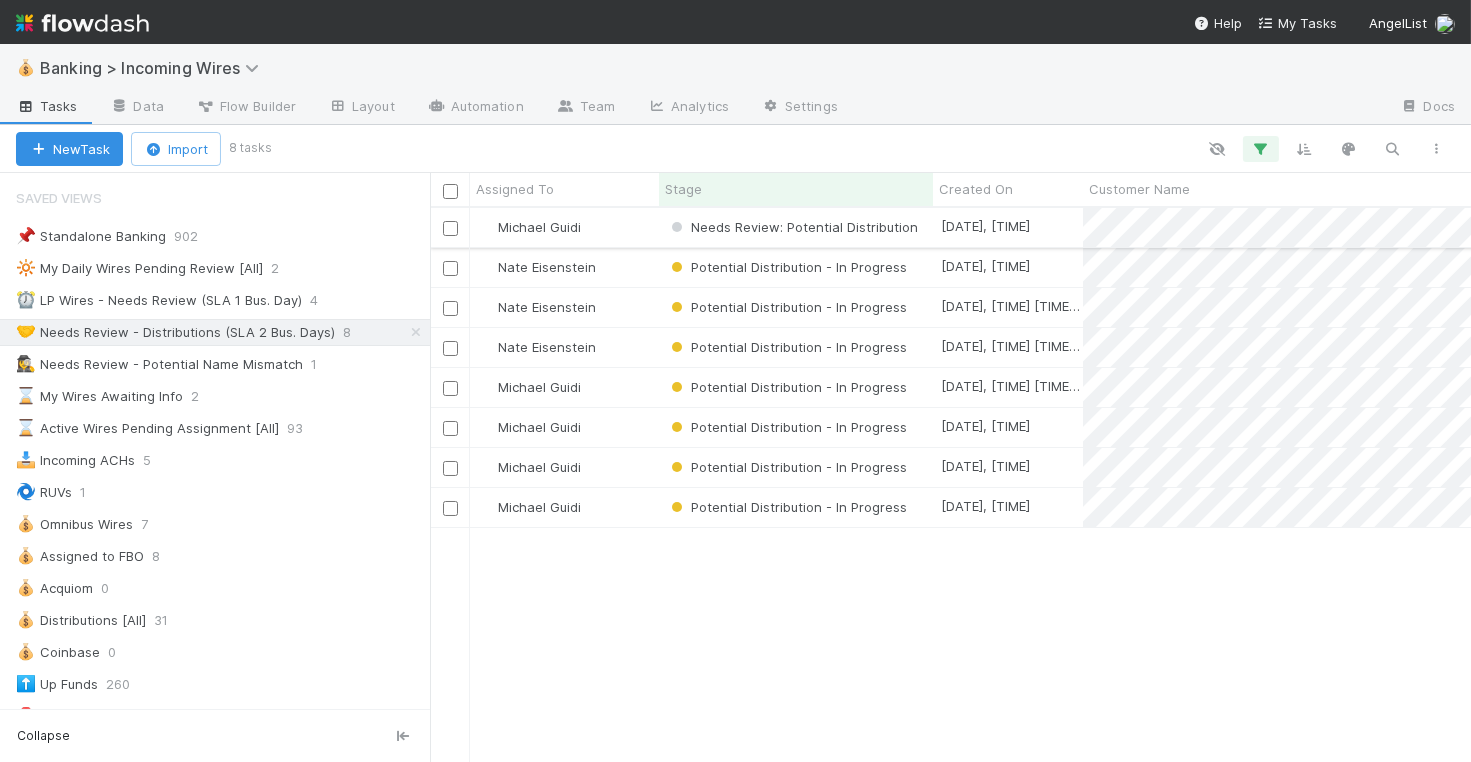 click on "Michael Guidi" at bounding box center (564, 227) 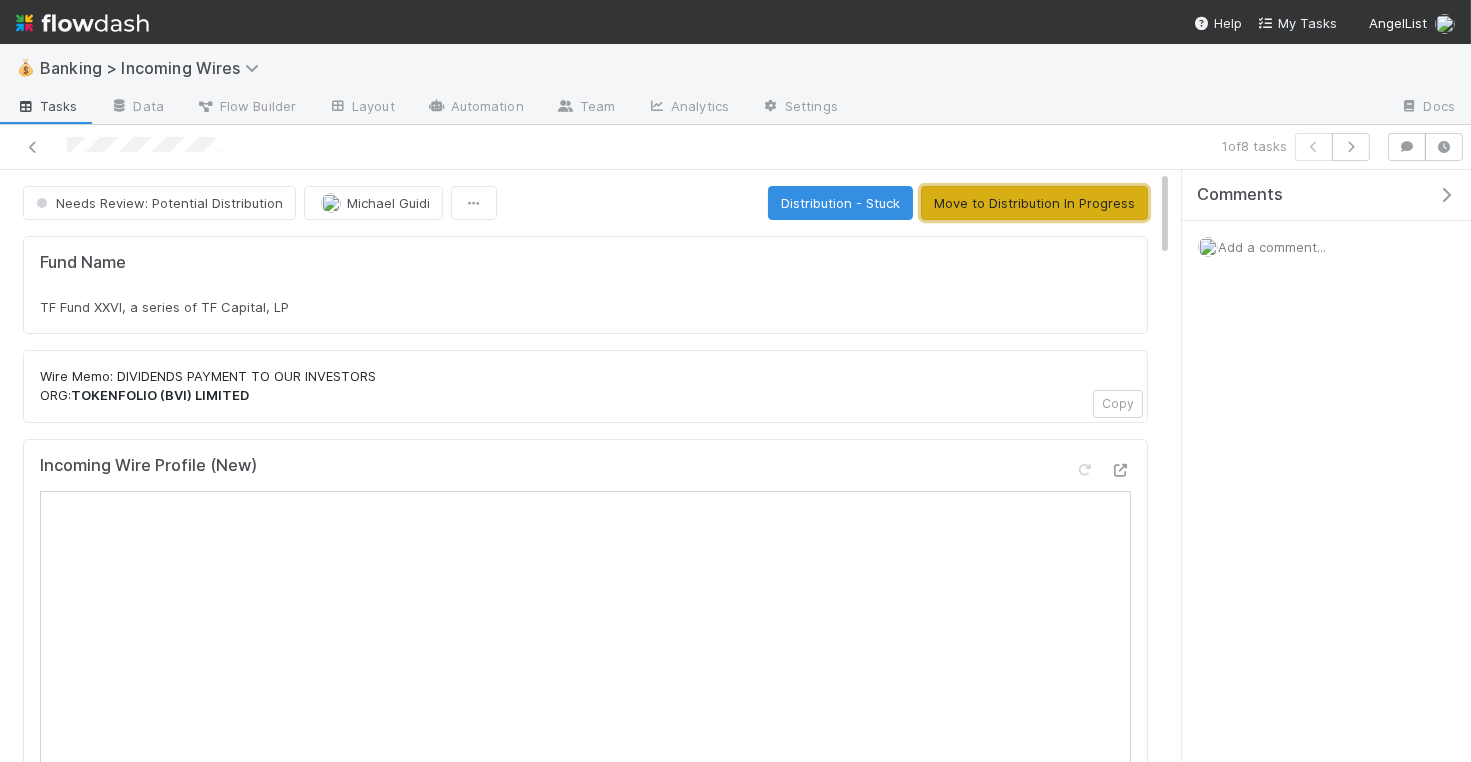 click on "Move to Distribution In Progress" at bounding box center [1034, 203] 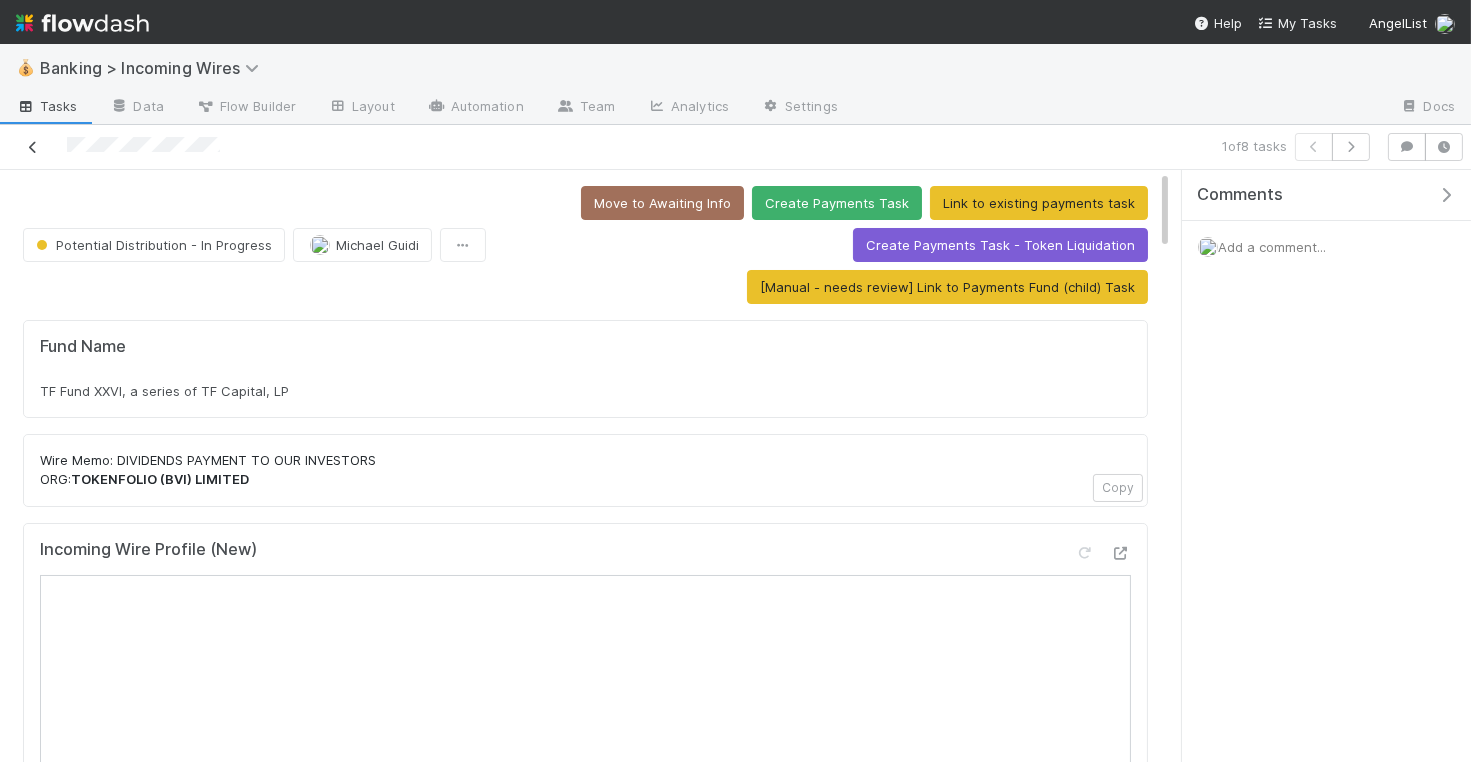 click at bounding box center [33, 147] 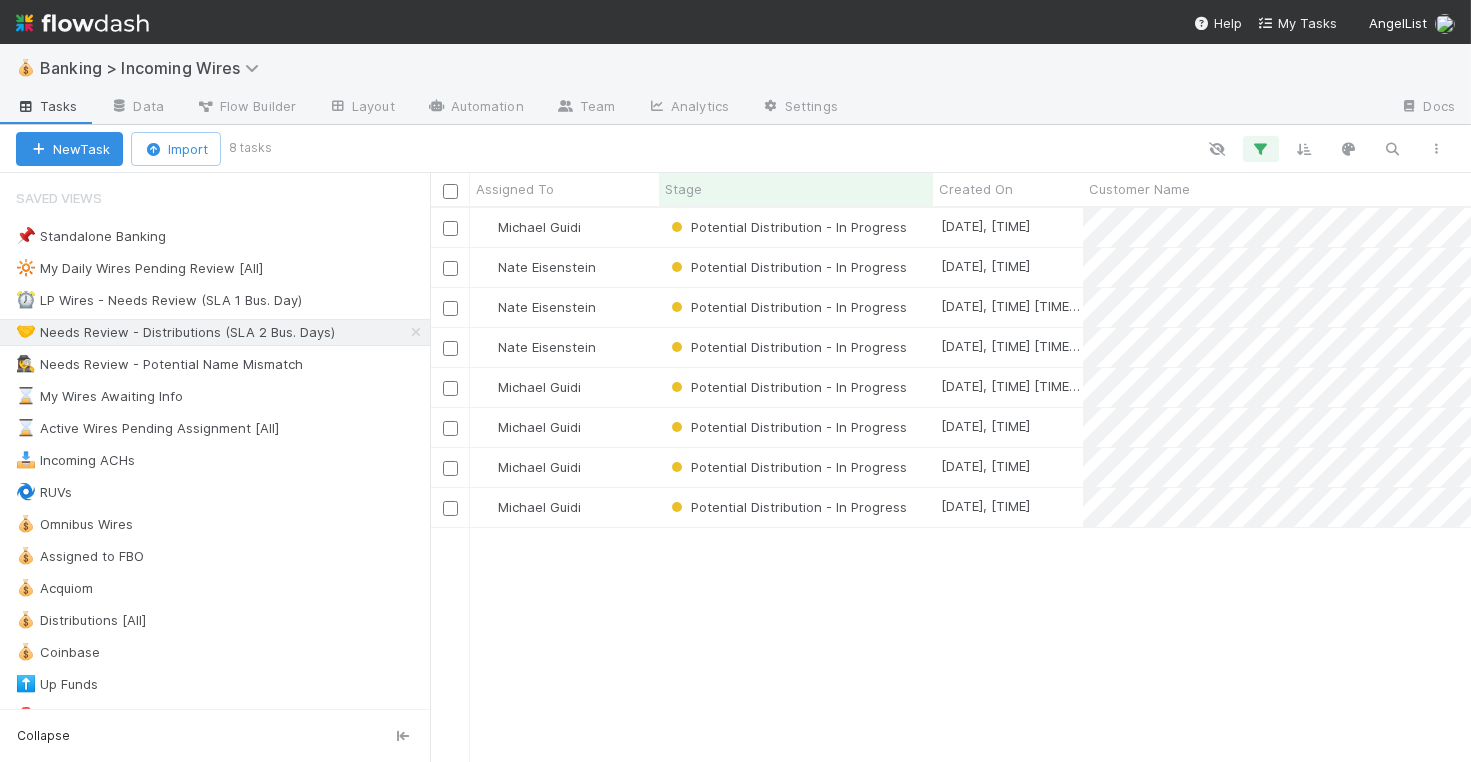 scroll, scrollTop: 1, scrollLeft: 1, axis: both 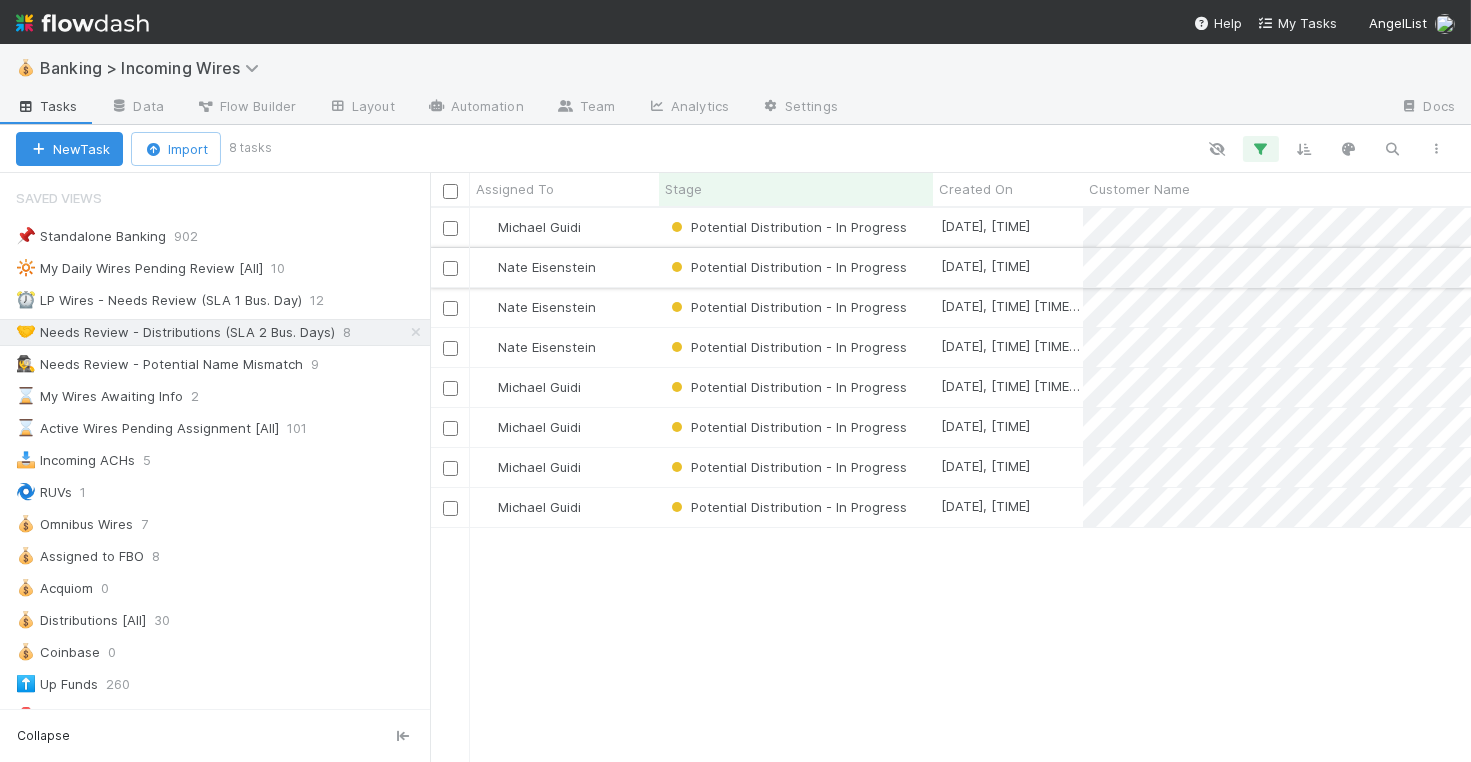 click on "Nate  Eisenstein" at bounding box center (564, 267) 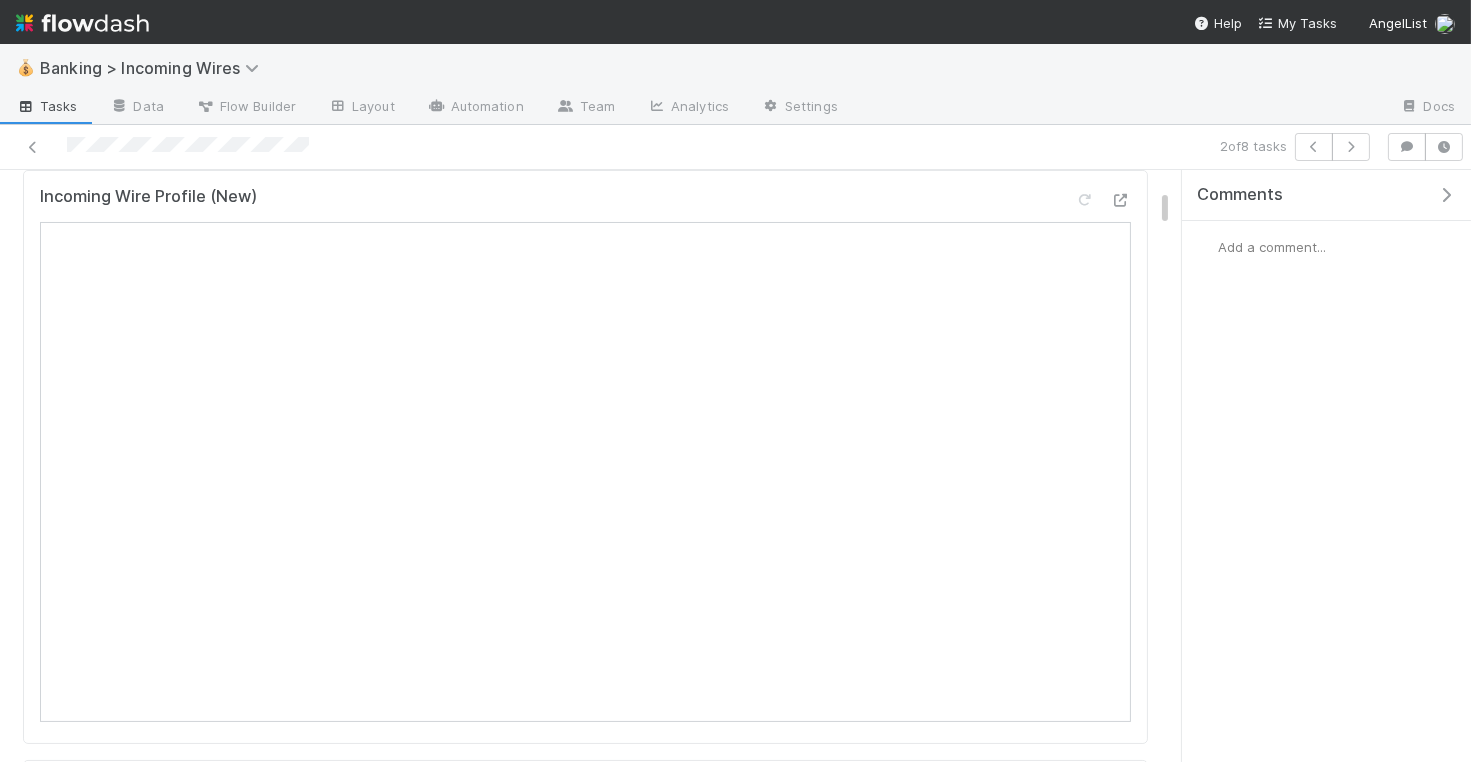 scroll, scrollTop: 363, scrollLeft: 0, axis: vertical 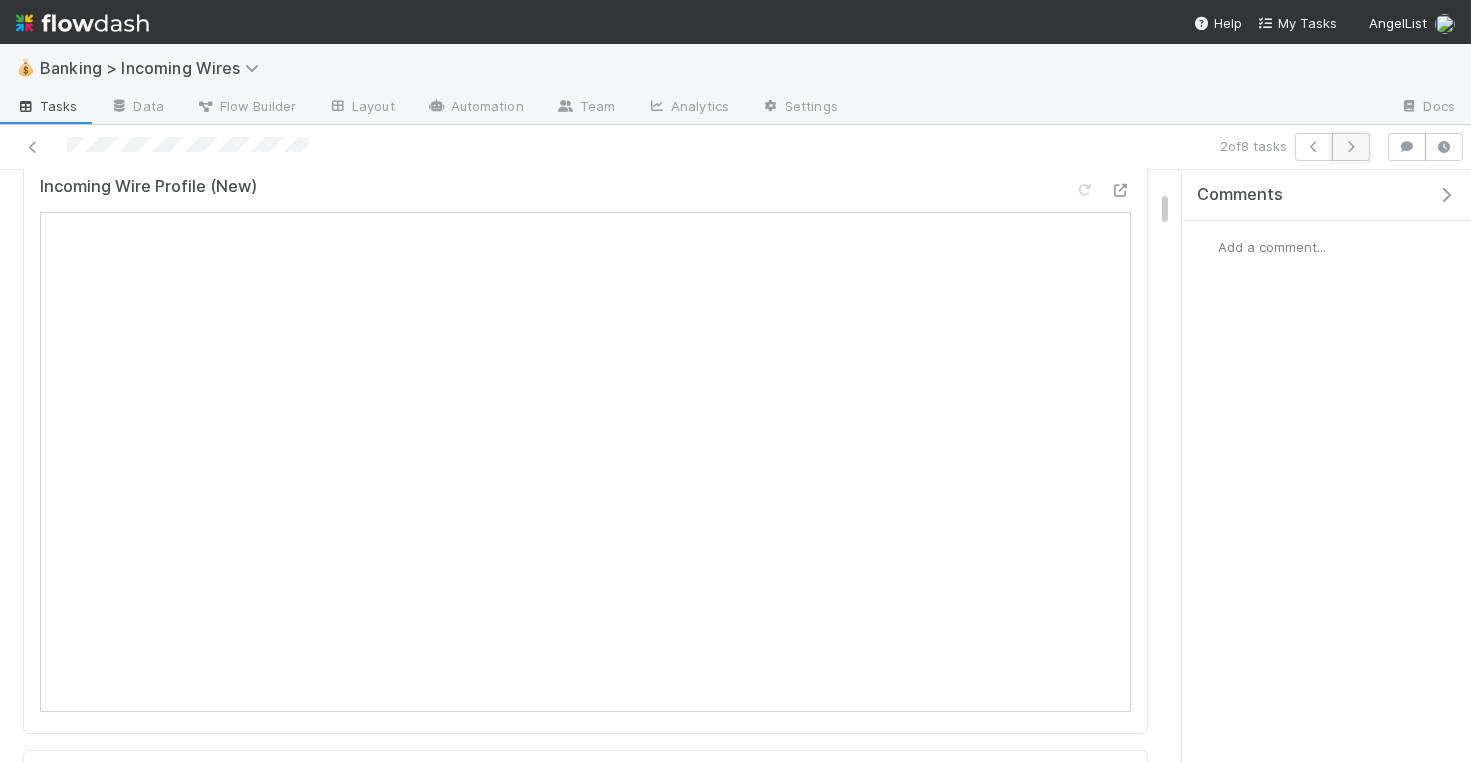 click at bounding box center (1351, 147) 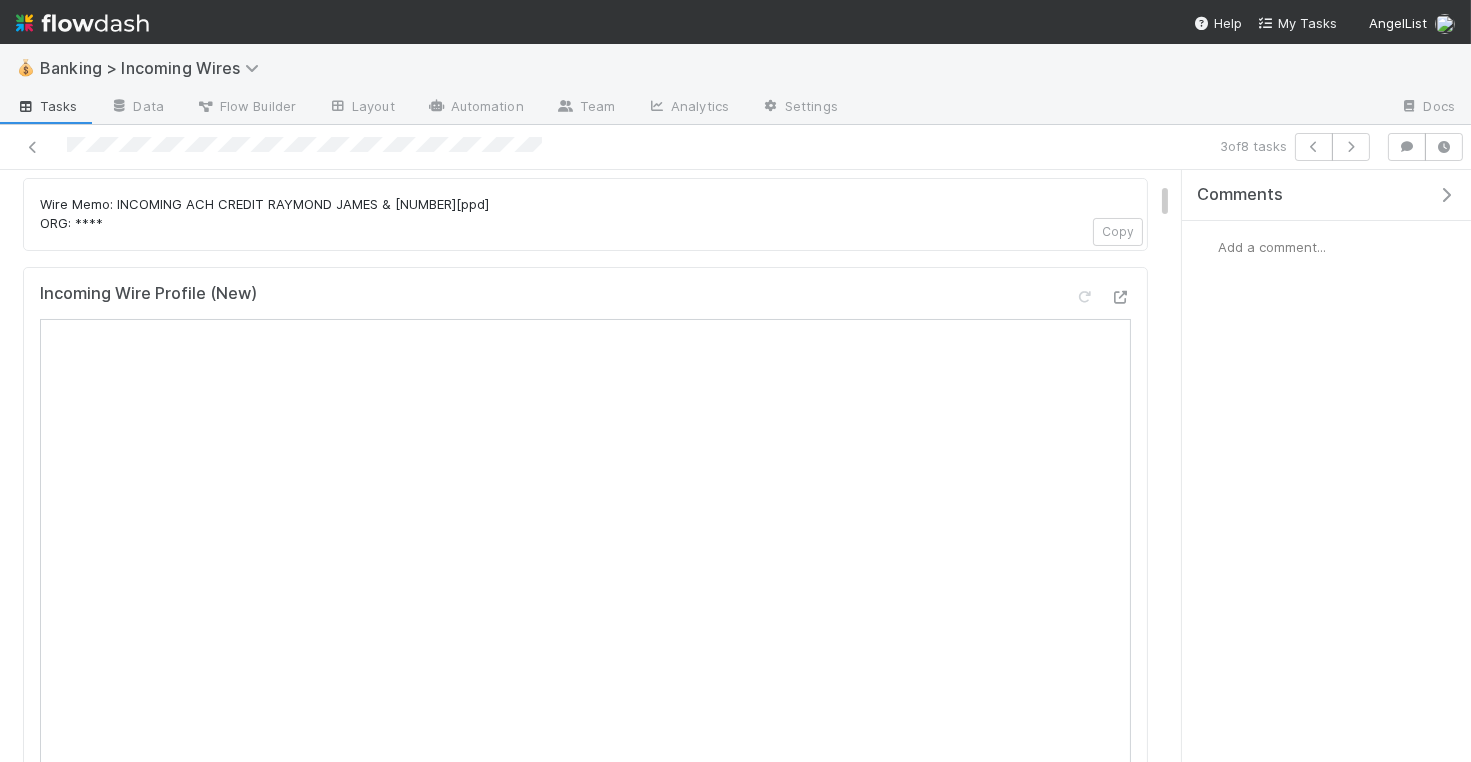 scroll, scrollTop: 336, scrollLeft: 0, axis: vertical 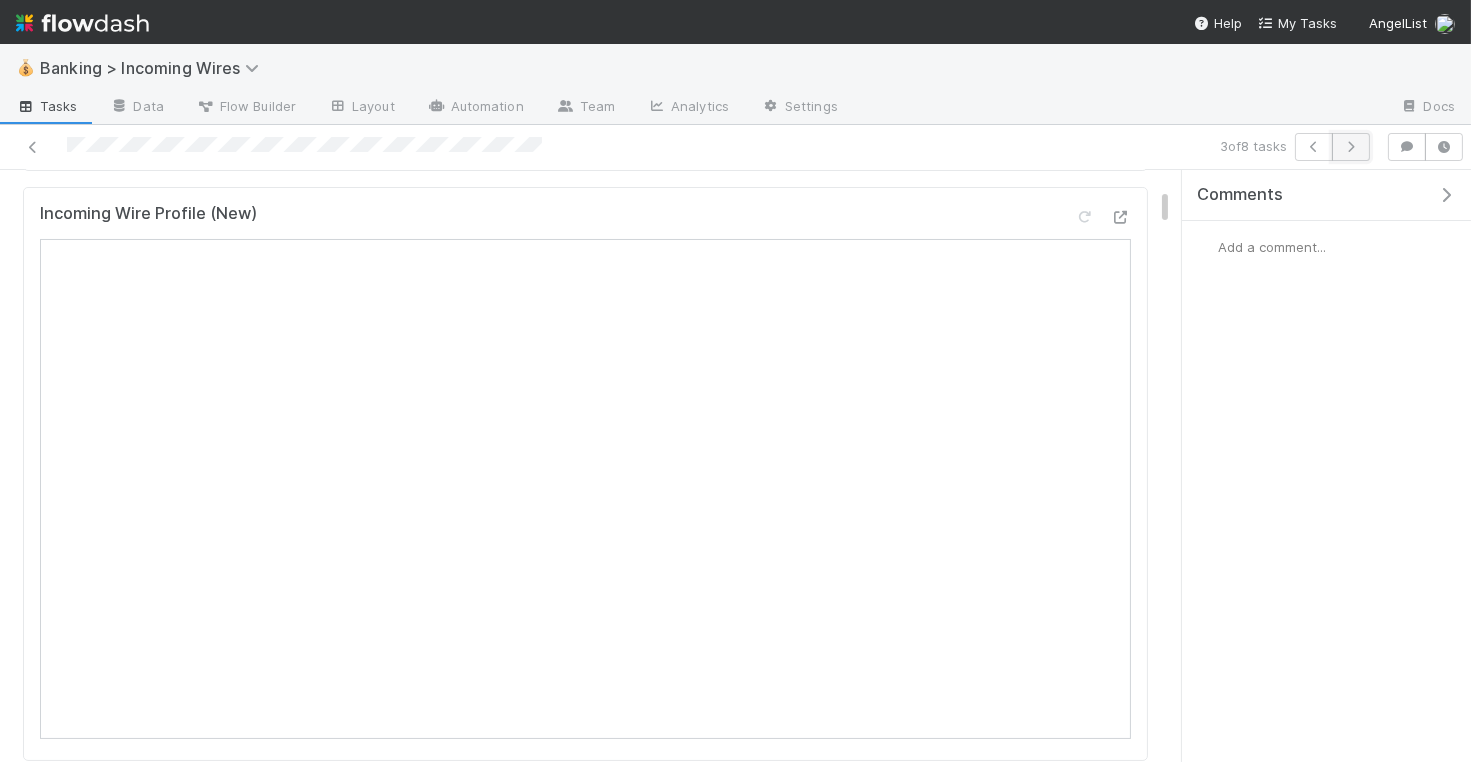 click at bounding box center (1351, 147) 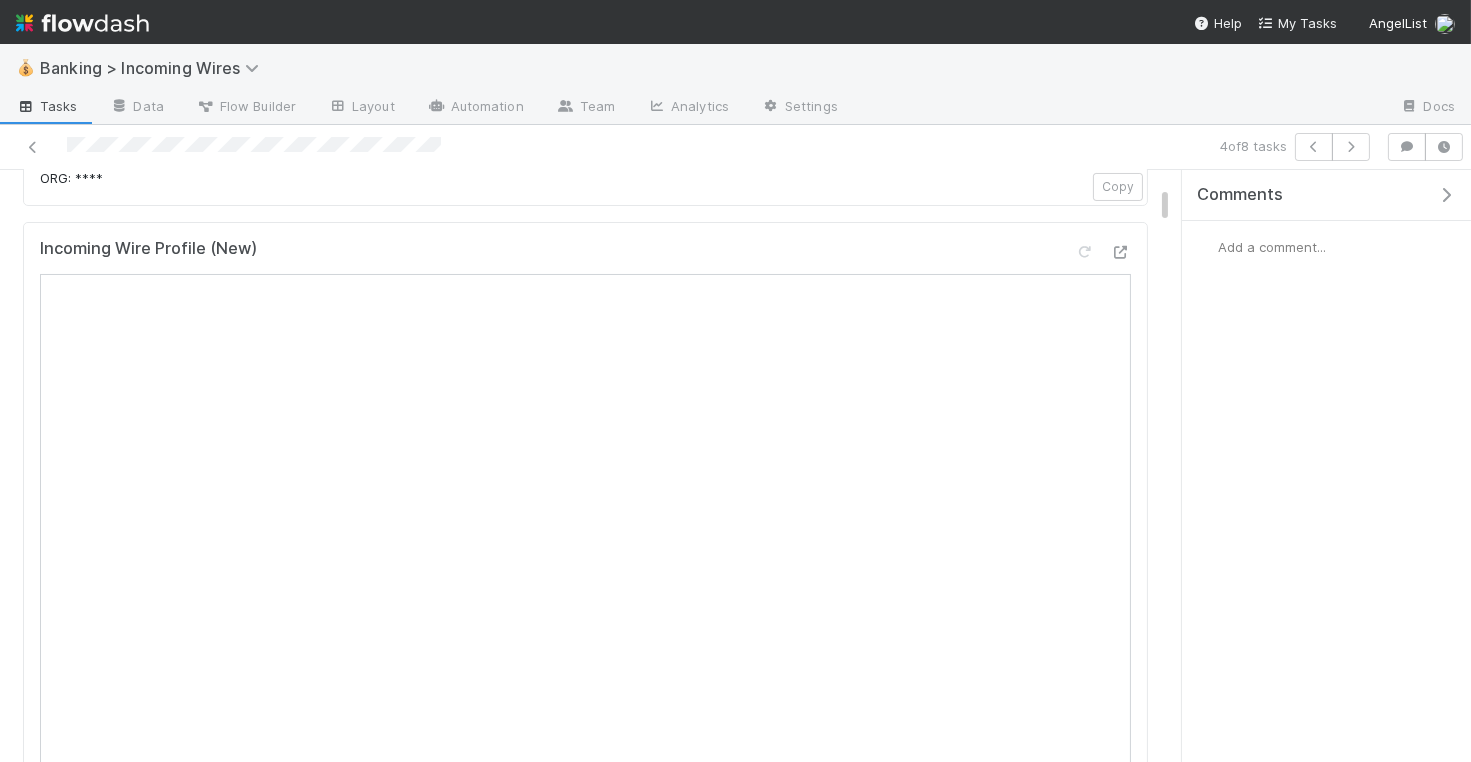 scroll, scrollTop: 303, scrollLeft: 0, axis: vertical 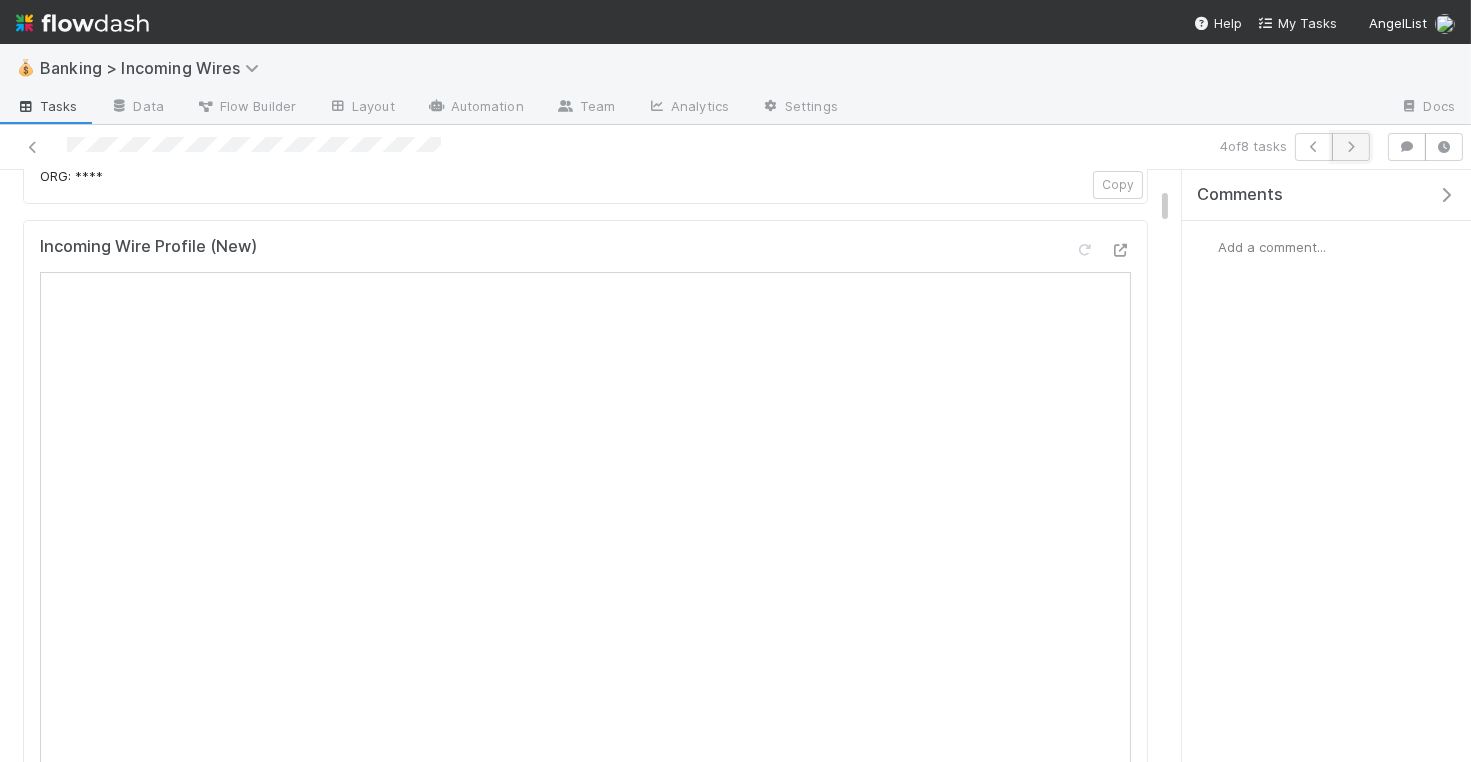 click at bounding box center [1351, 147] 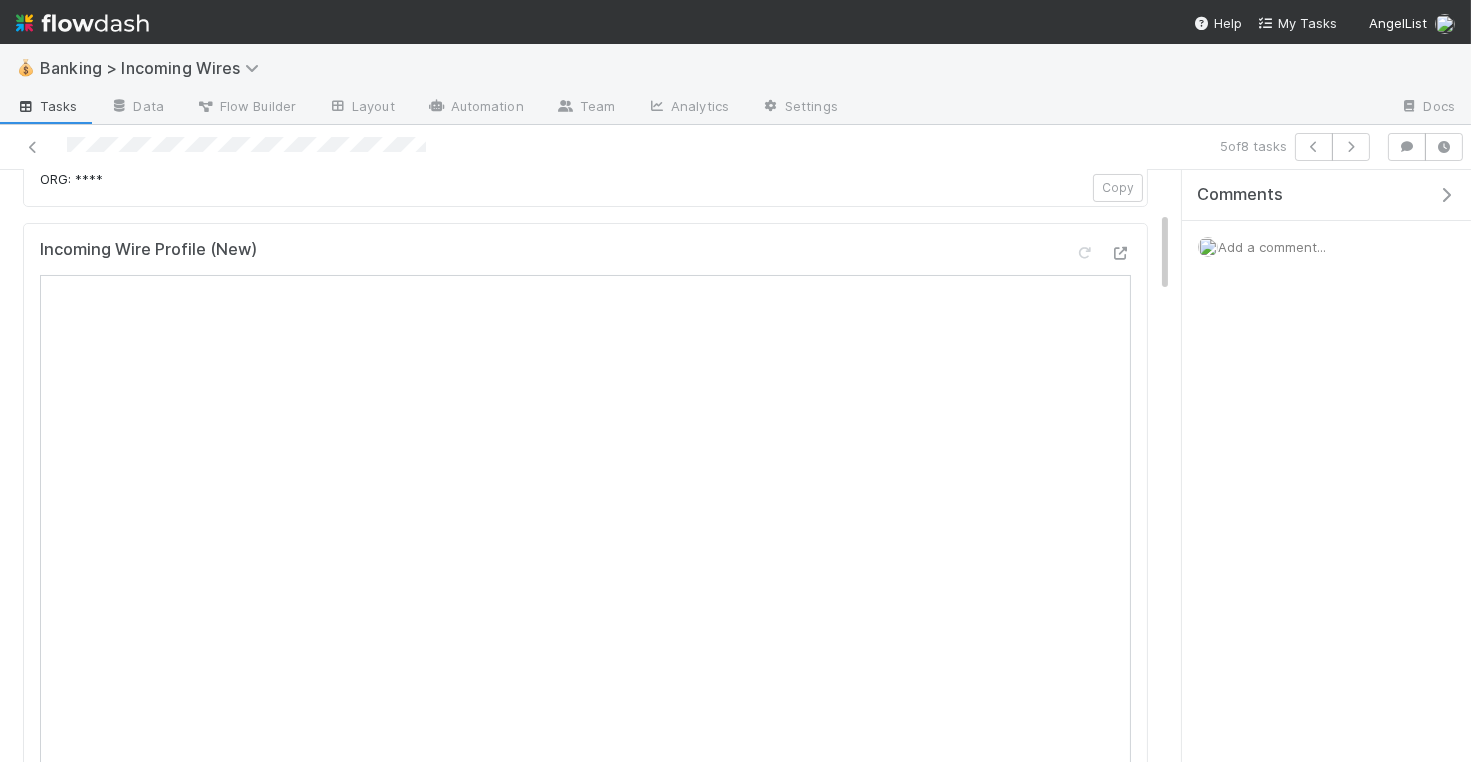 scroll, scrollTop: 0, scrollLeft: 0, axis: both 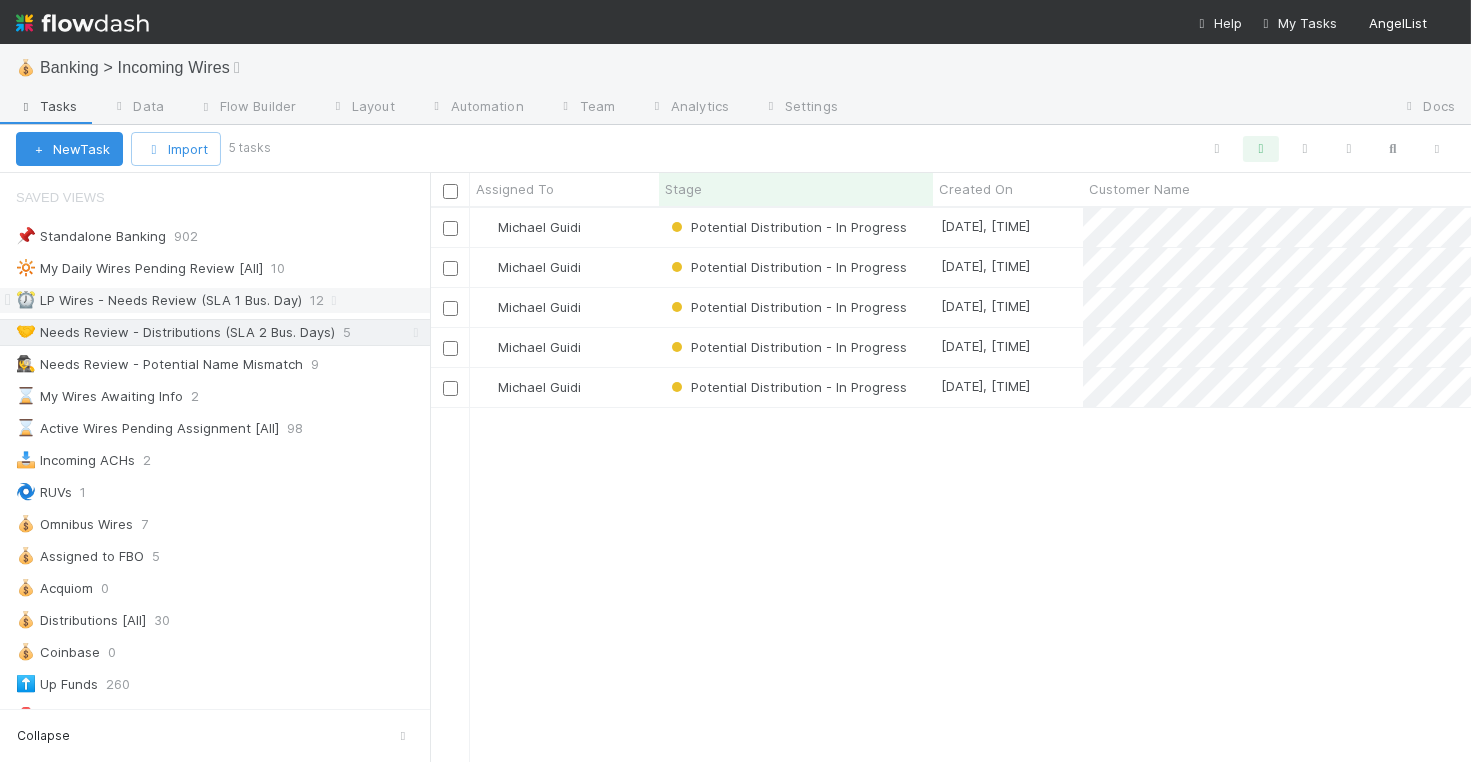 click on "⏰ LP Wires - Needs Review (SLA 1 Bus. Day)" at bounding box center [159, 300] 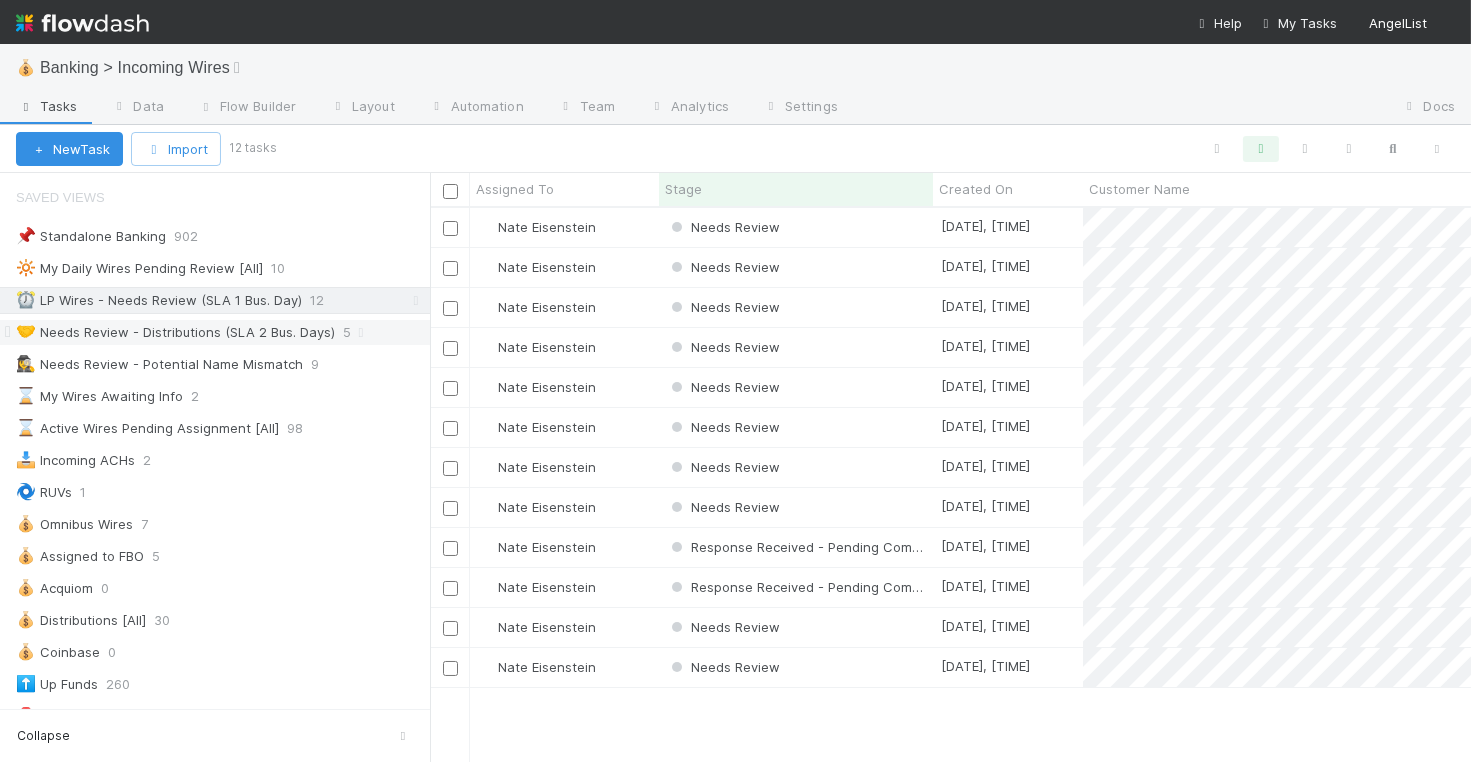 click on "🤝 Needs Review - Distributions (SLA 2 Bus. Days)" at bounding box center (175, 332) 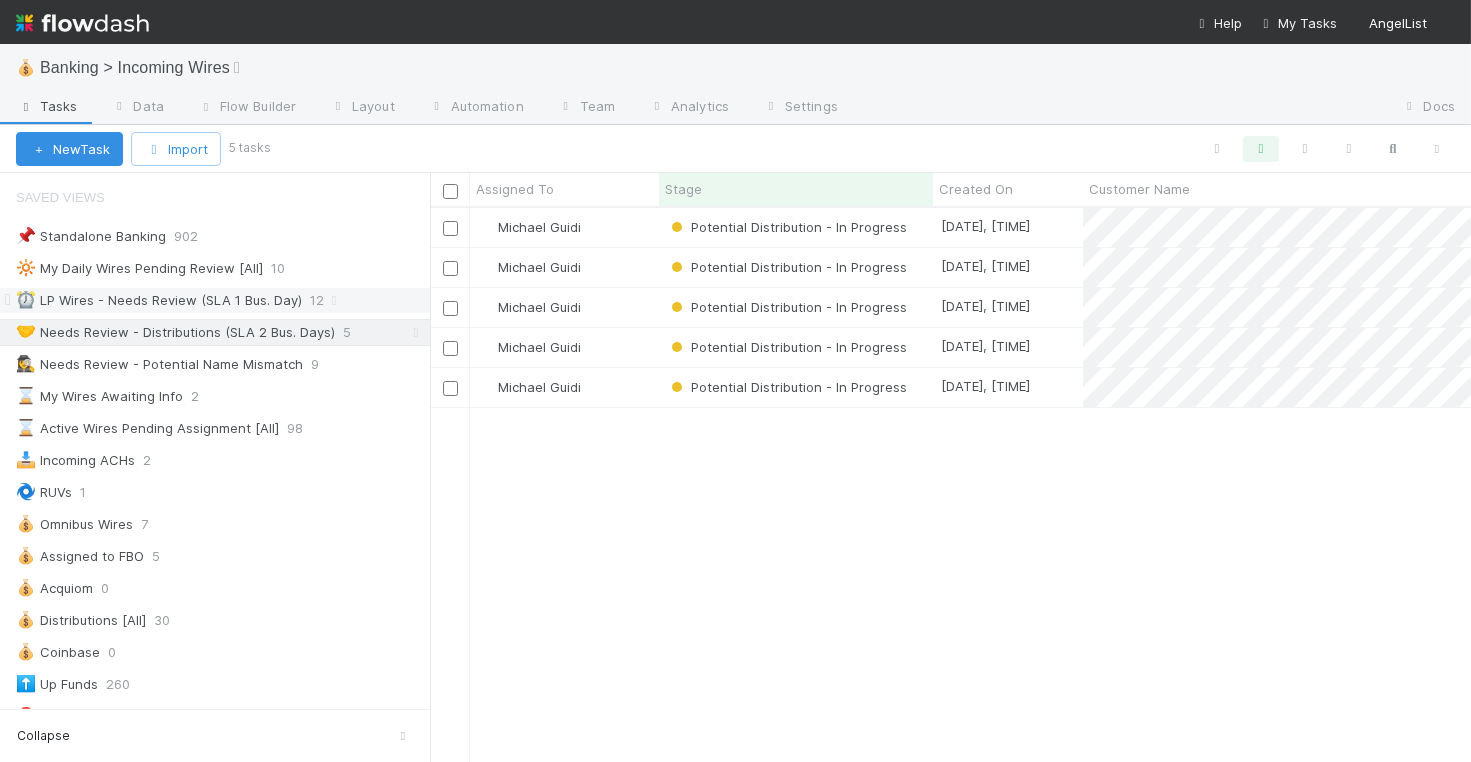 scroll, scrollTop: 1, scrollLeft: 1, axis: both 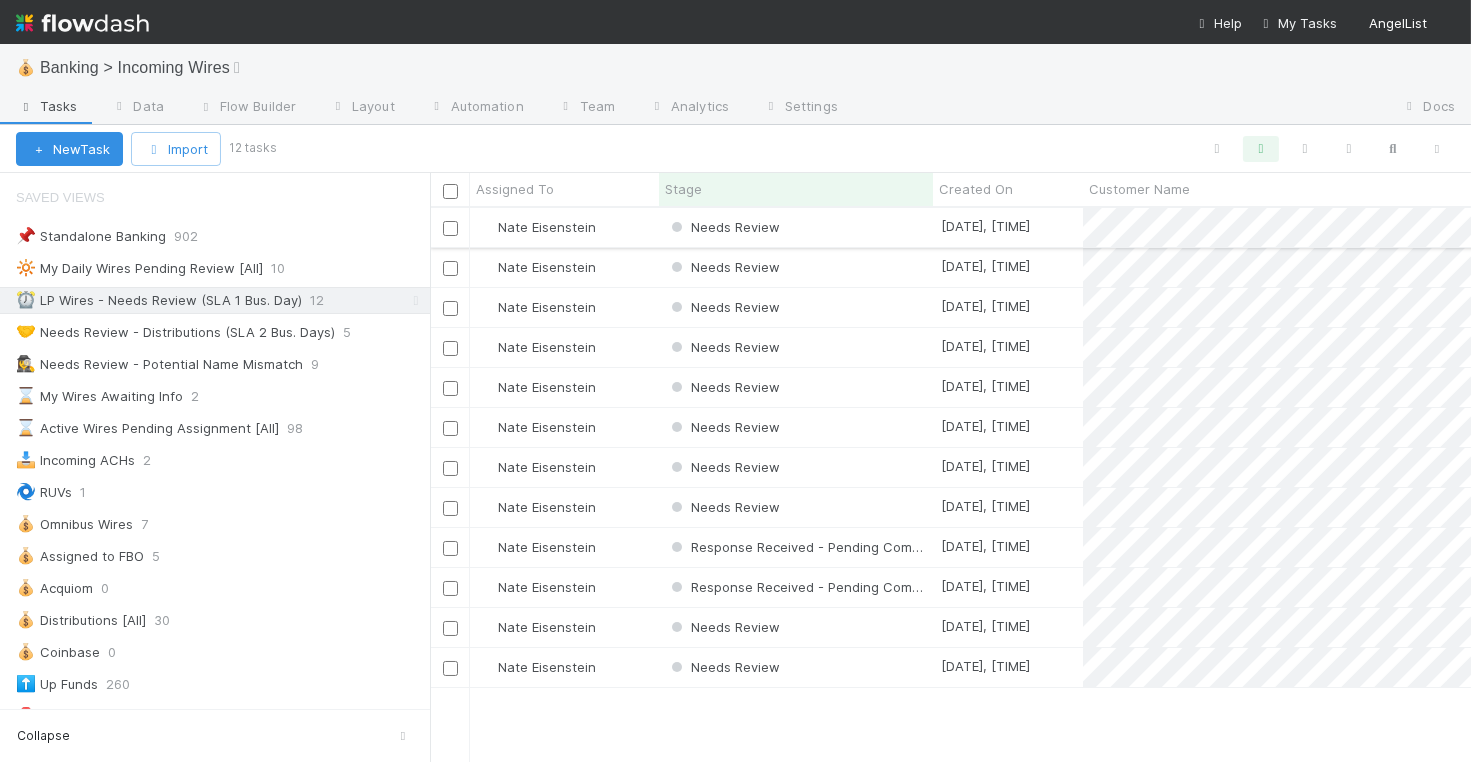 click on "Needs Review" at bounding box center [796, 227] 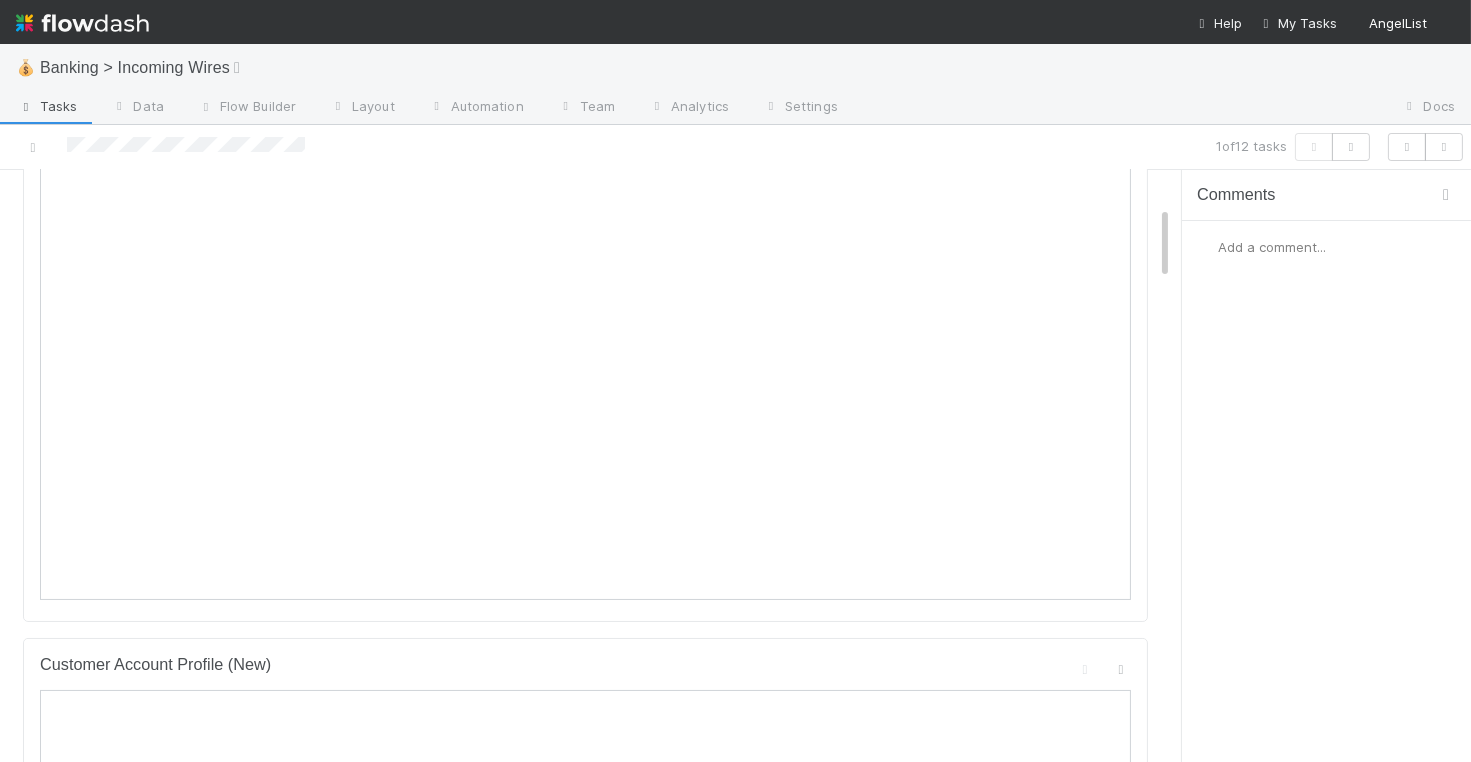 scroll, scrollTop: 295, scrollLeft: 0, axis: vertical 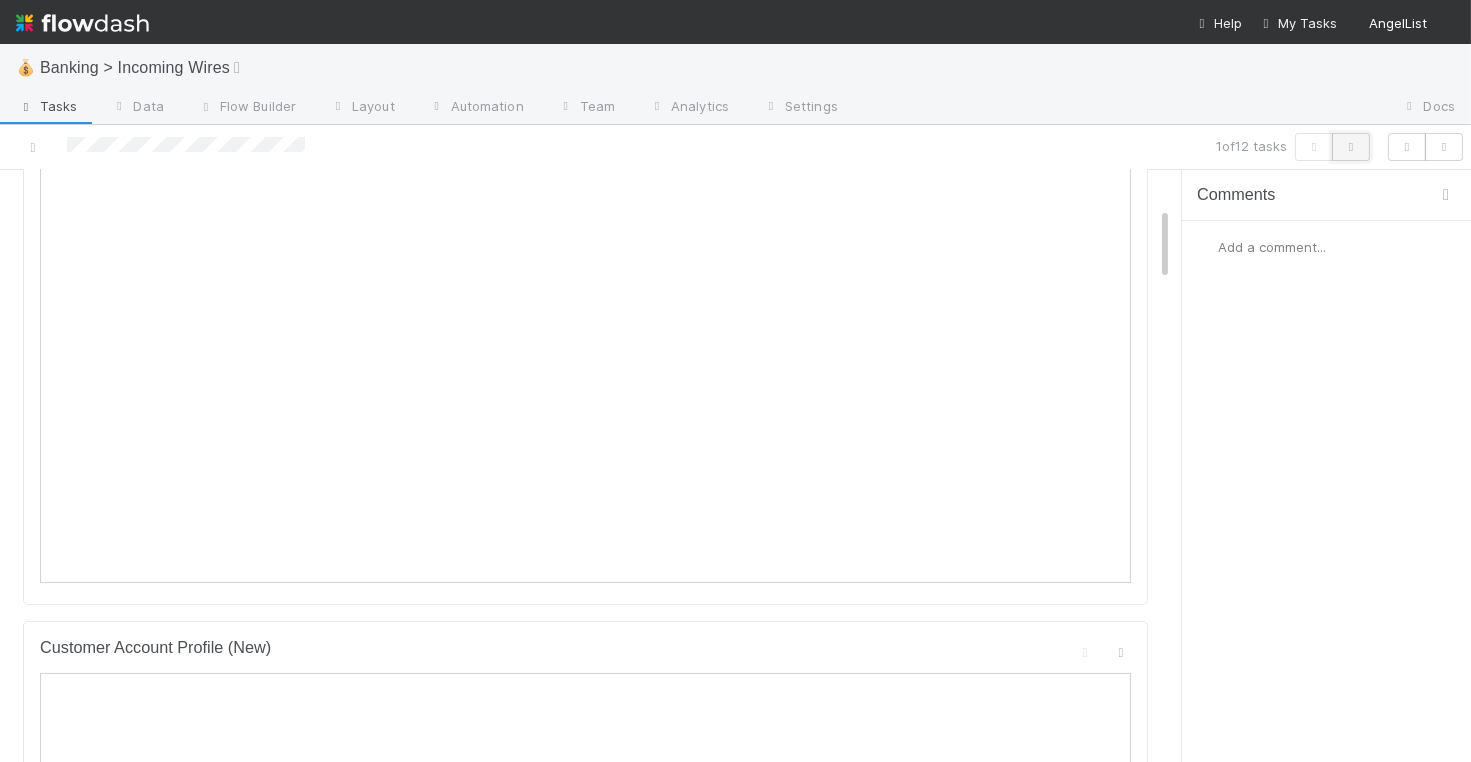 click at bounding box center (1351, 147) 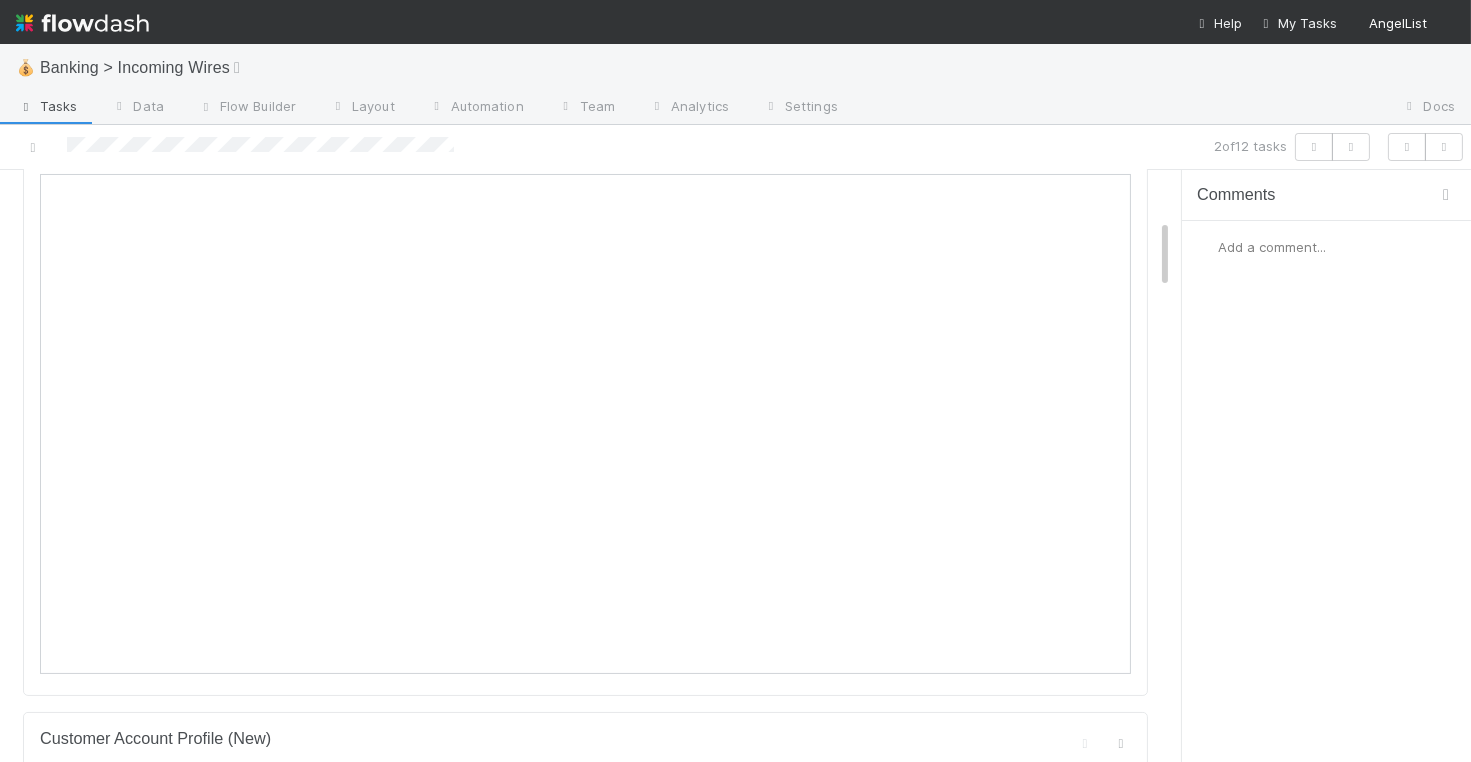 scroll, scrollTop: 410, scrollLeft: 0, axis: vertical 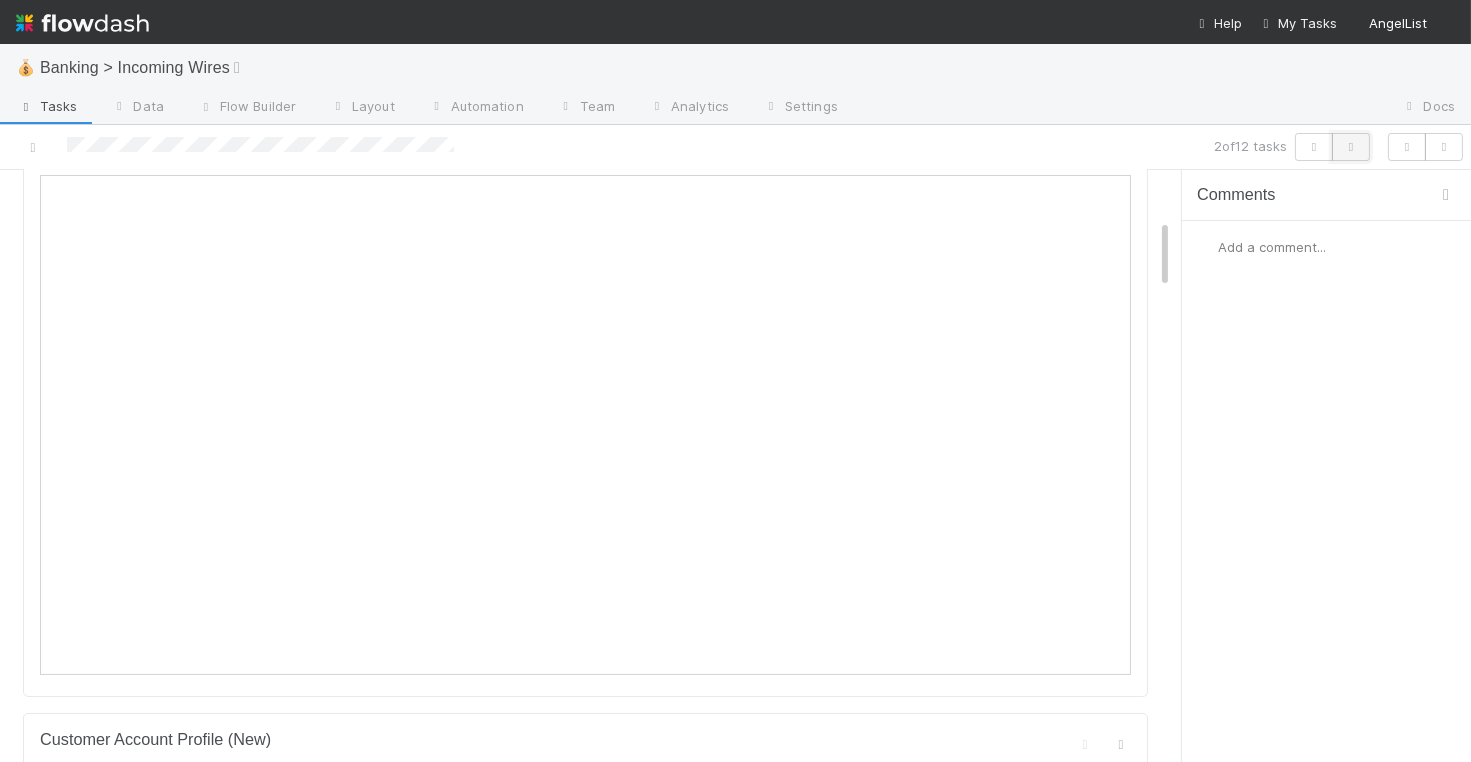 click at bounding box center (1351, 147) 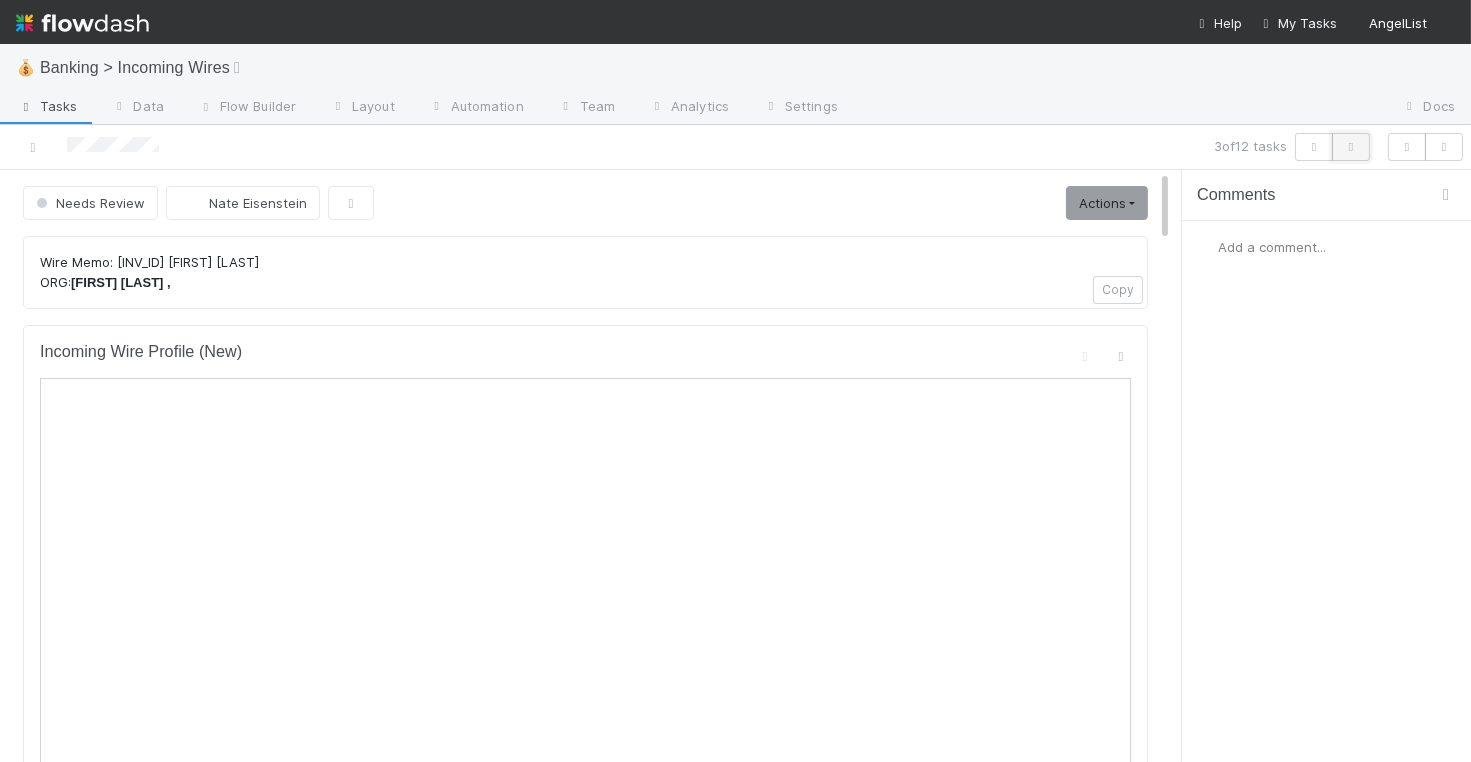 click at bounding box center (1351, 147) 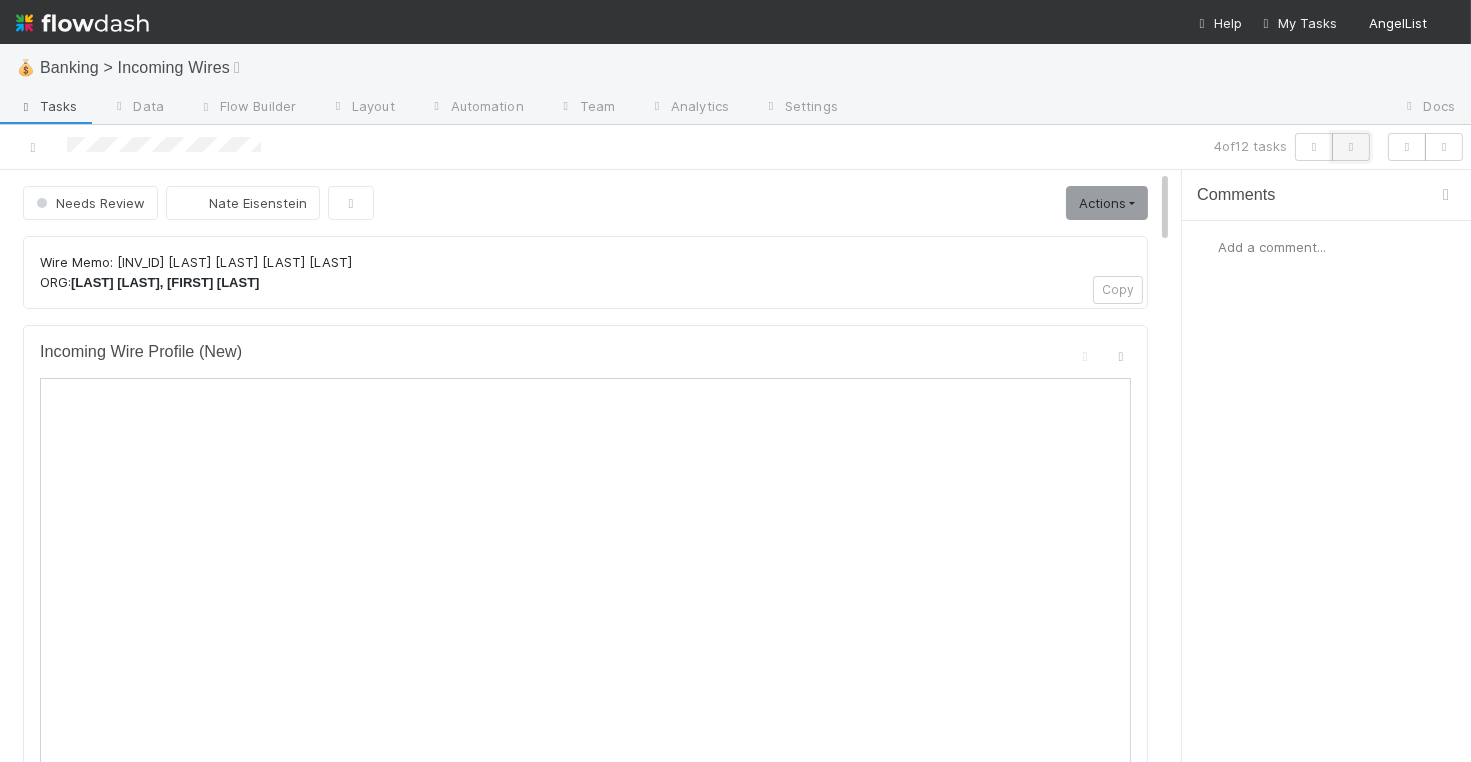 click at bounding box center [1351, 147] 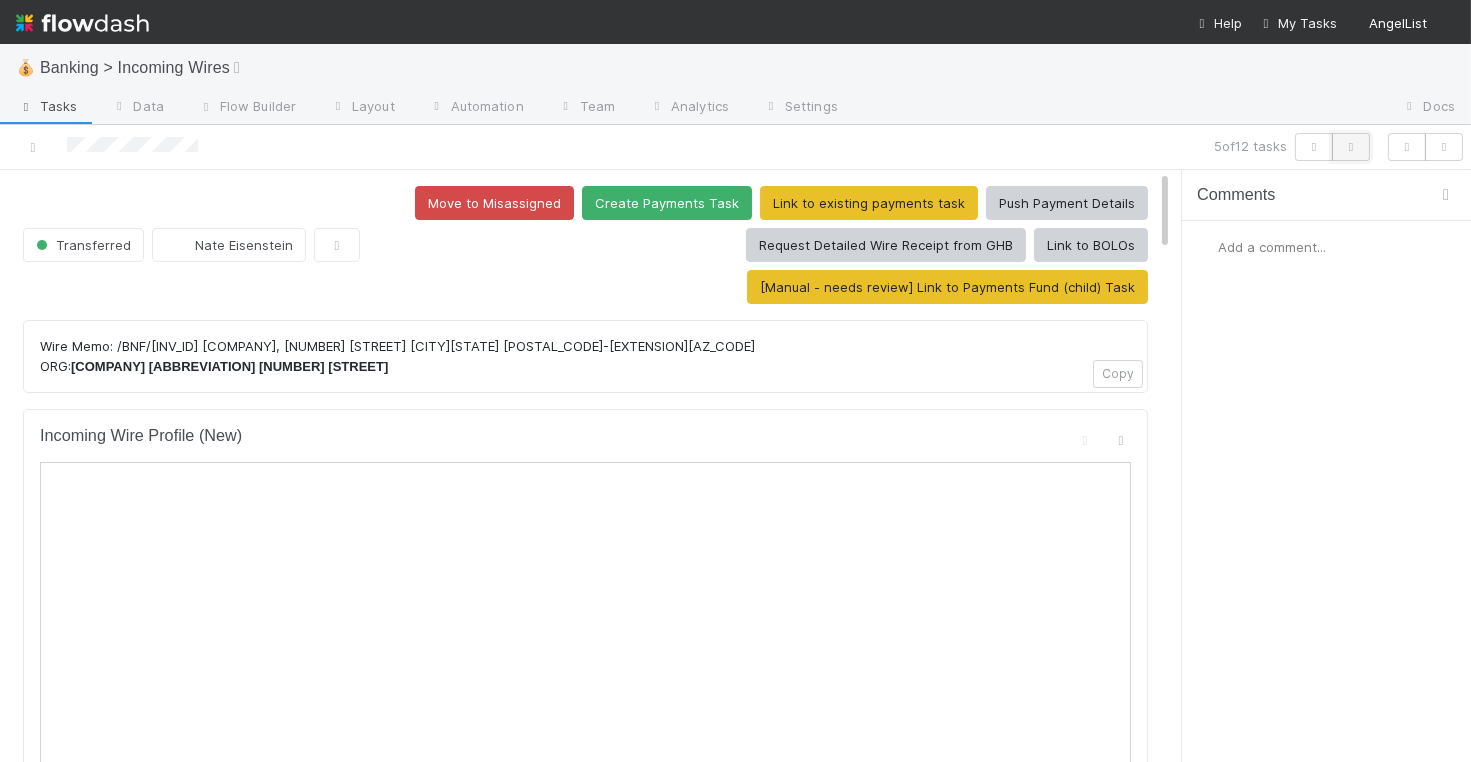 click at bounding box center [1351, 147] 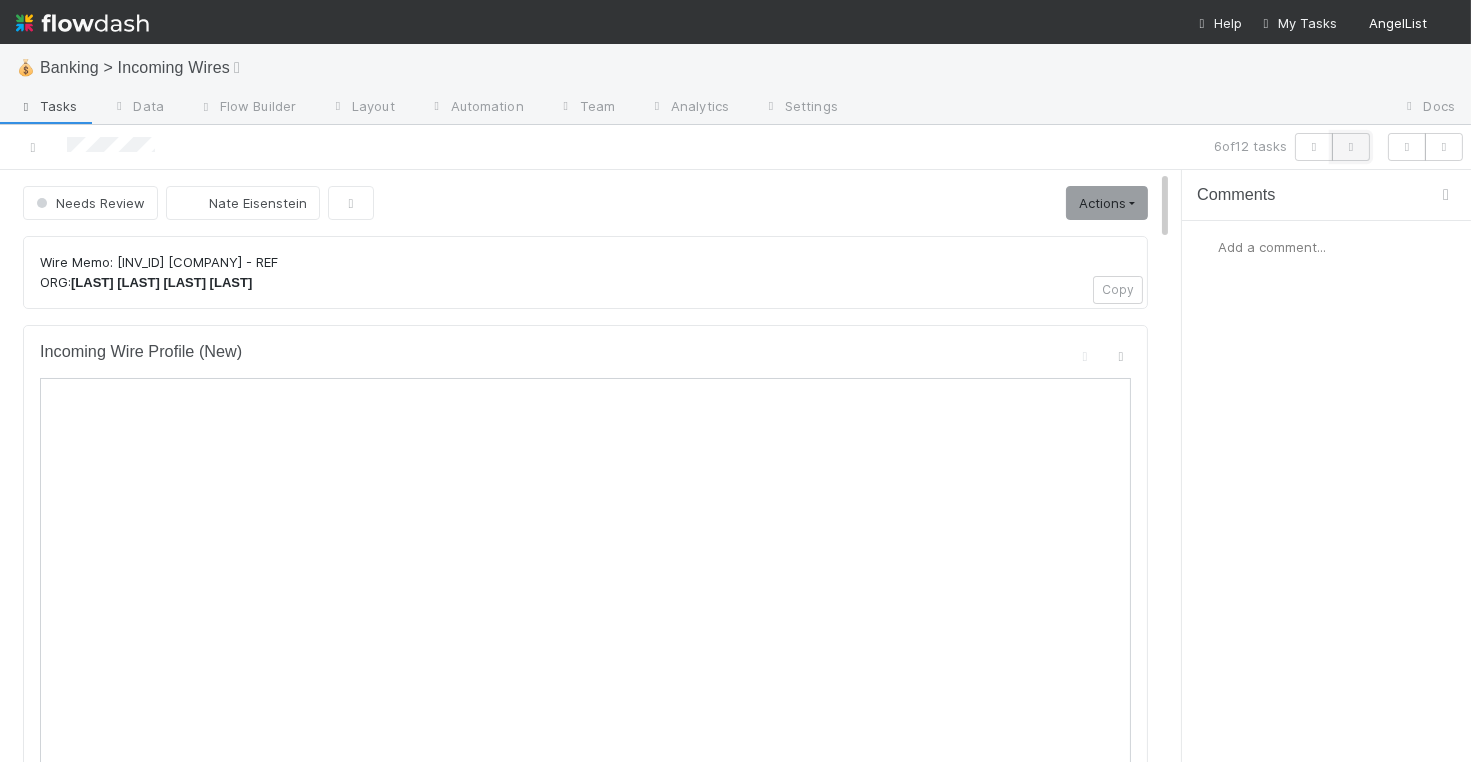 click at bounding box center [1351, 147] 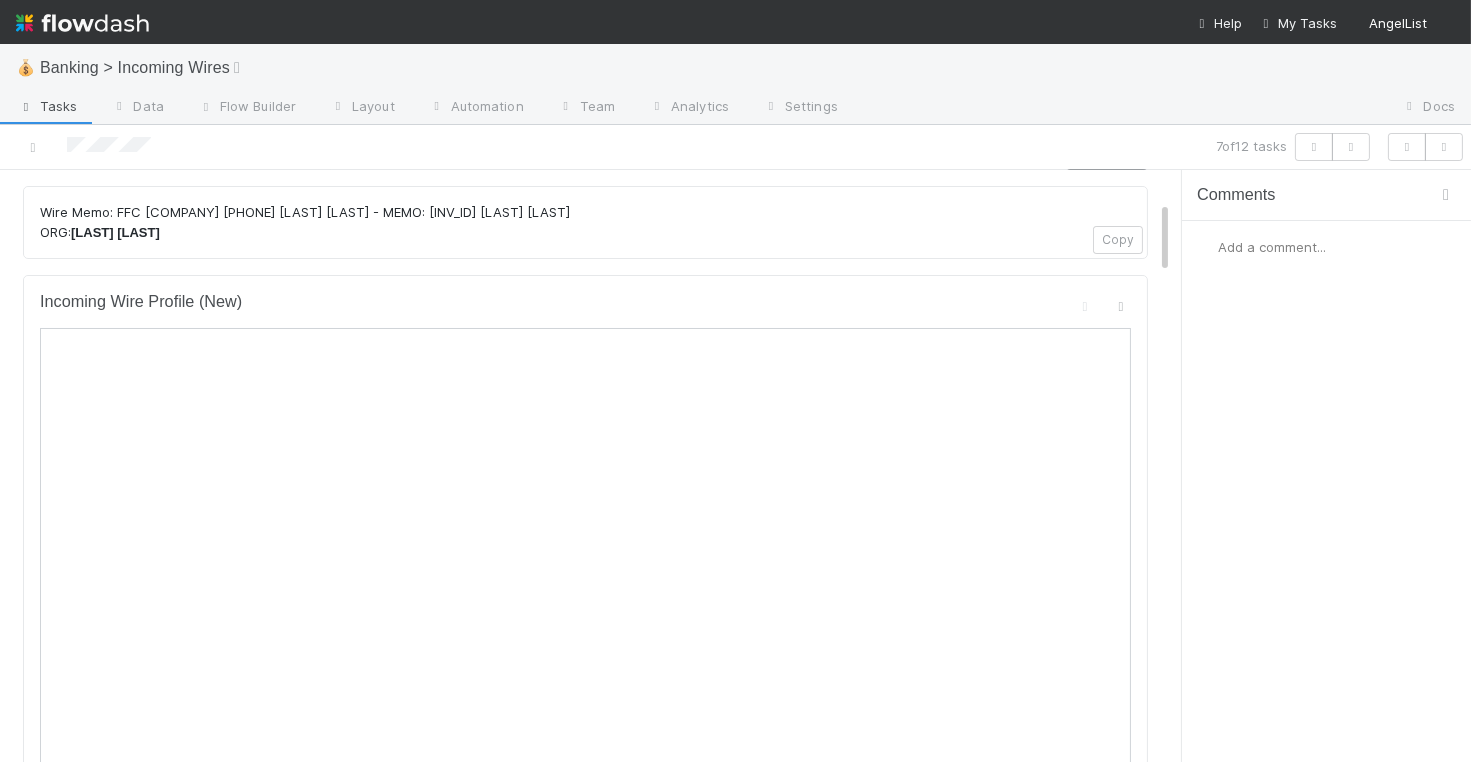 scroll, scrollTop: 0, scrollLeft: 0, axis: both 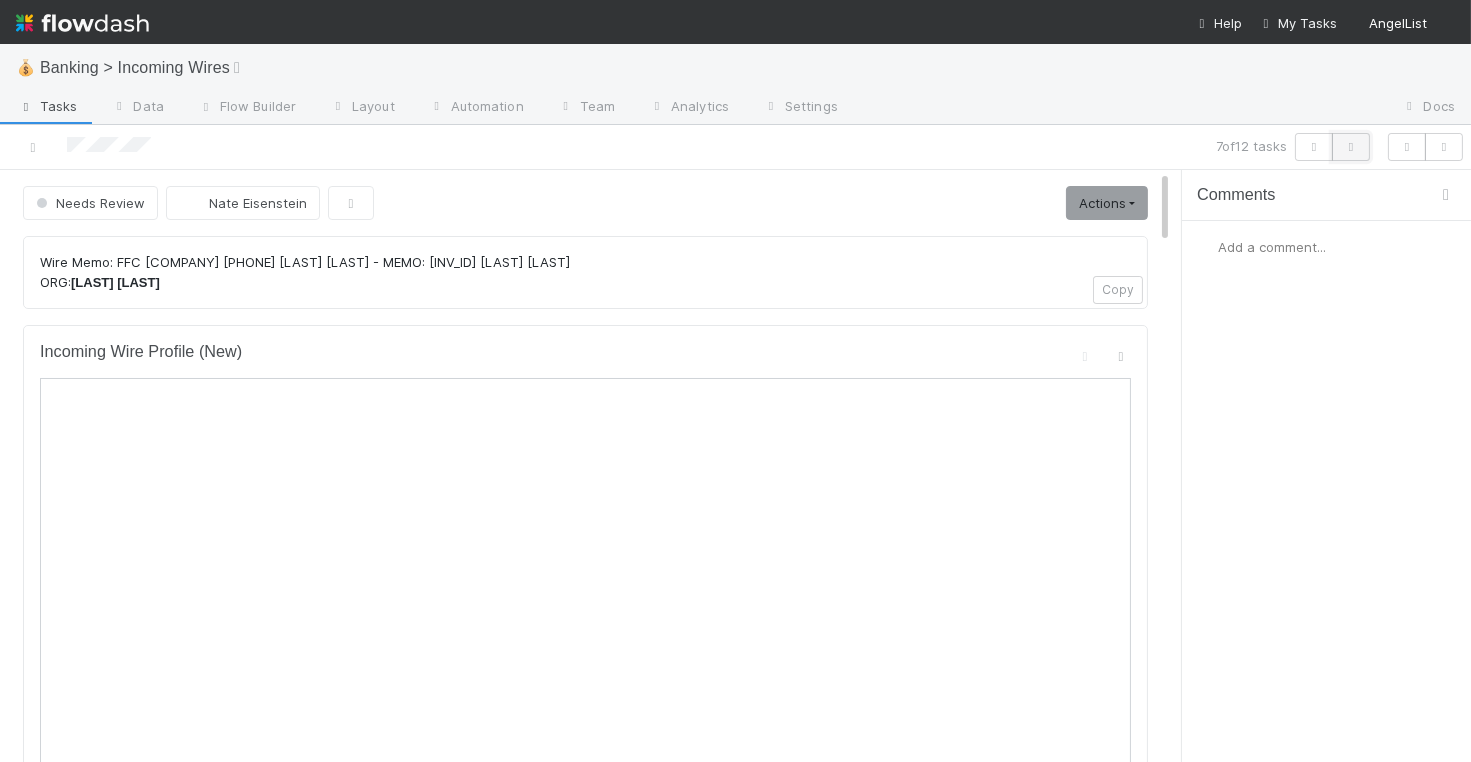 click at bounding box center (1351, 147) 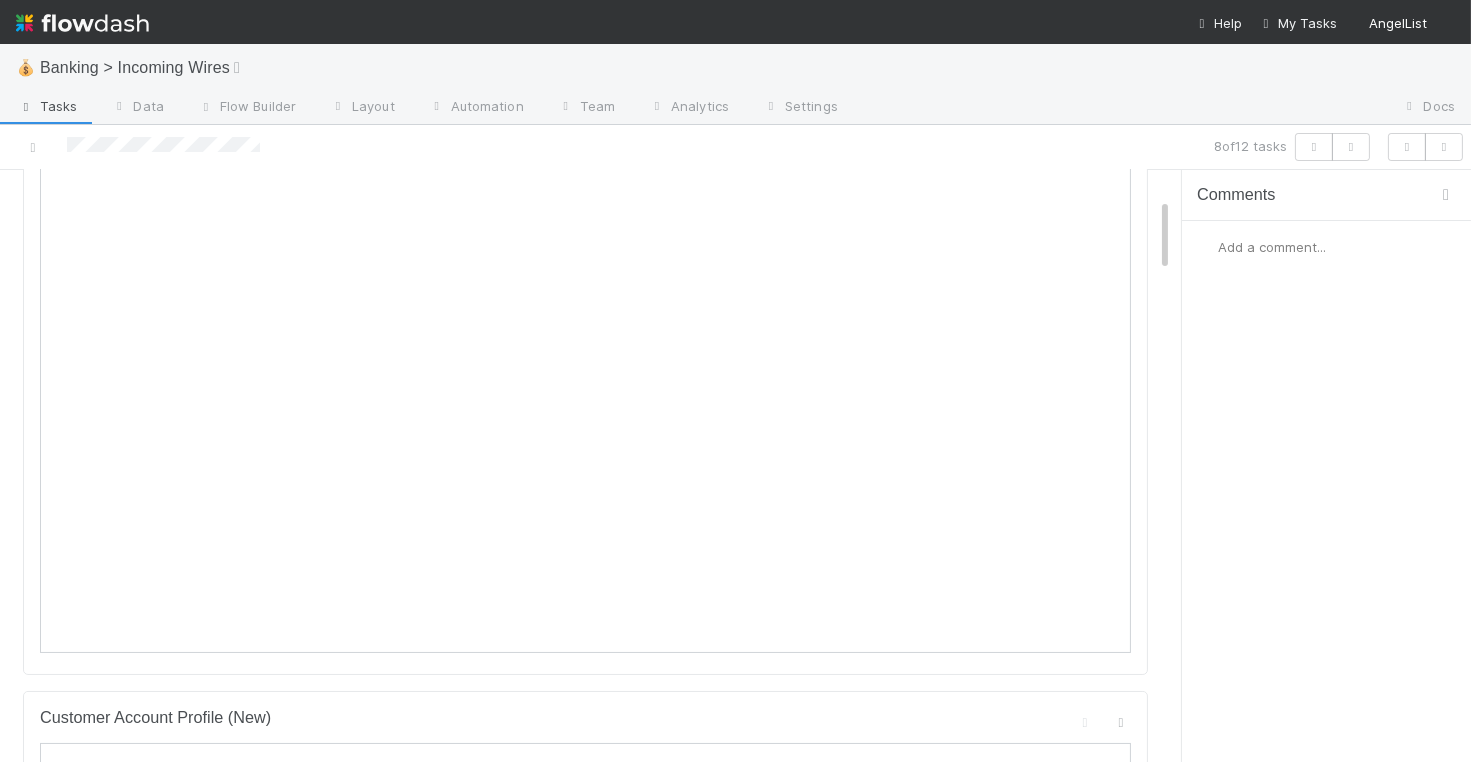 scroll, scrollTop: 197, scrollLeft: 0, axis: vertical 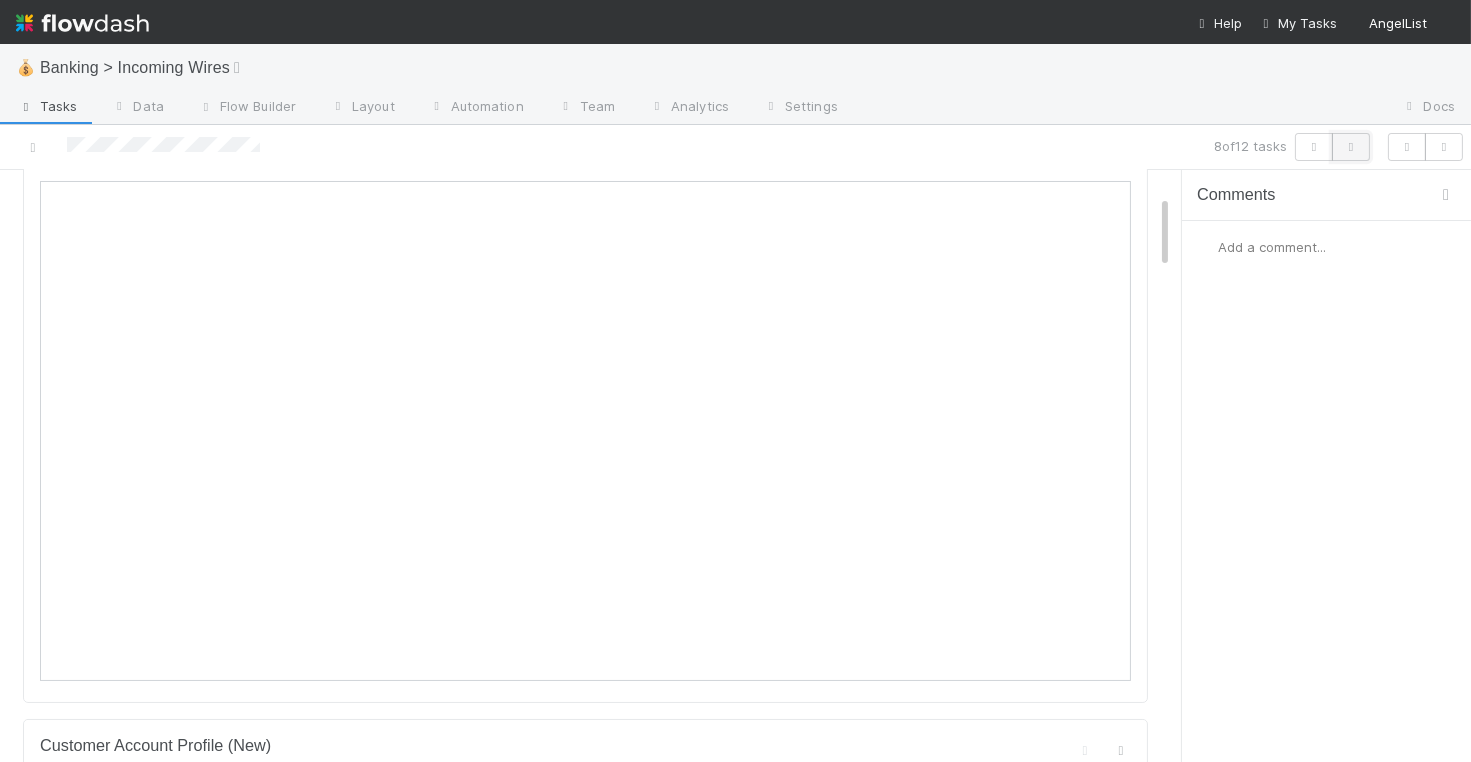 click at bounding box center [1351, 147] 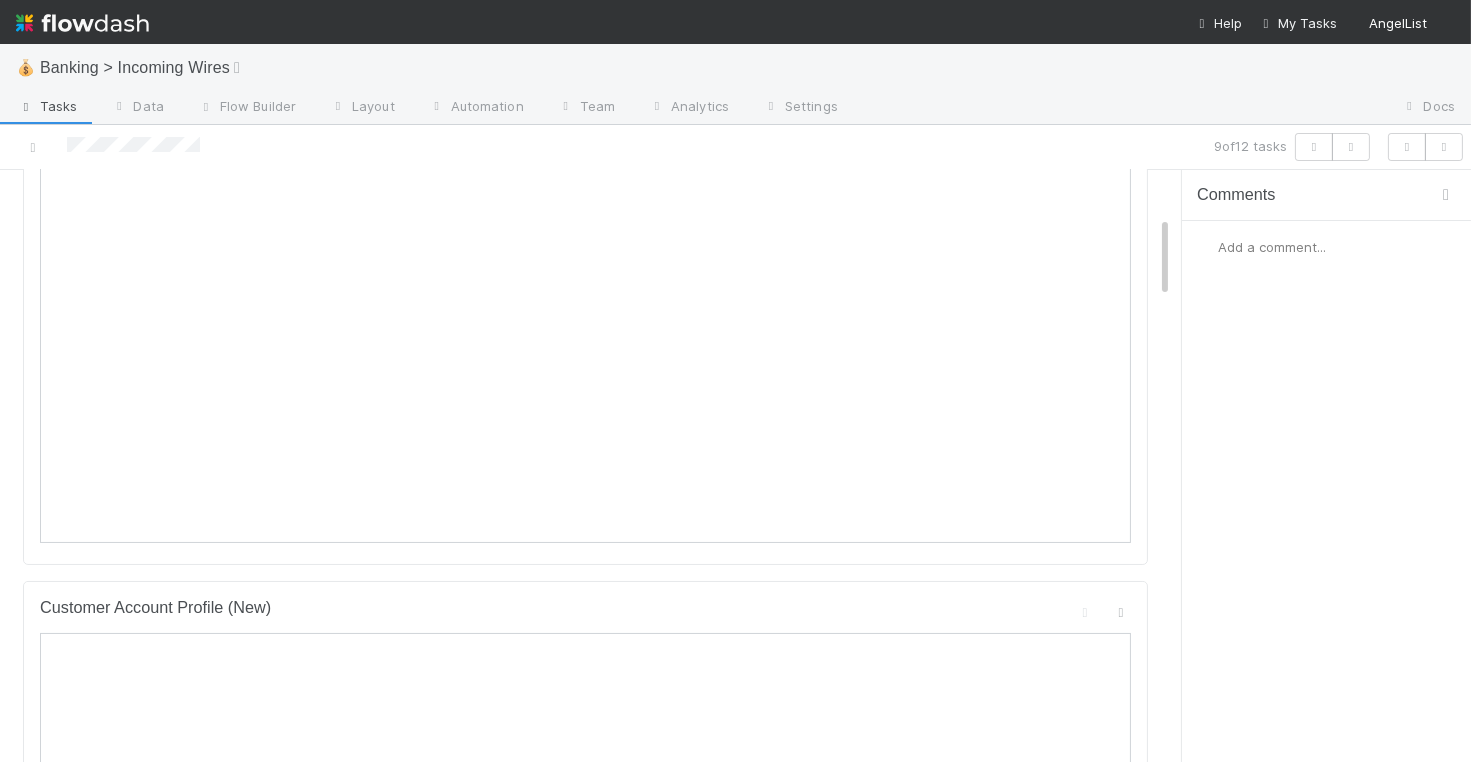 scroll, scrollTop: 0, scrollLeft: 0, axis: both 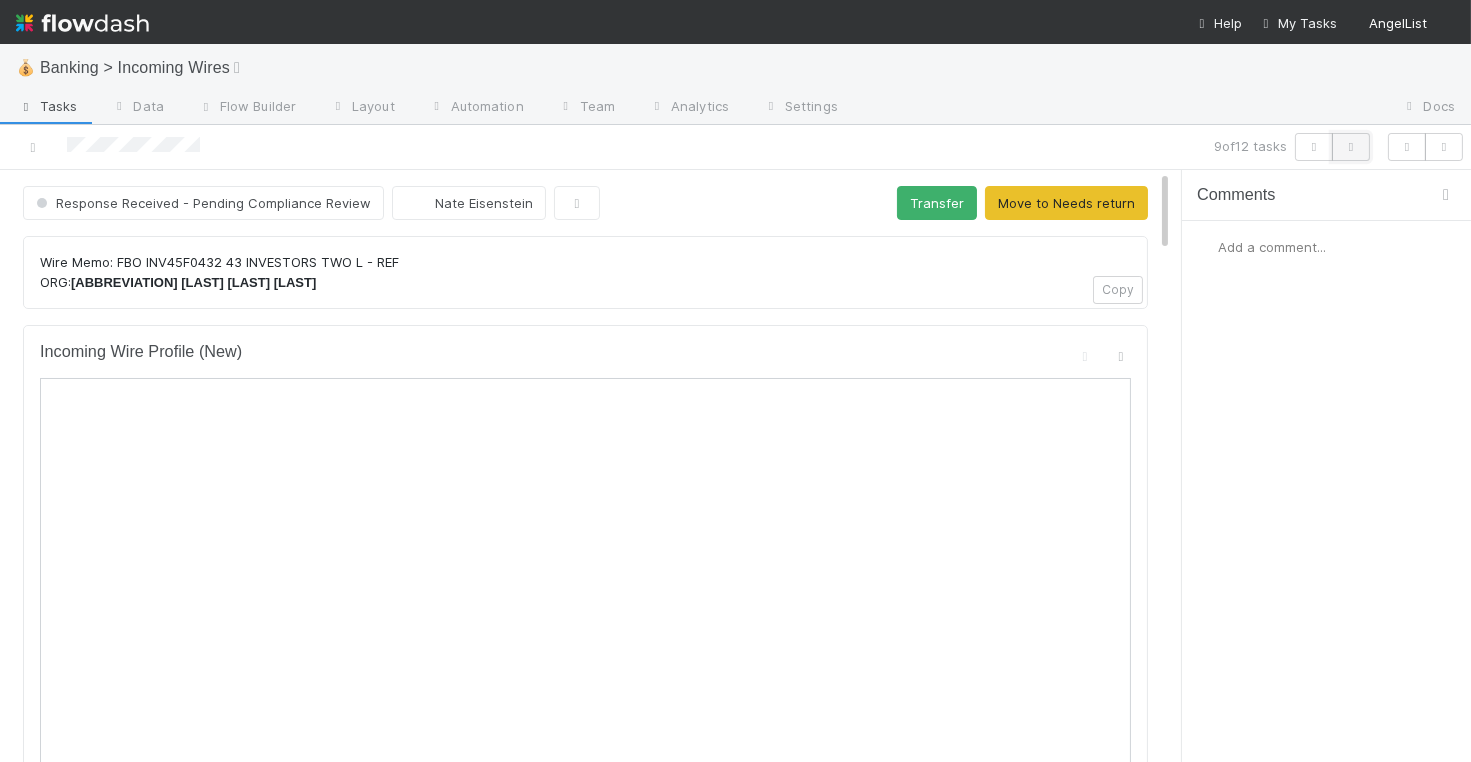 click at bounding box center [1351, 147] 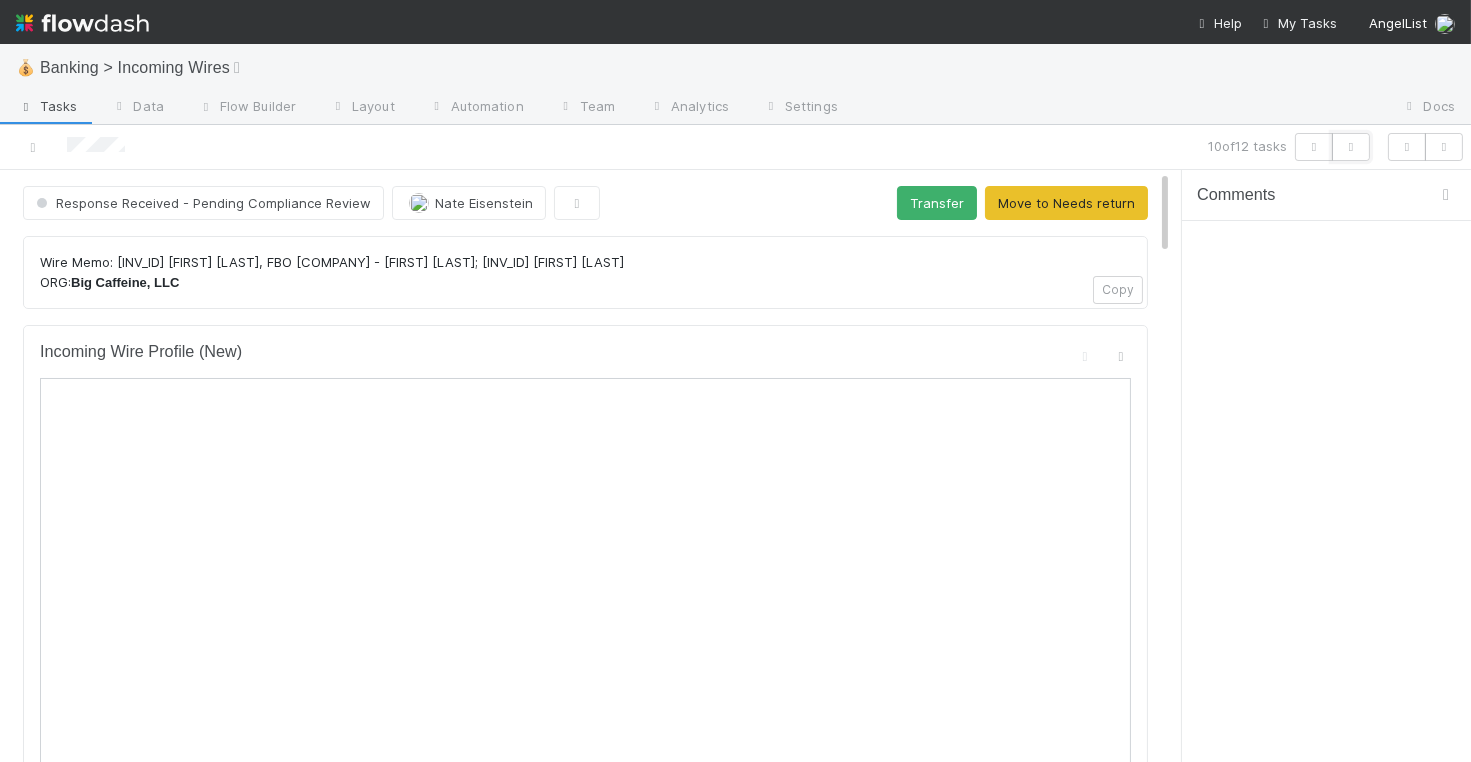 click at bounding box center (1351, 147) 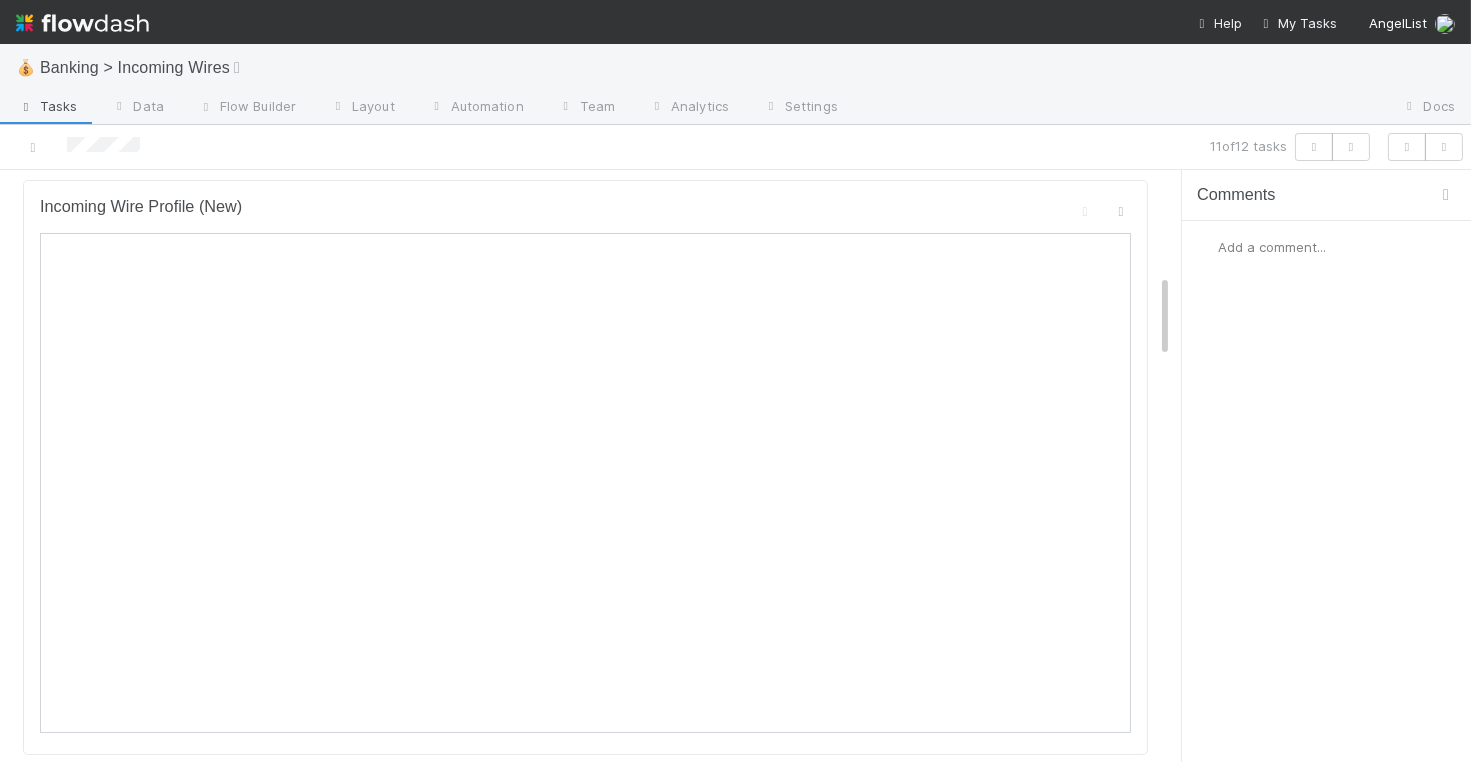 scroll, scrollTop: 0, scrollLeft: 0, axis: both 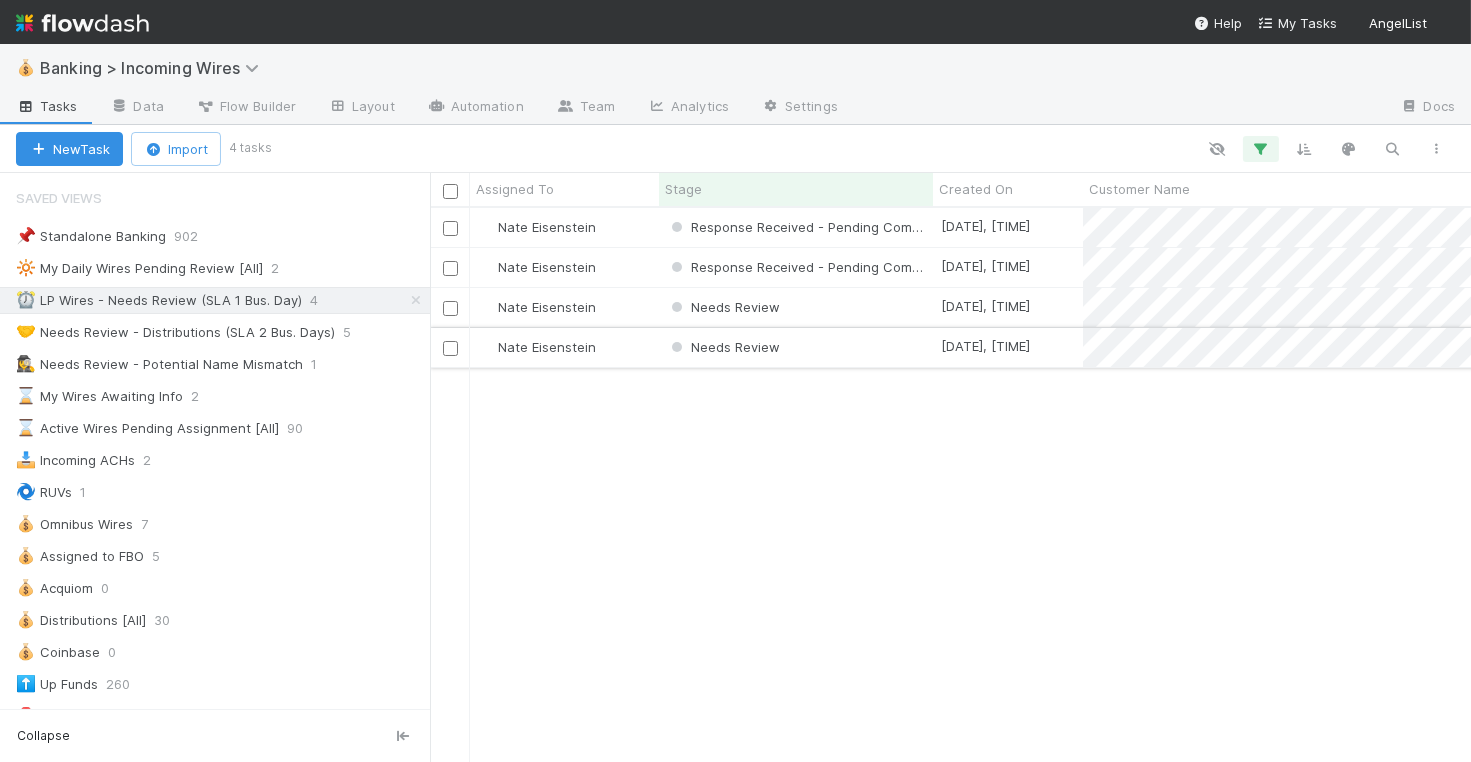 click on "Needs Review" at bounding box center [796, 347] 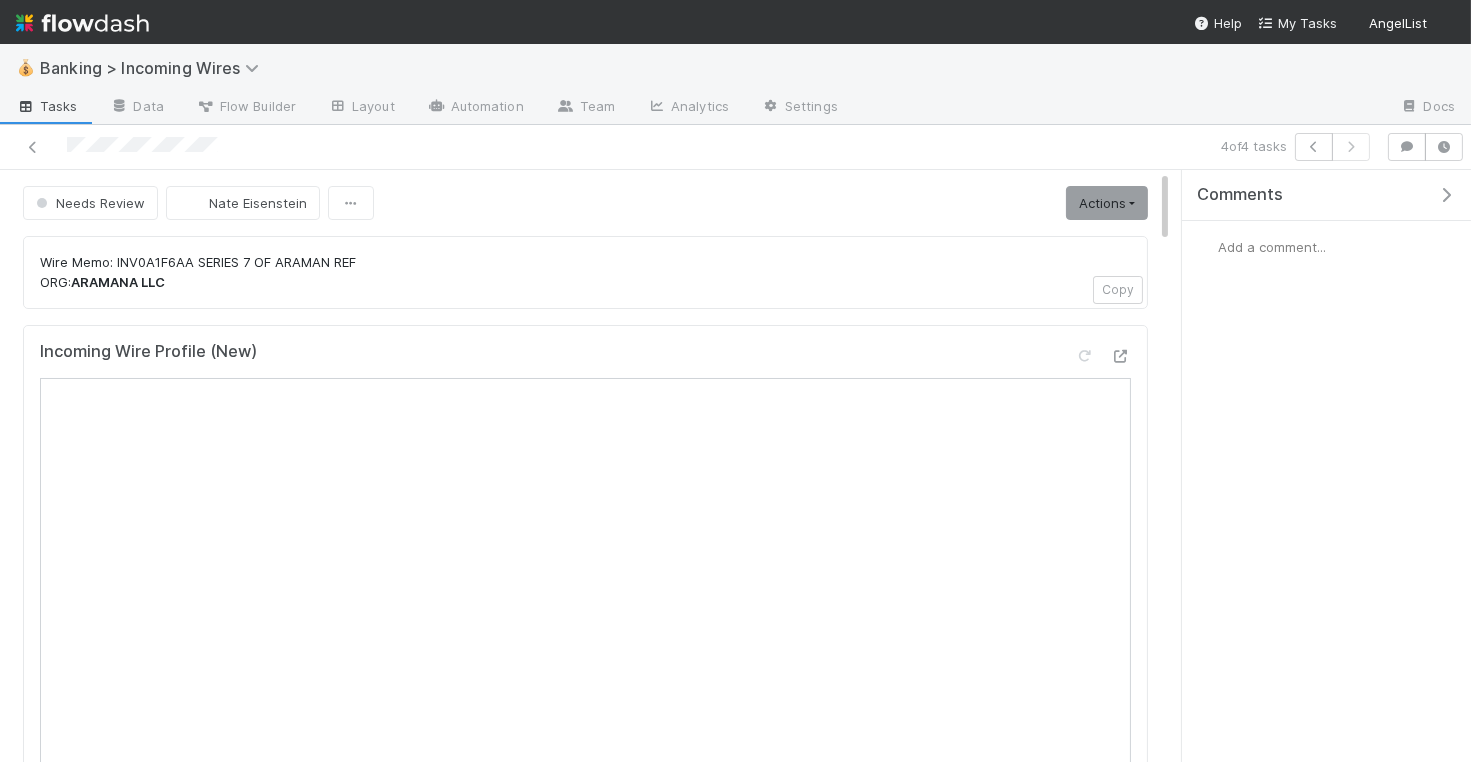 scroll, scrollTop: 3, scrollLeft: 0, axis: vertical 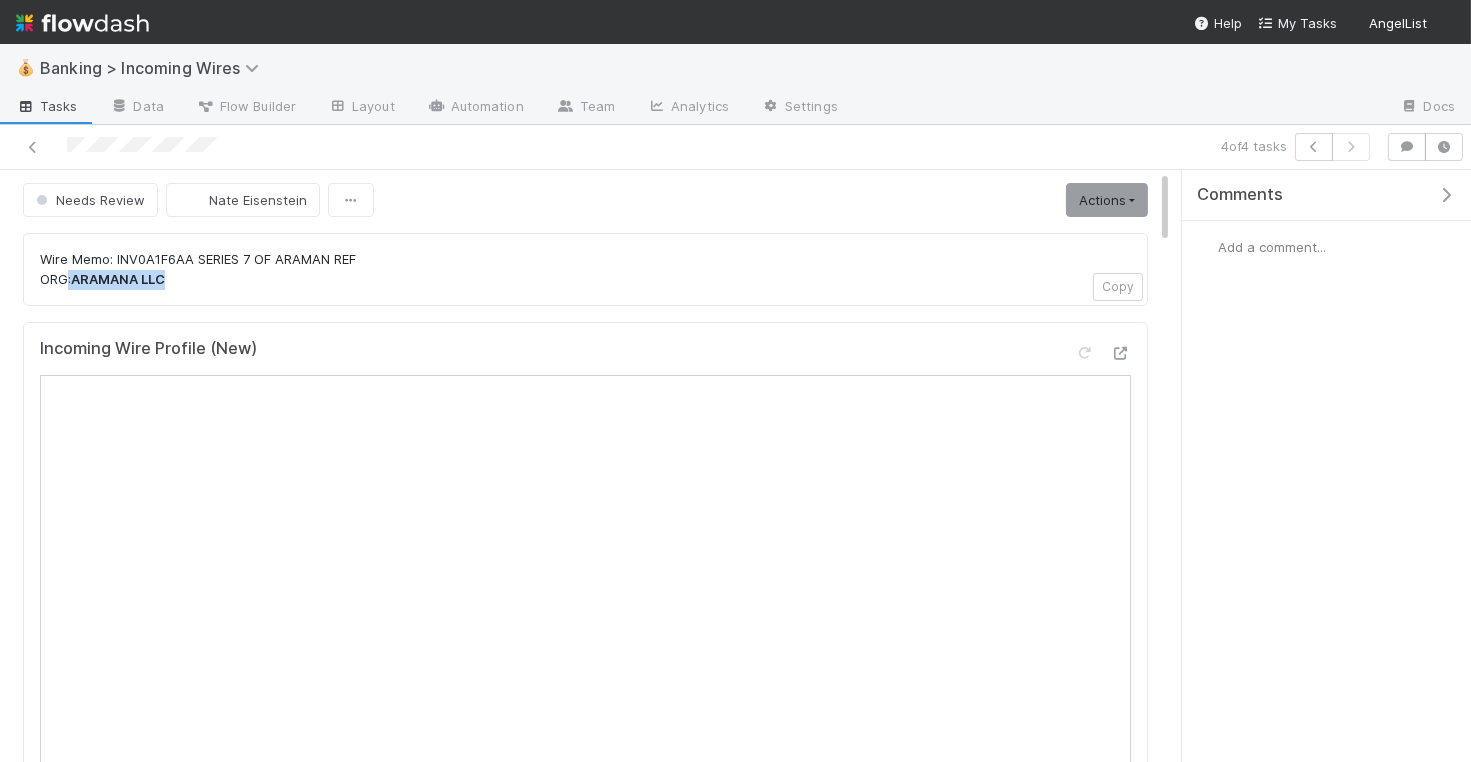 drag, startPoint x: 192, startPoint y: 273, endPoint x: 64, endPoint y: 286, distance: 128.65846 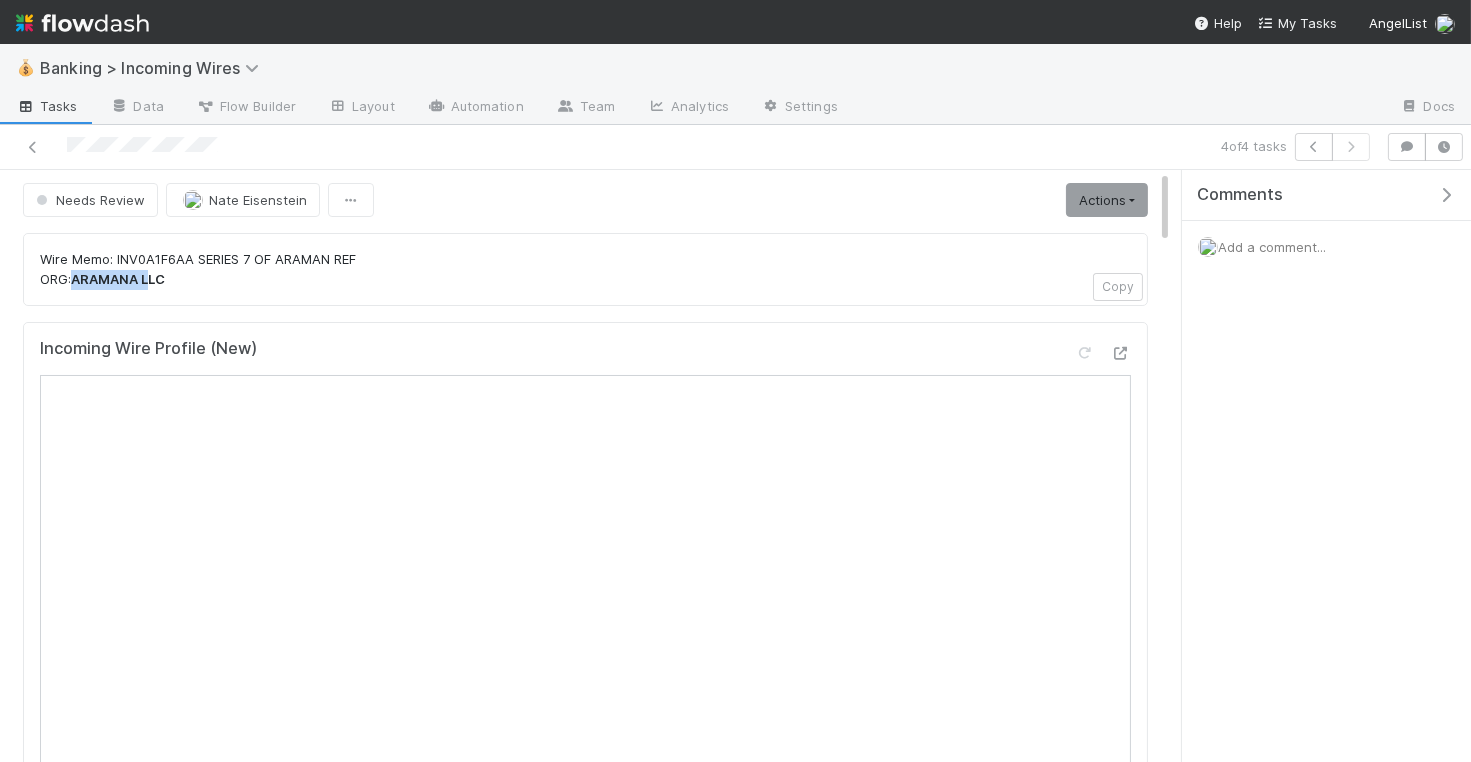 drag, startPoint x: 157, startPoint y: 280, endPoint x: 71, endPoint y: 281, distance: 86.00581 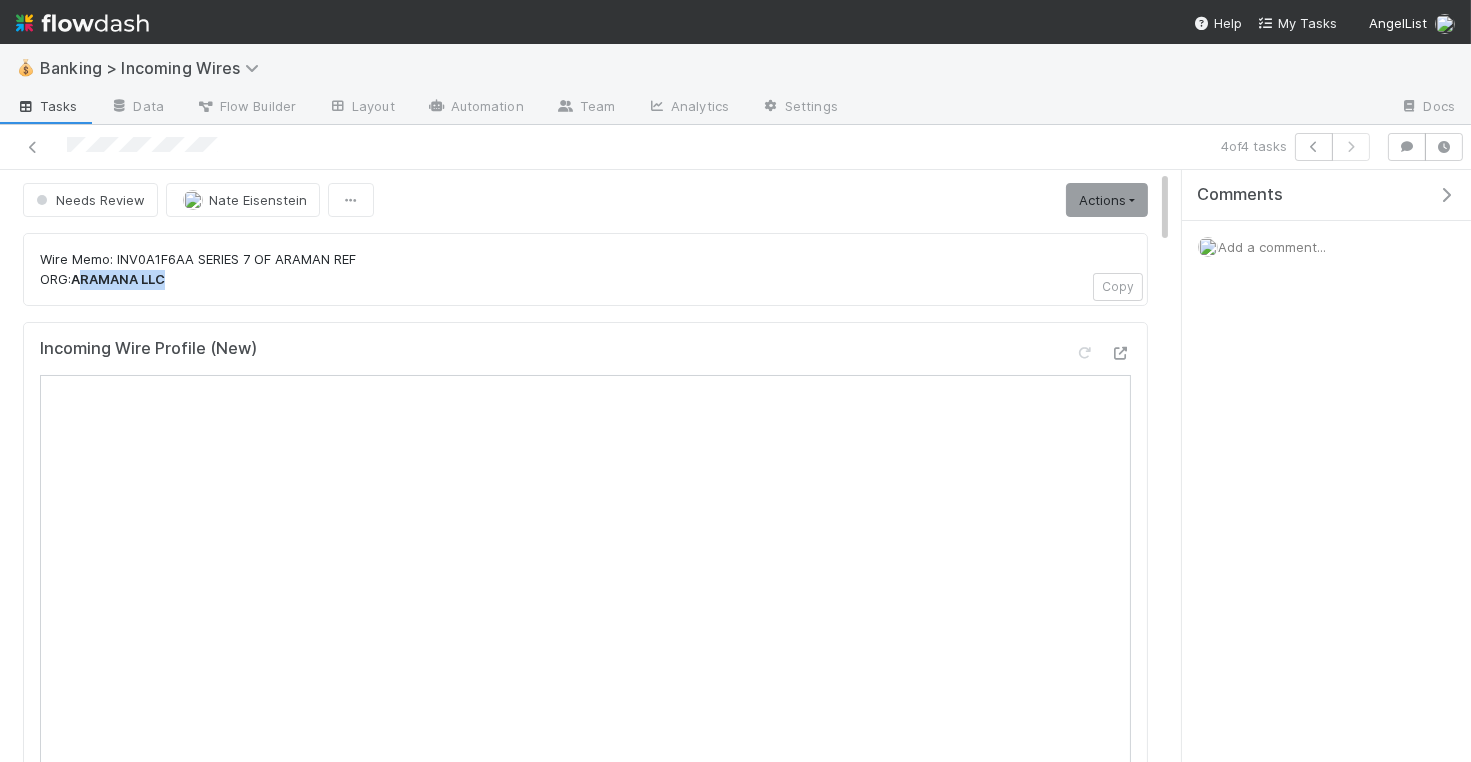 drag, startPoint x: 120, startPoint y: 277, endPoint x: 252, endPoint y: 282, distance: 132.09467 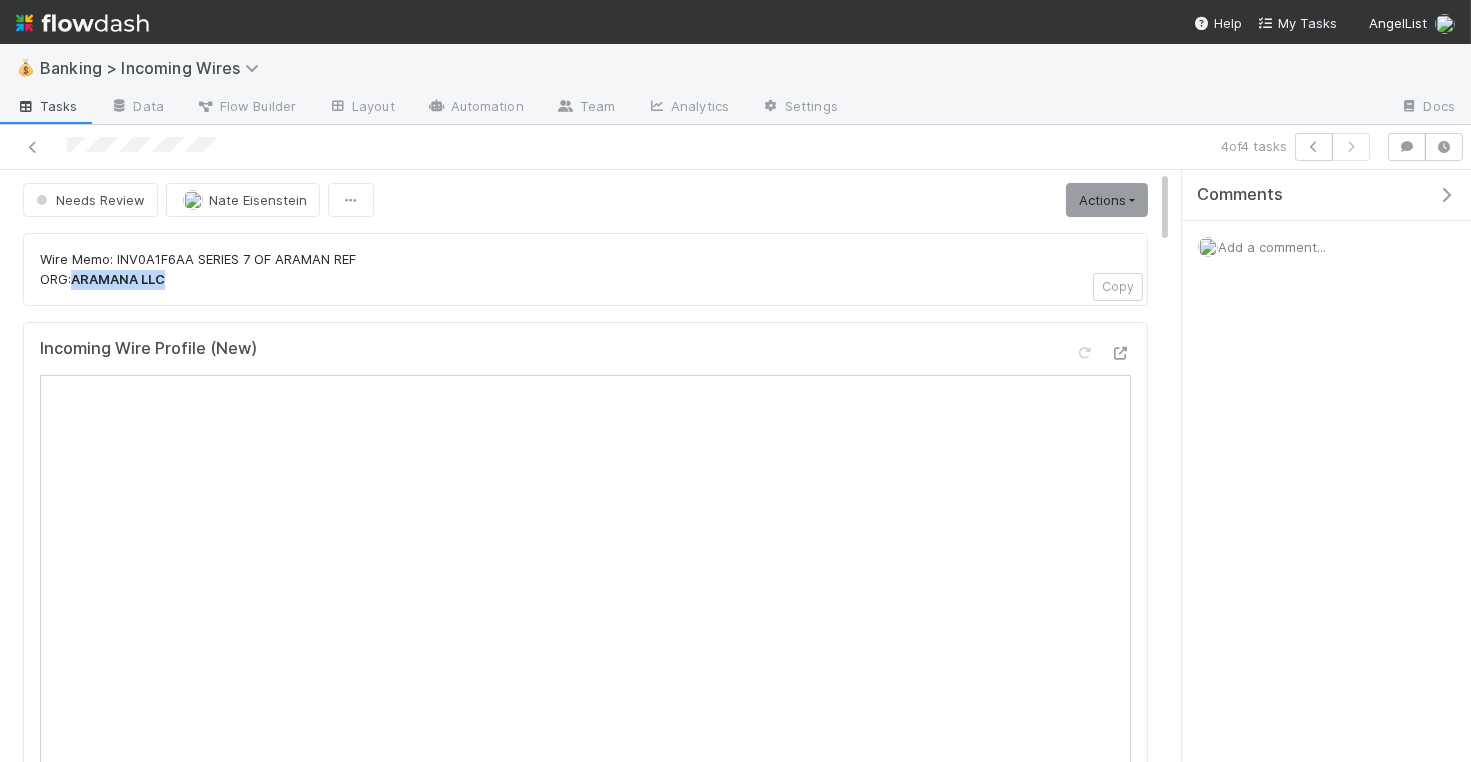 drag, startPoint x: 146, startPoint y: 282, endPoint x: 74, endPoint y: 285, distance: 72.06247 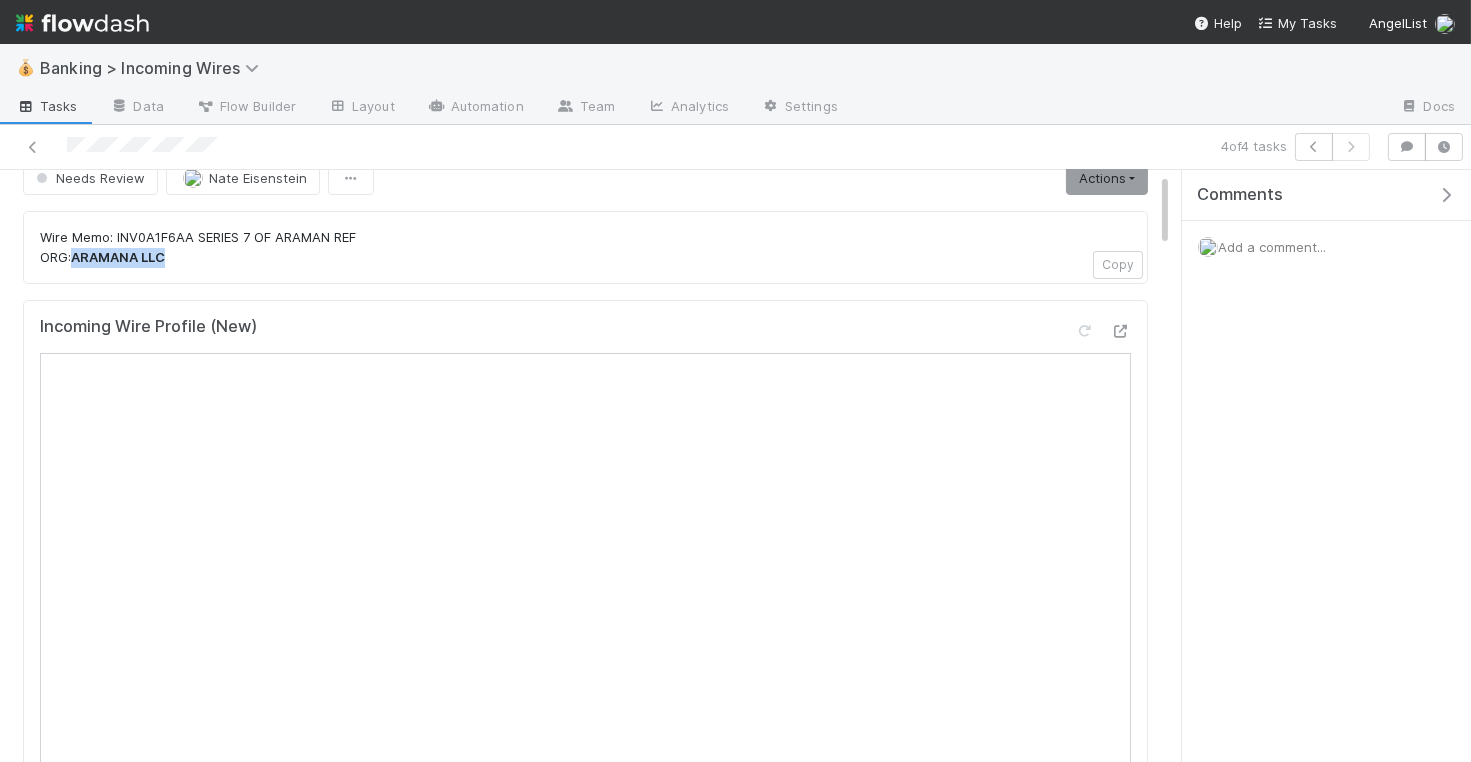 scroll, scrollTop: 0, scrollLeft: 0, axis: both 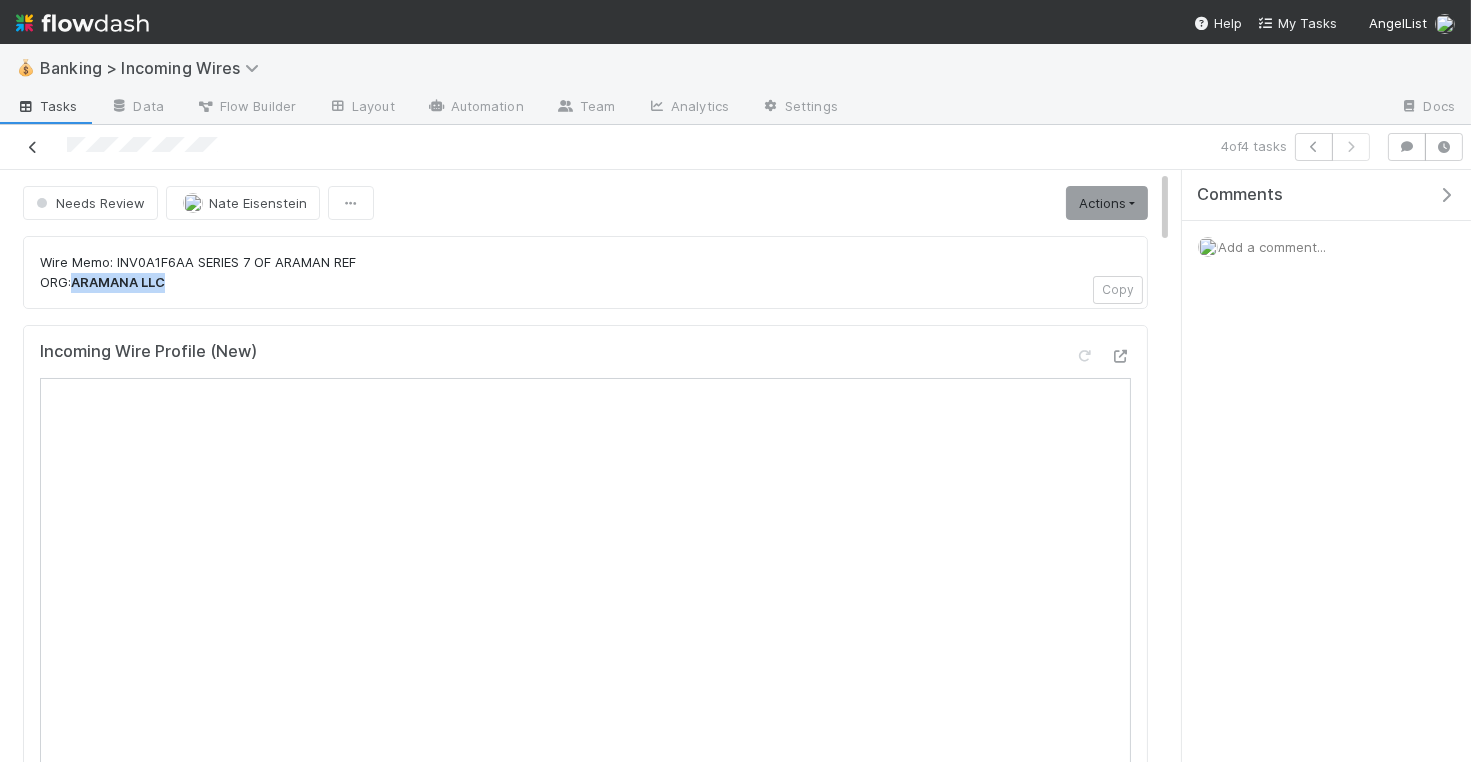 click at bounding box center [33, 147] 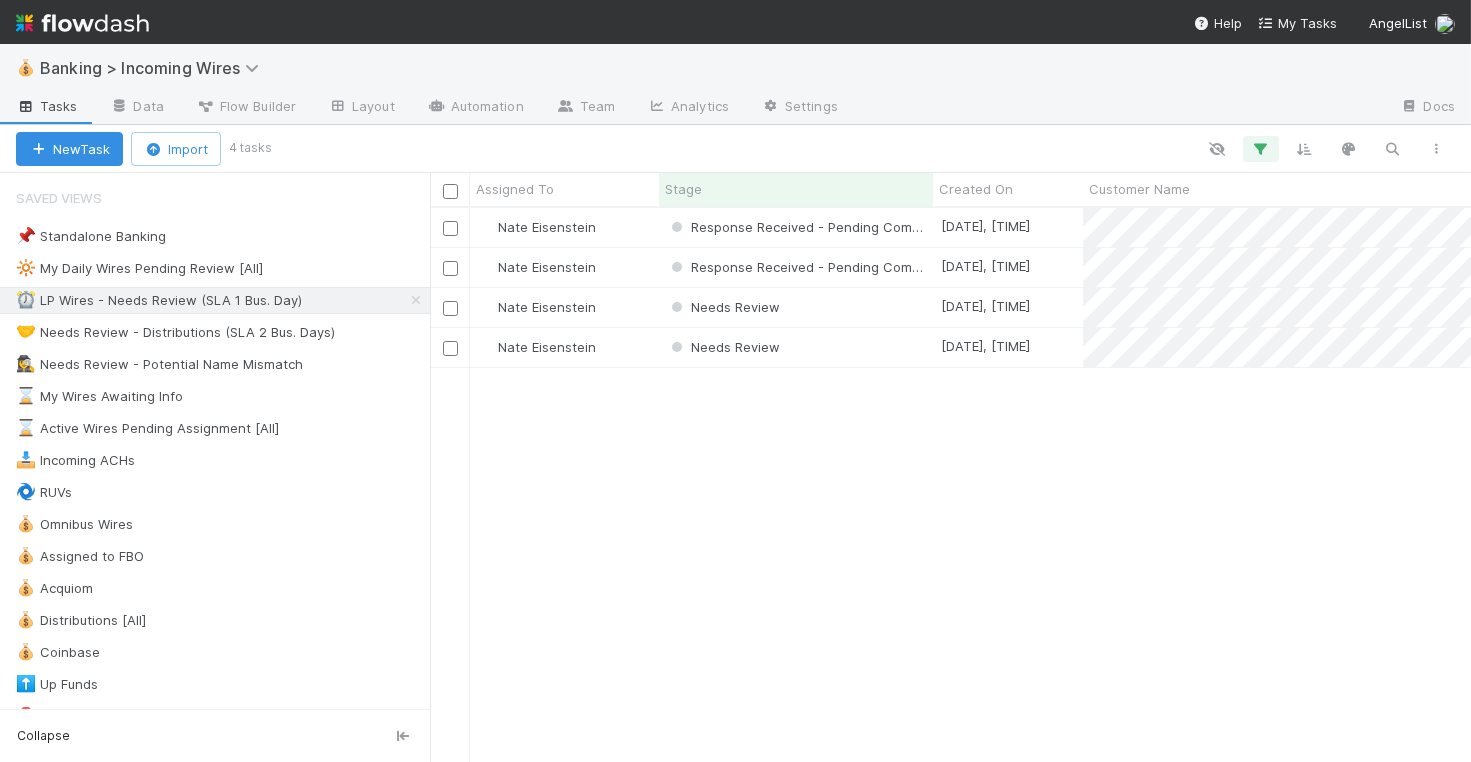 scroll, scrollTop: 0, scrollLeft: 2, axis: horizontal 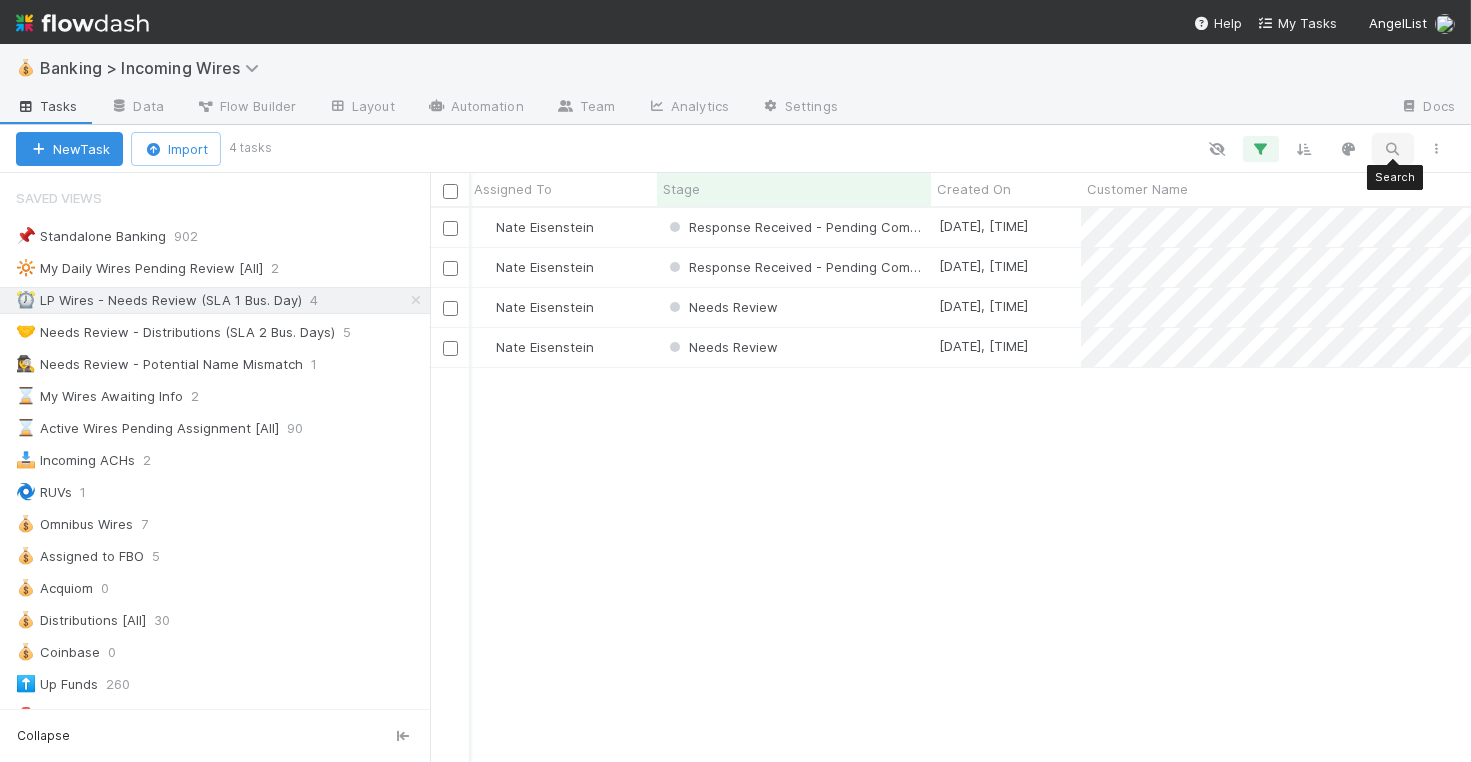 click at bounding box center [1393, 149] 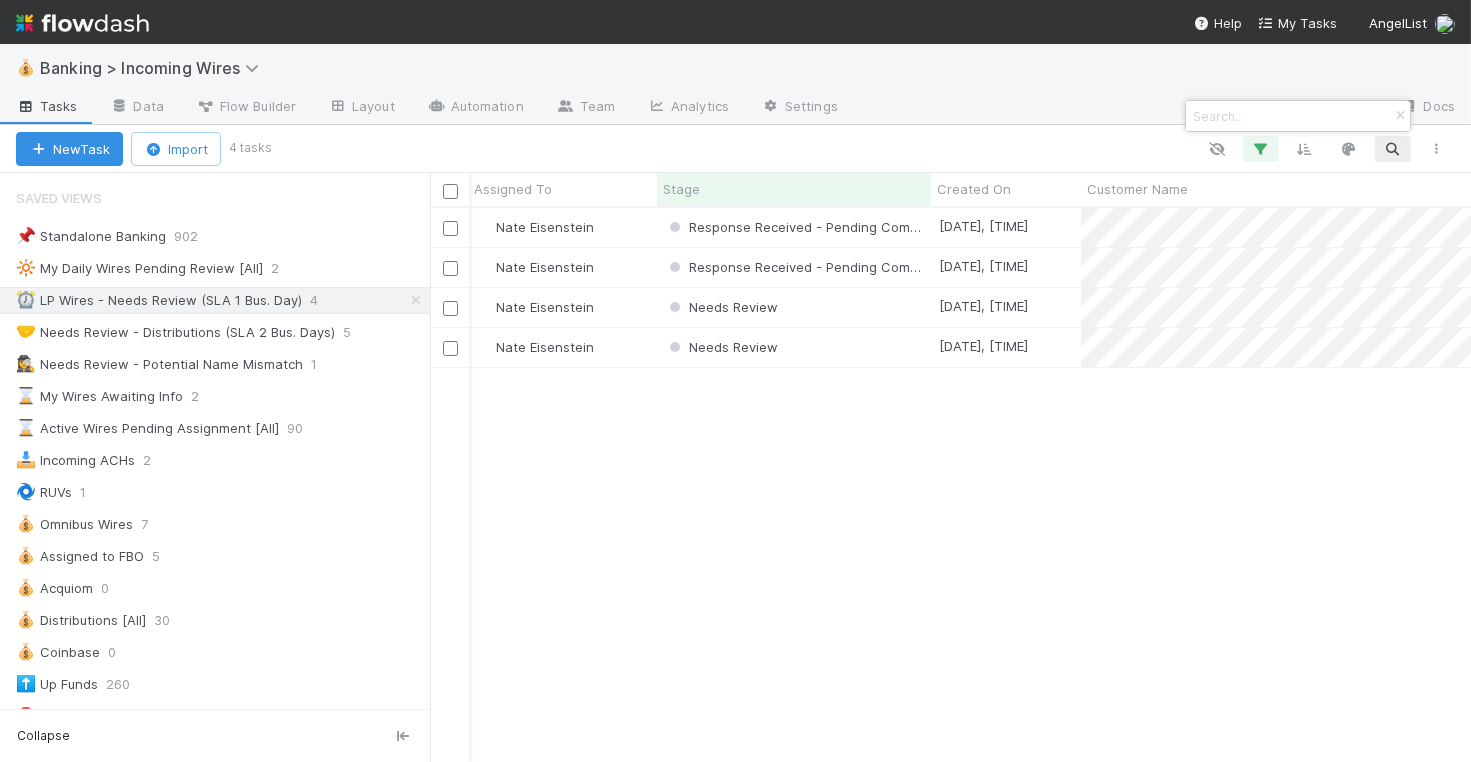 click at bounding box center (735, 381) 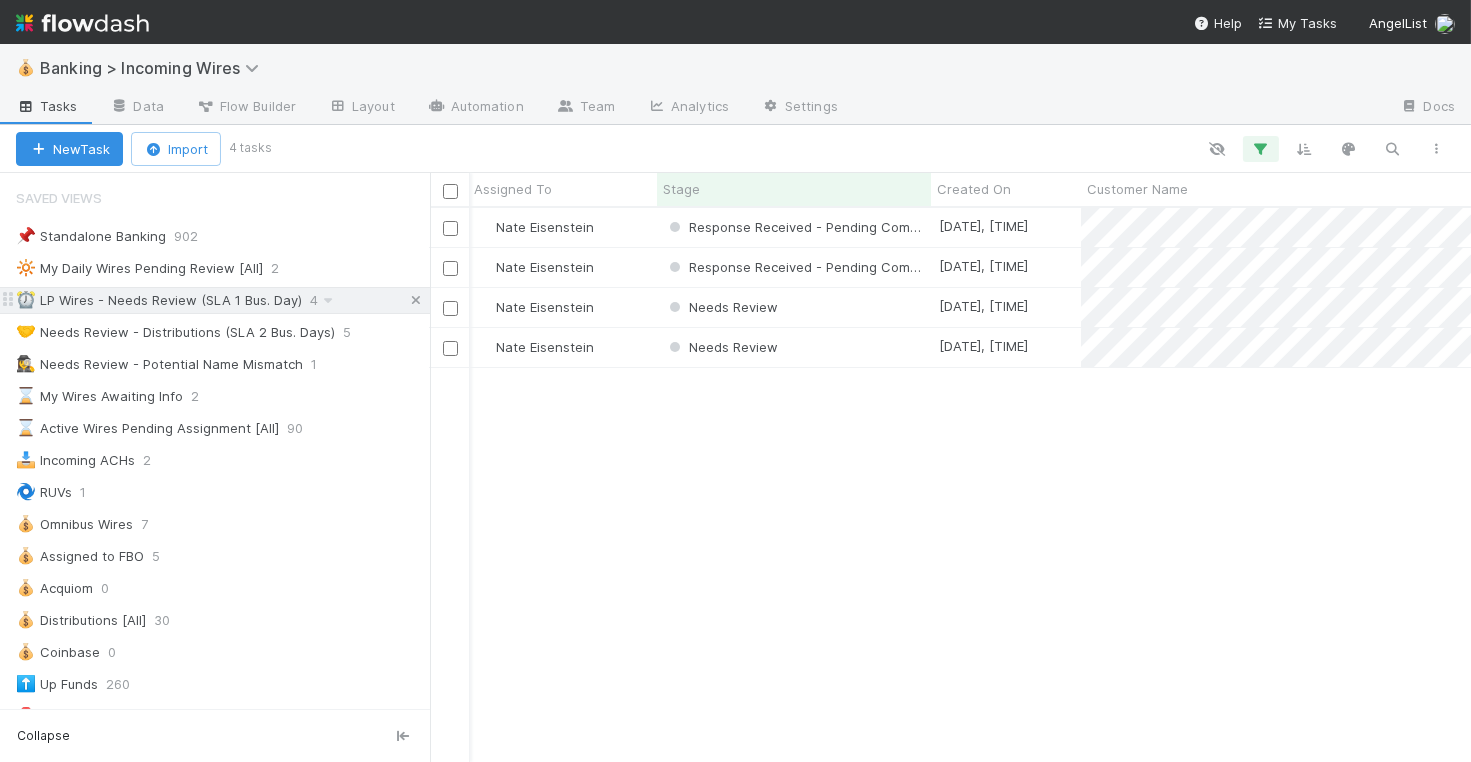 click at bounding box center [416, 300] 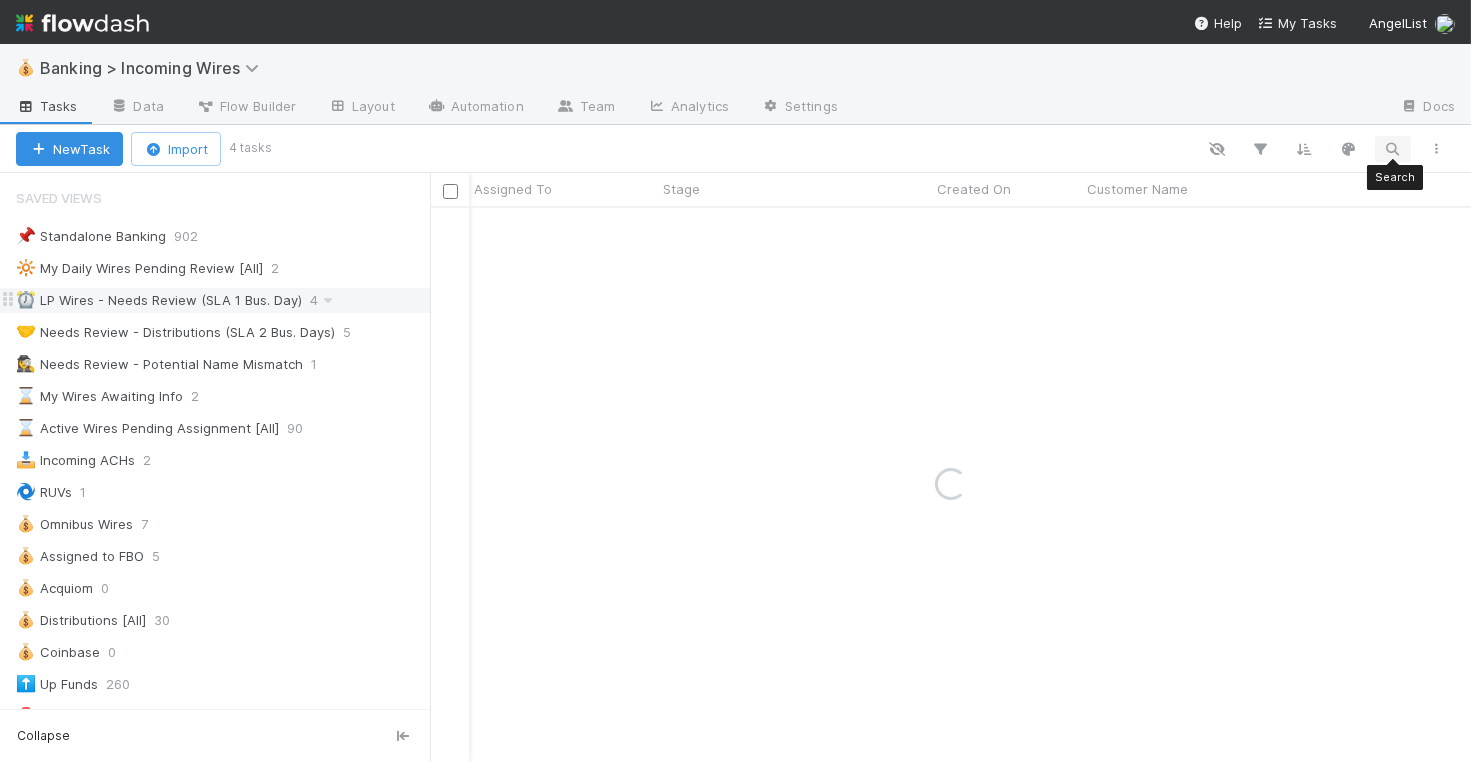 click at bounding box center [1393, 149] 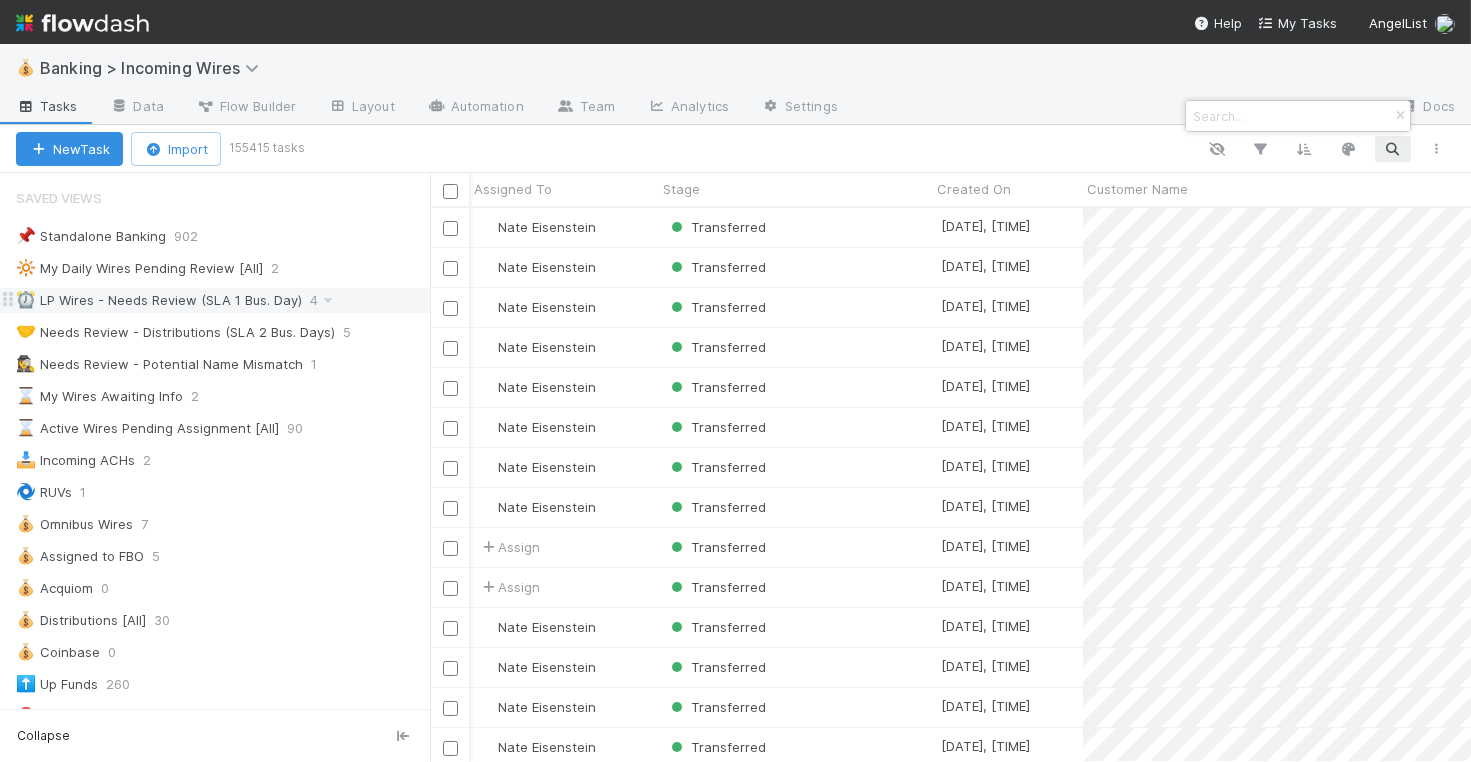 scroll, scrollTop: 0, scrollLeft: 2, axis: horizontal 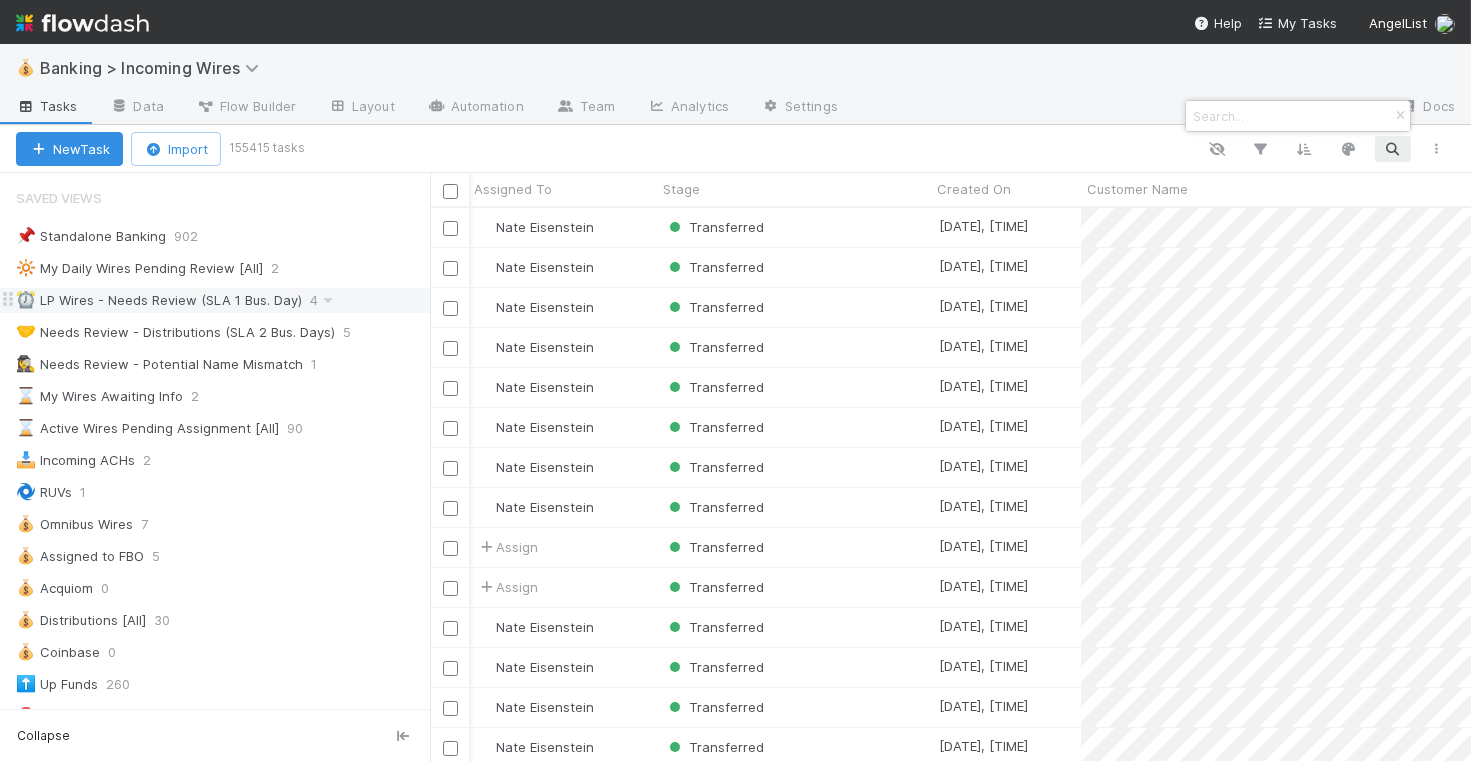 paste on "David Stark" 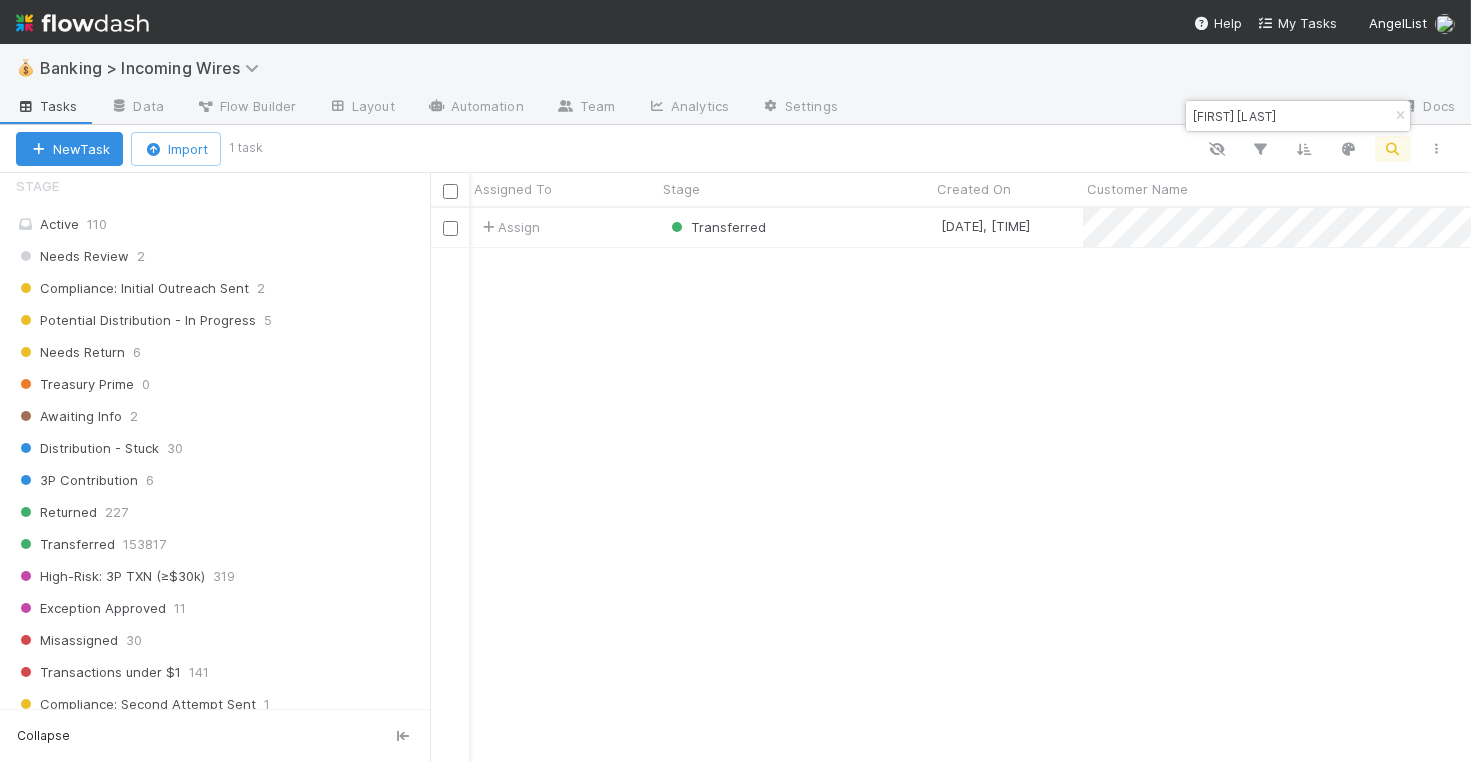 scroll, scrollTop: 586, scrollLeft: 0, axis: vertical 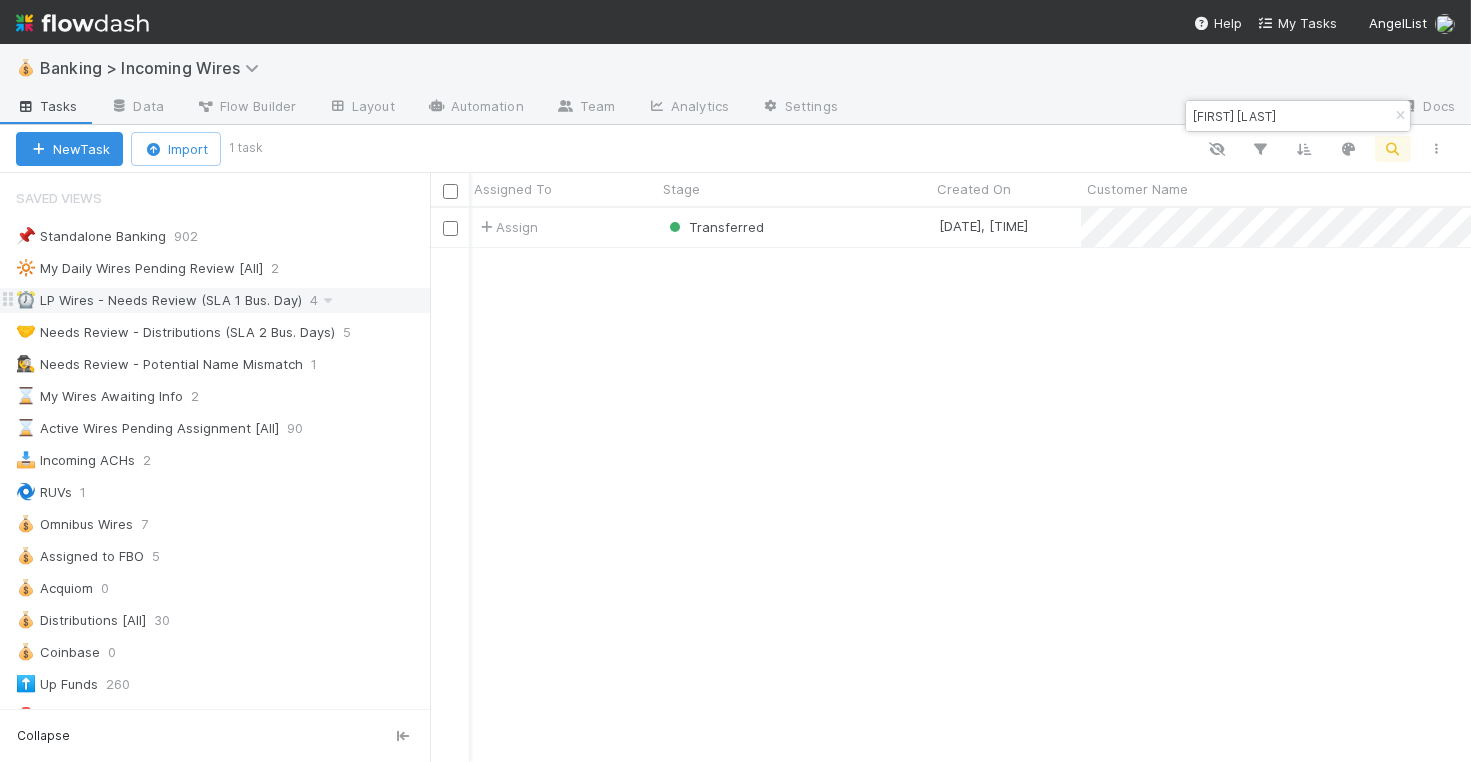 type on "David Stark" 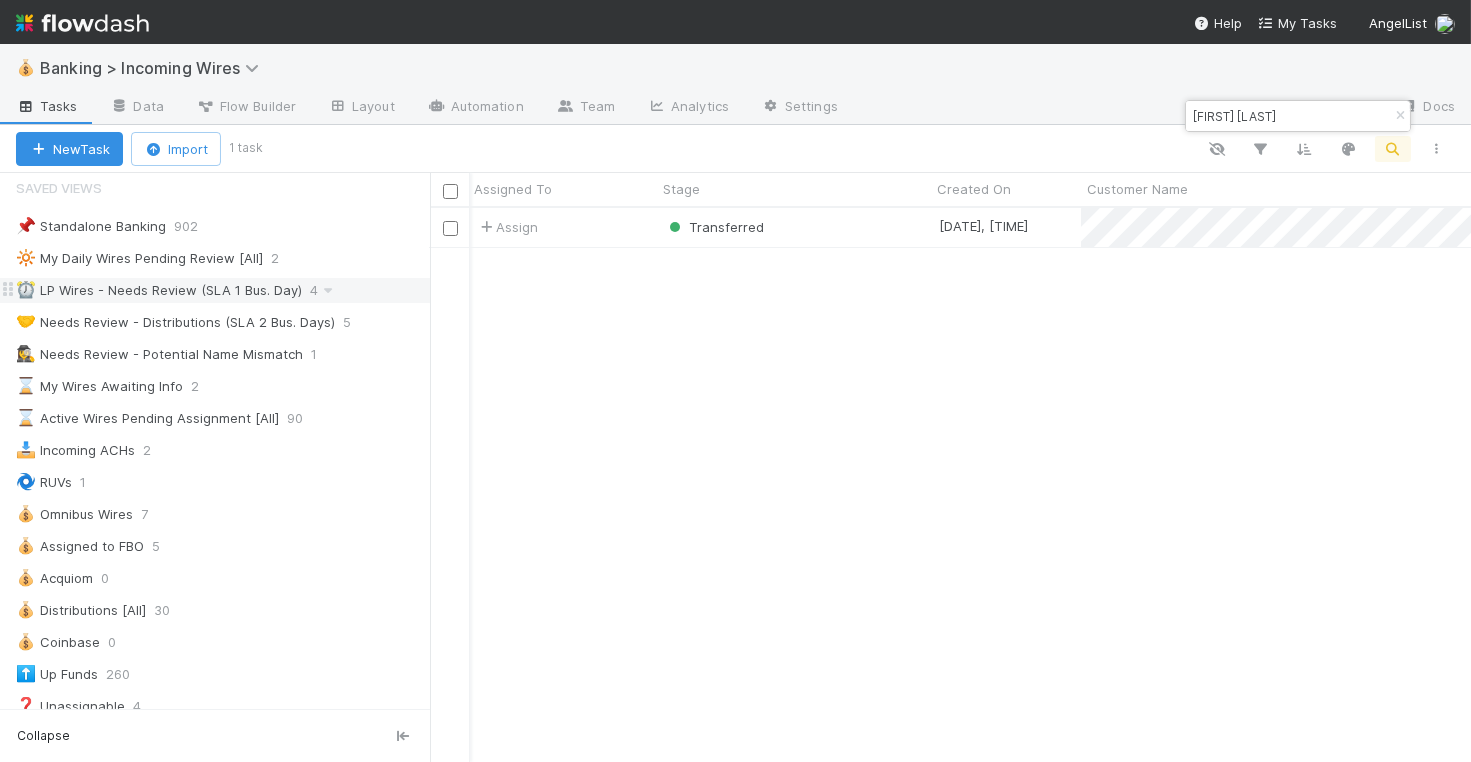 scroll, scrollTop: 13, scrollLeft: 0, axis: vertical 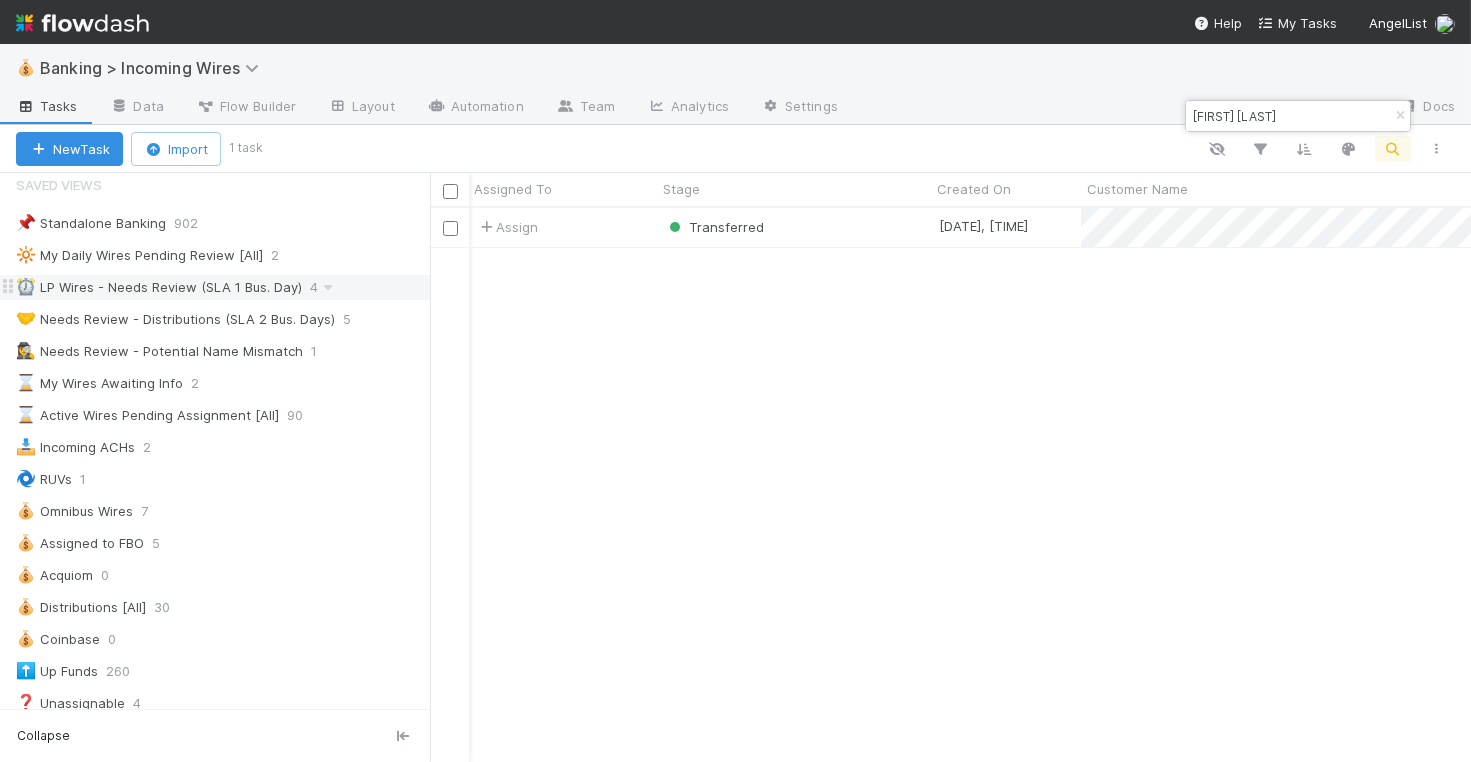 click on "⏰ LP Wires - Needs Review (SLA 1 Bus. Day)" at bounding box center (159, 287) 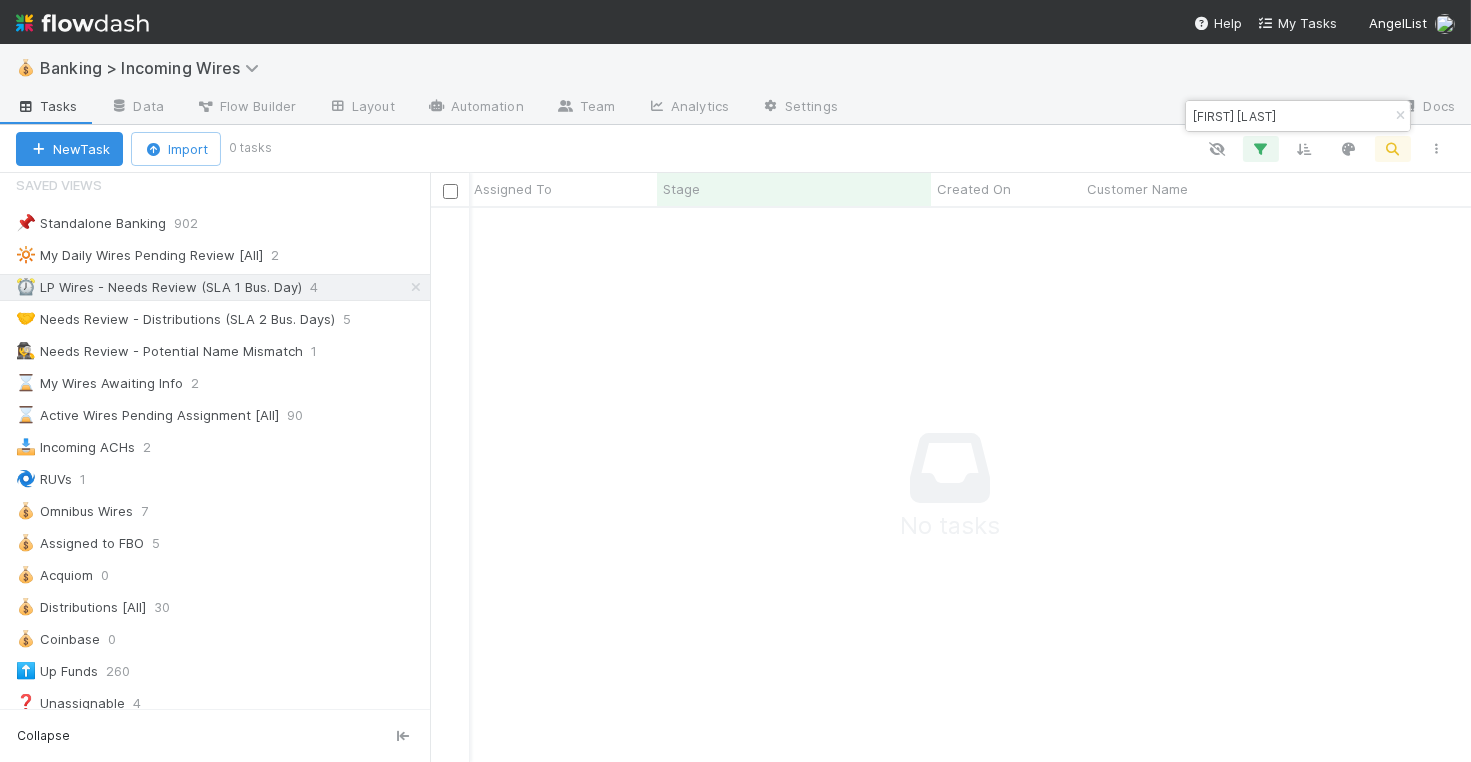 scroll, scrollTop: 1, scrollLeft: 1, axis: both 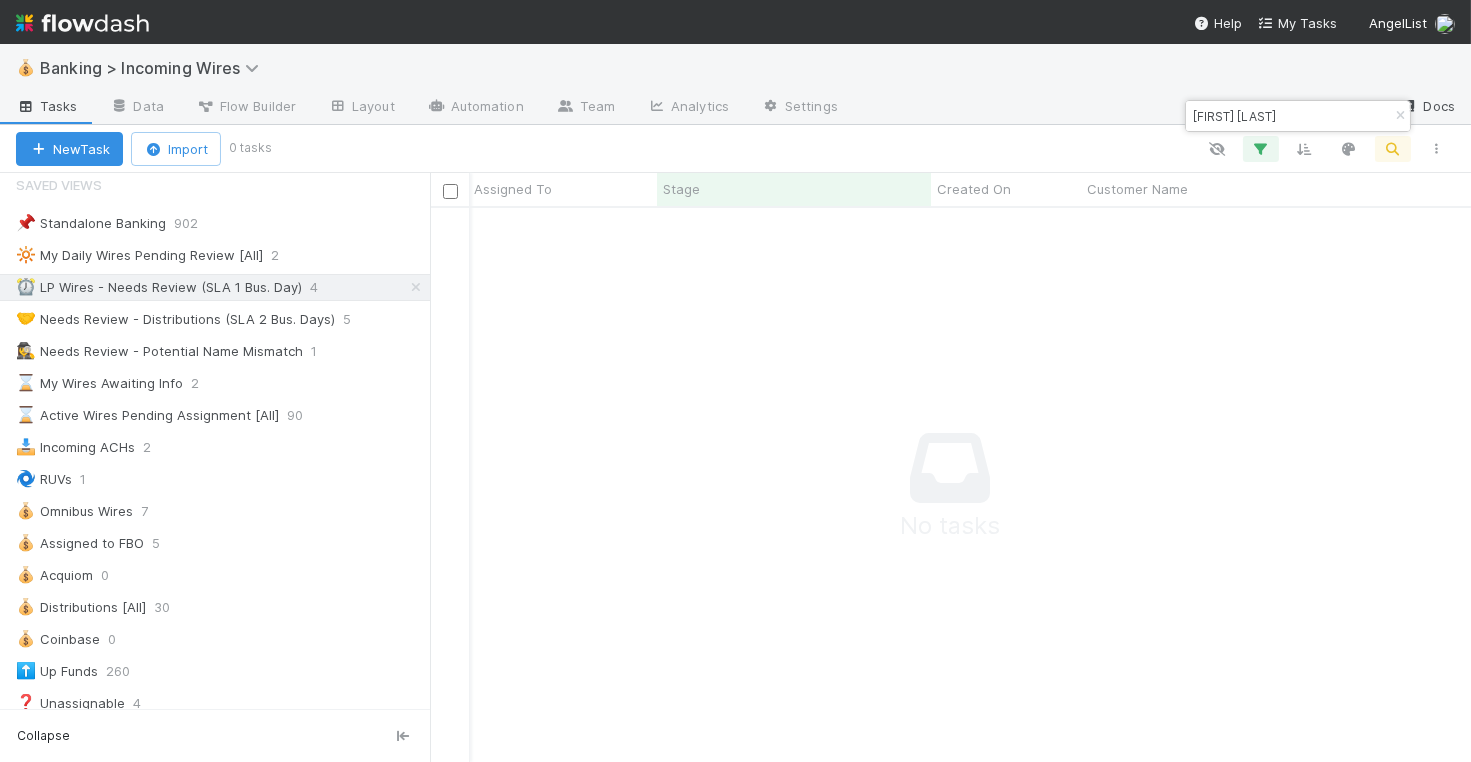 click at bounding box center [1400, 116] 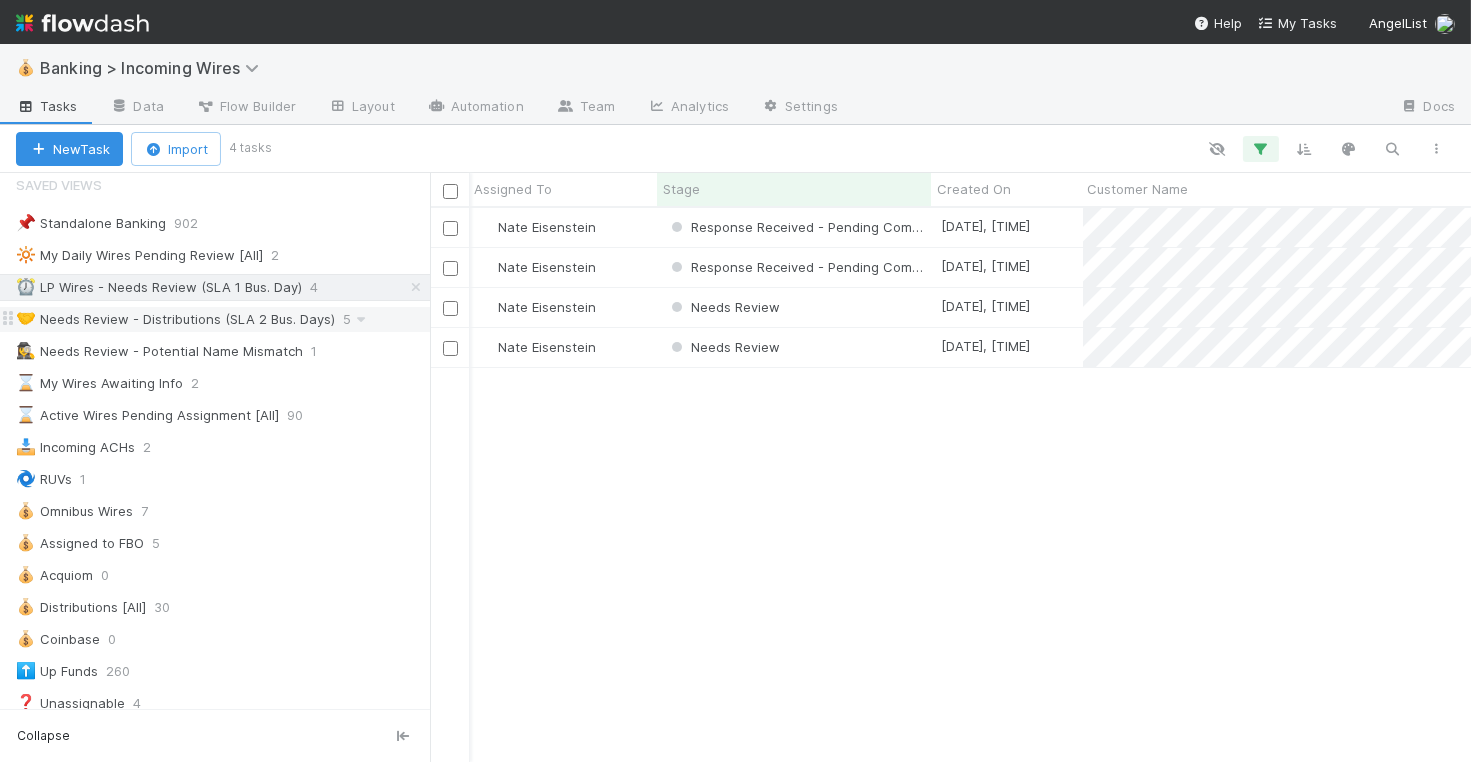scroll, scrollTop: 0, scrollLeft: 2, axis: horizontal 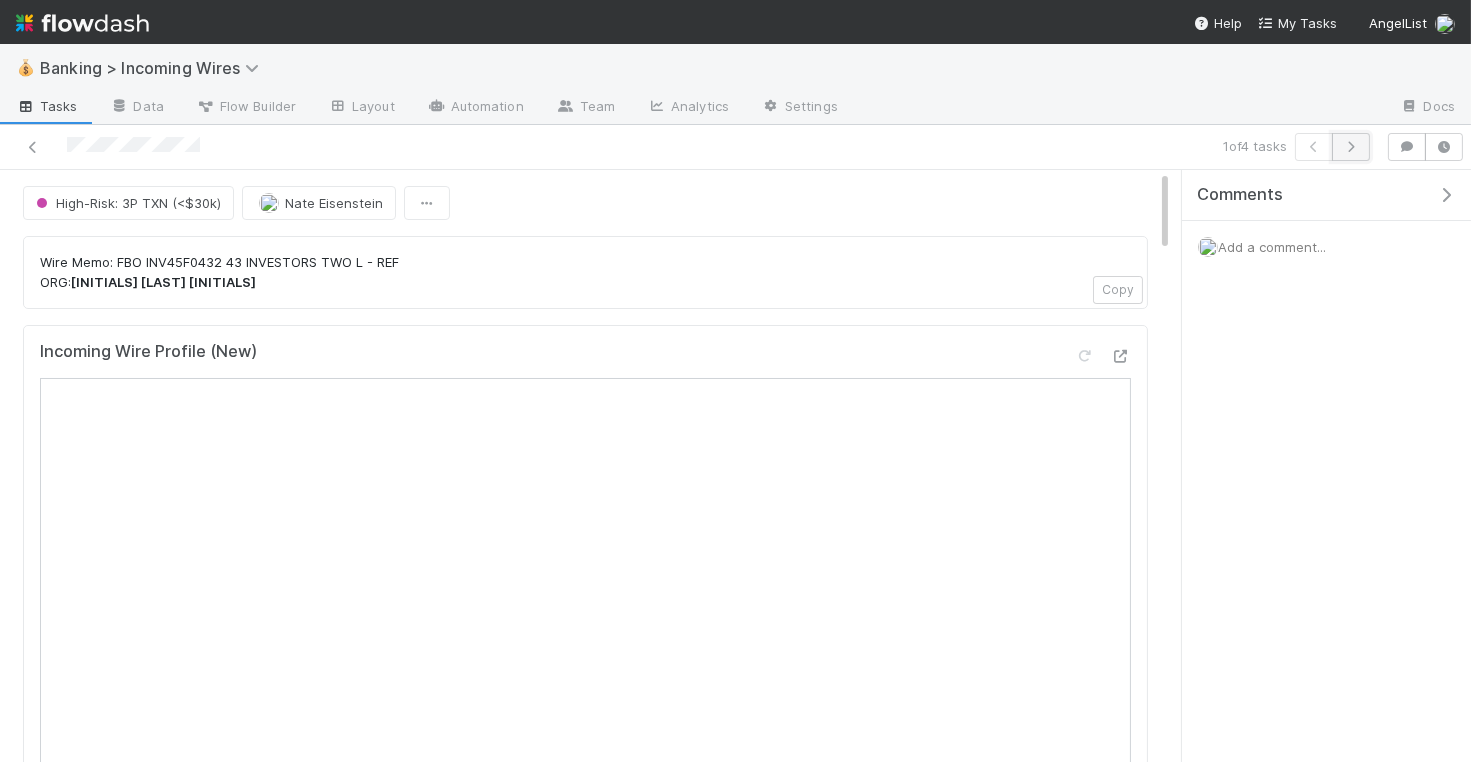 click at bounding box center (1351, 147) 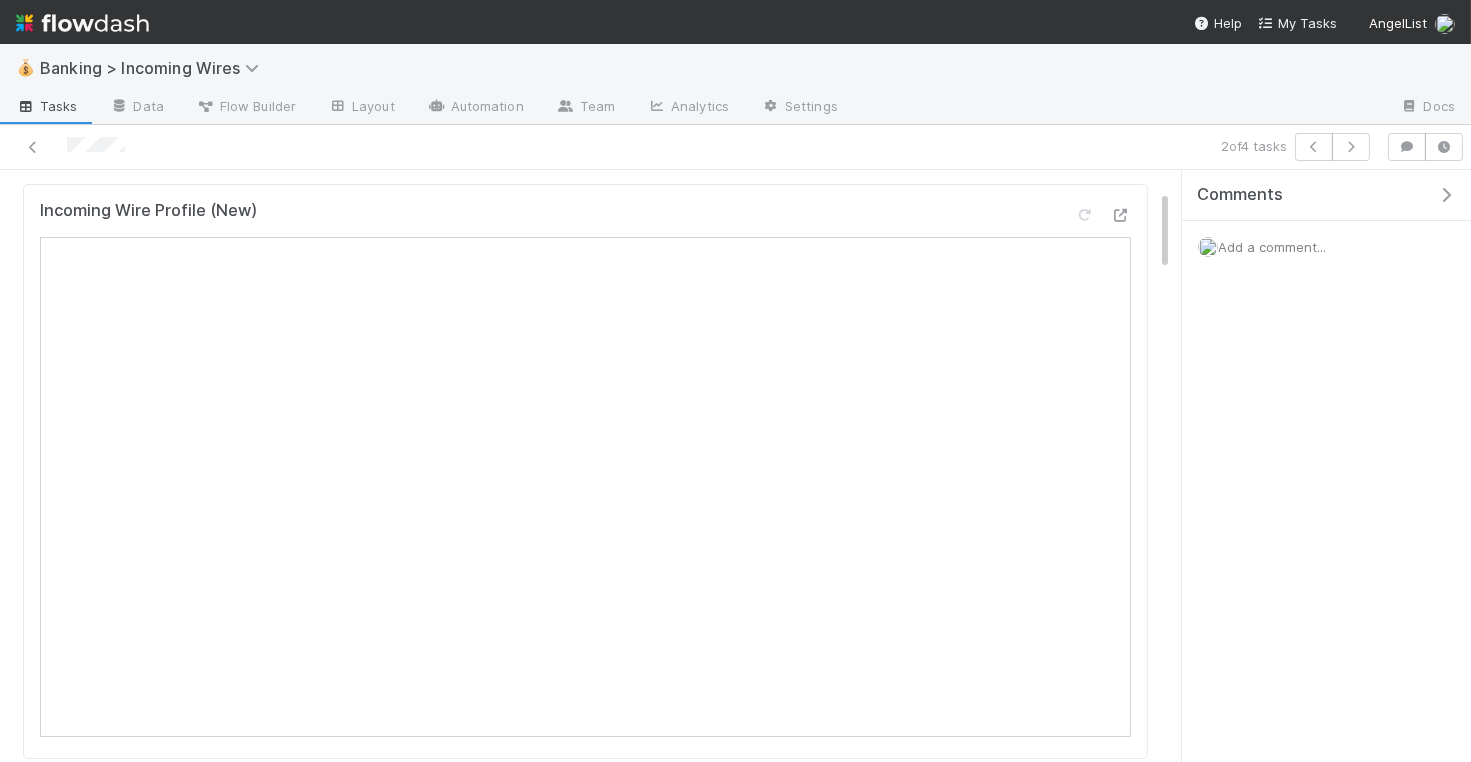 scroll, scrollTop: 155, scrollLeft: 0, axis: vertical 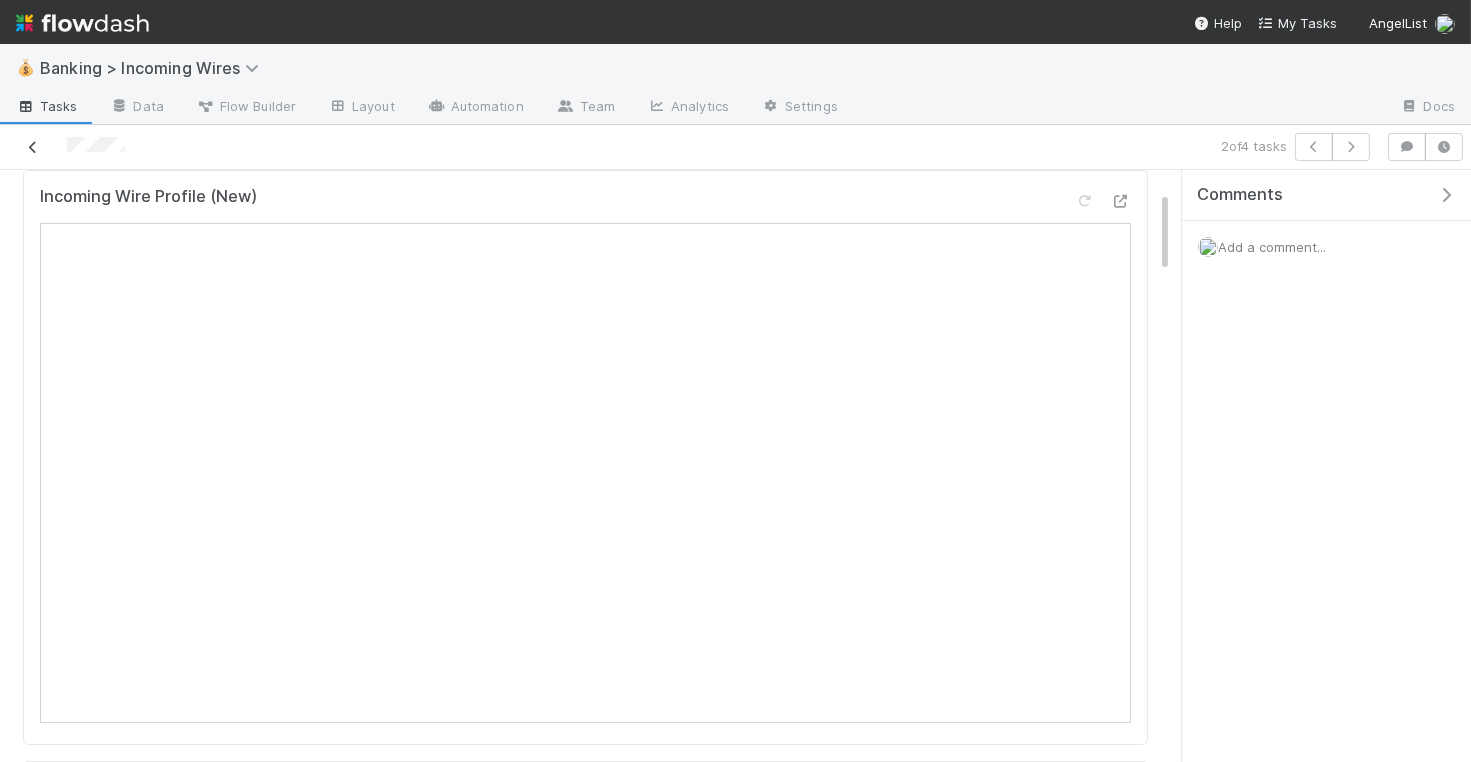 click at bounding box center (33, 147) 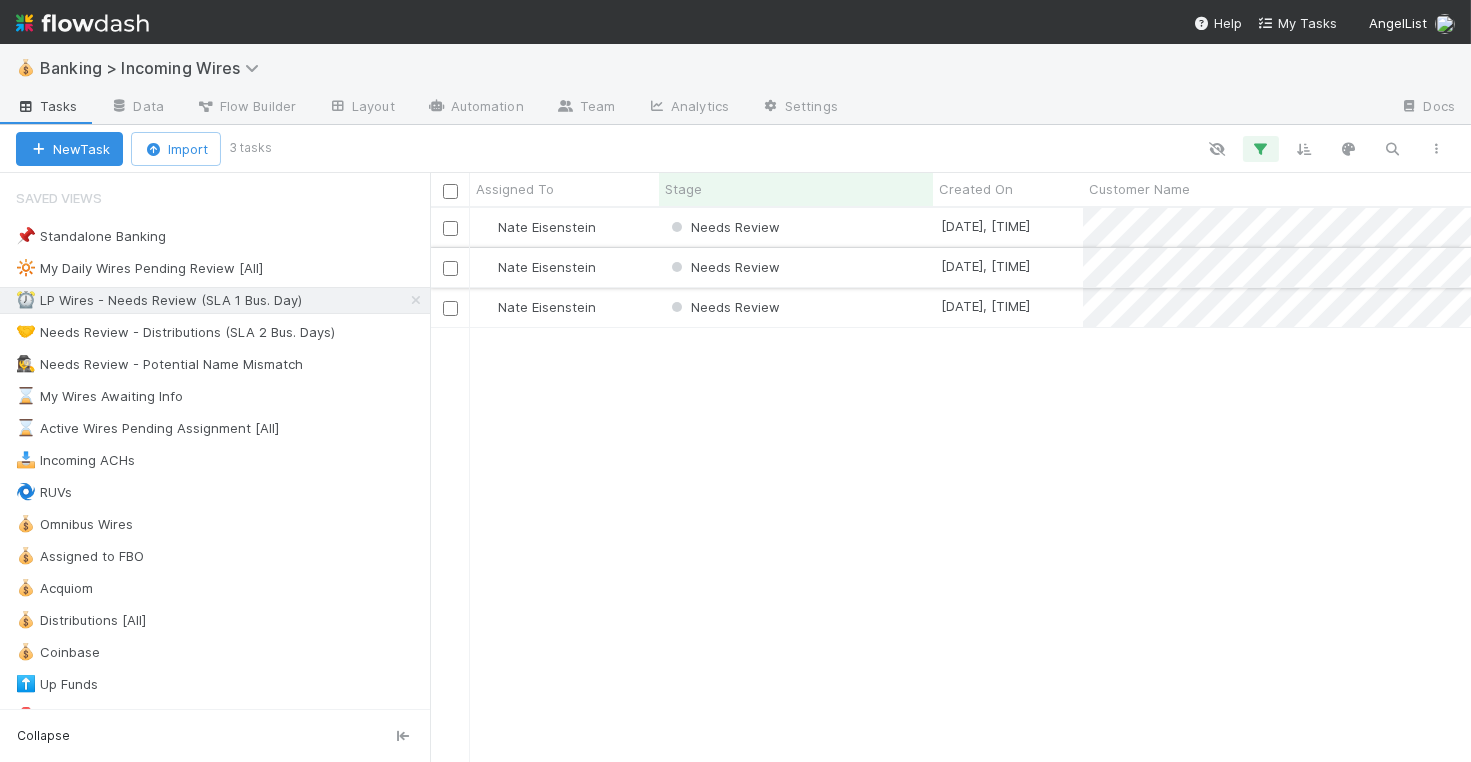 scroll, scrollTop: 1, scrollLeft: 1, axis: both 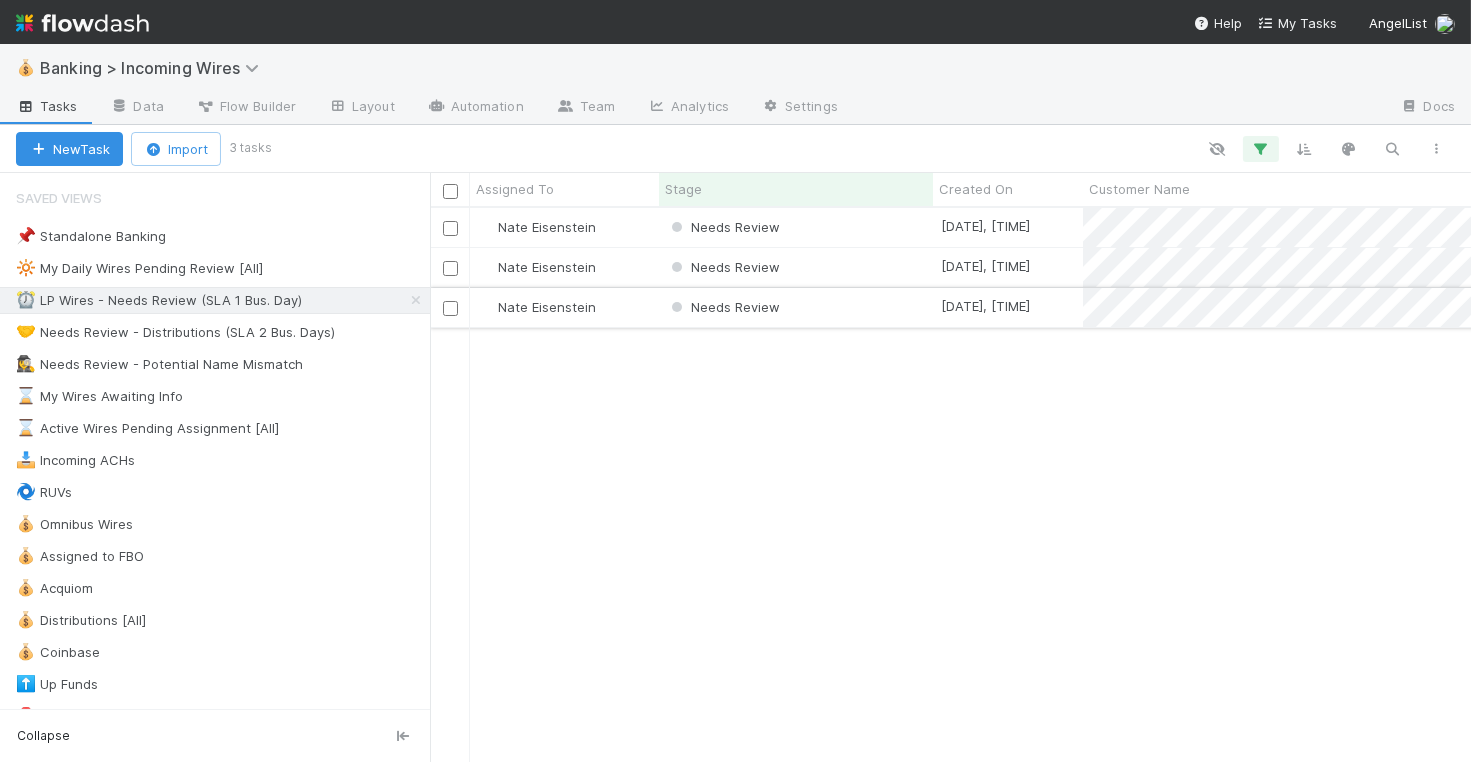 click on "Needs Review" at bounding box center [796, 307] 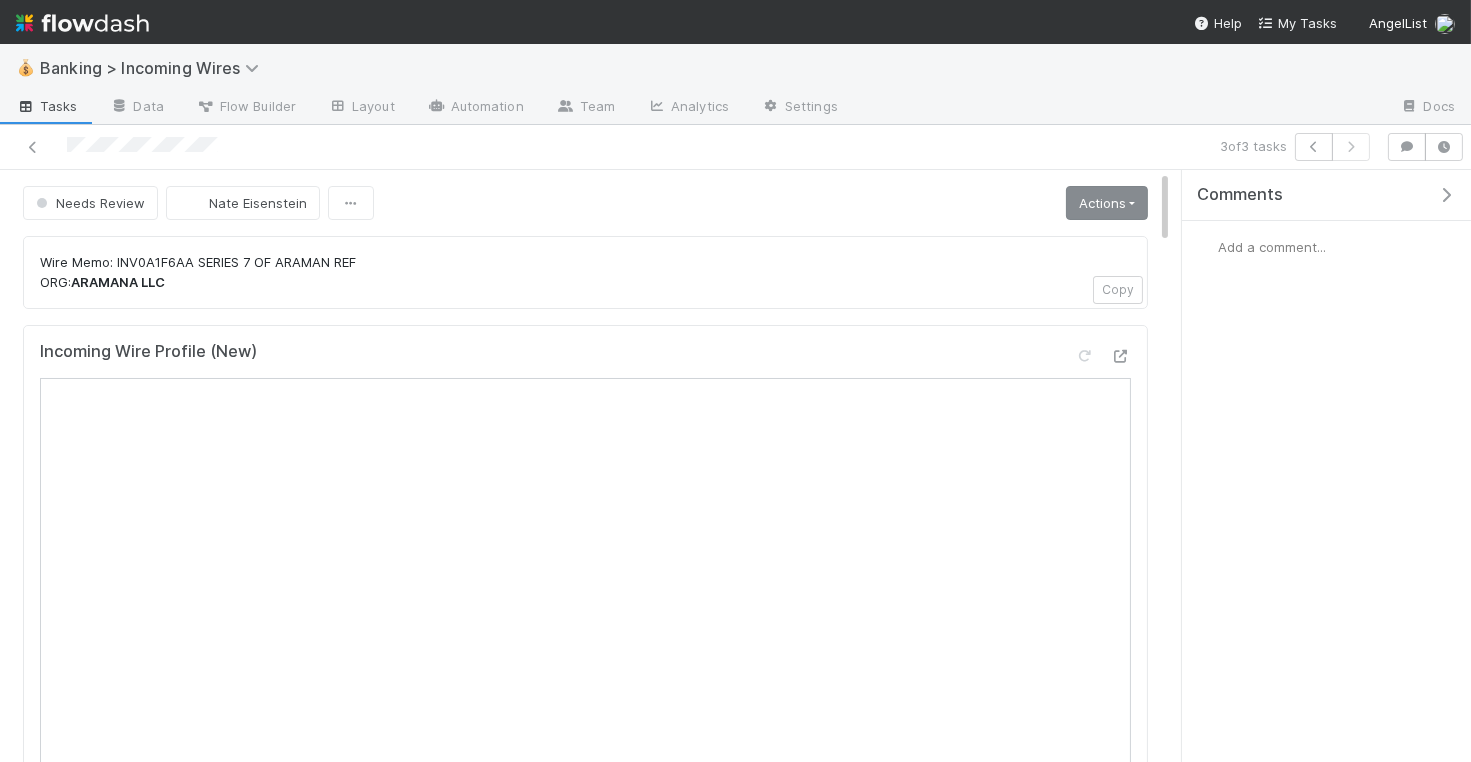 scroll, scrollTop: 2, scrollLeft: 0, axis: vertical 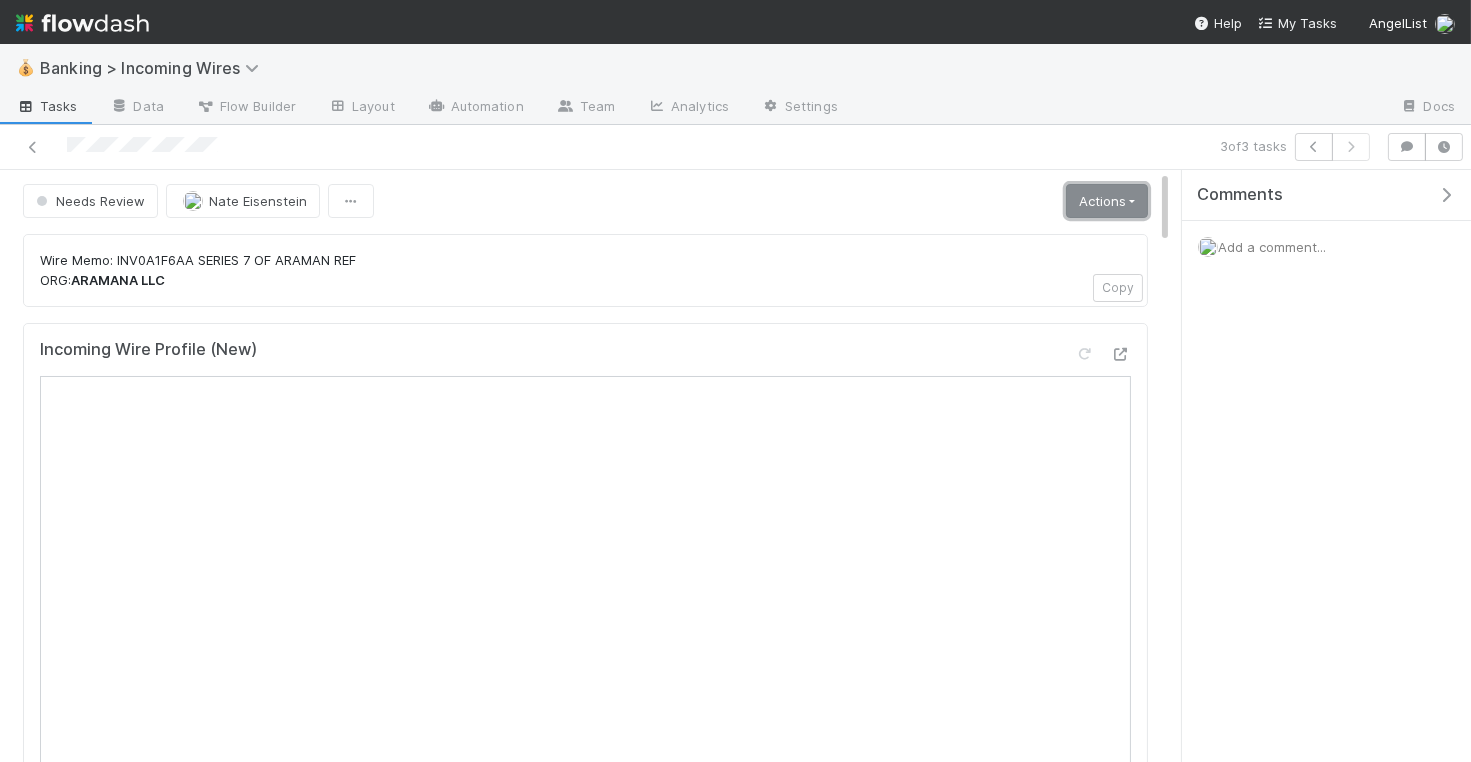 click on "Actions" at bounding box center [1107, 201] 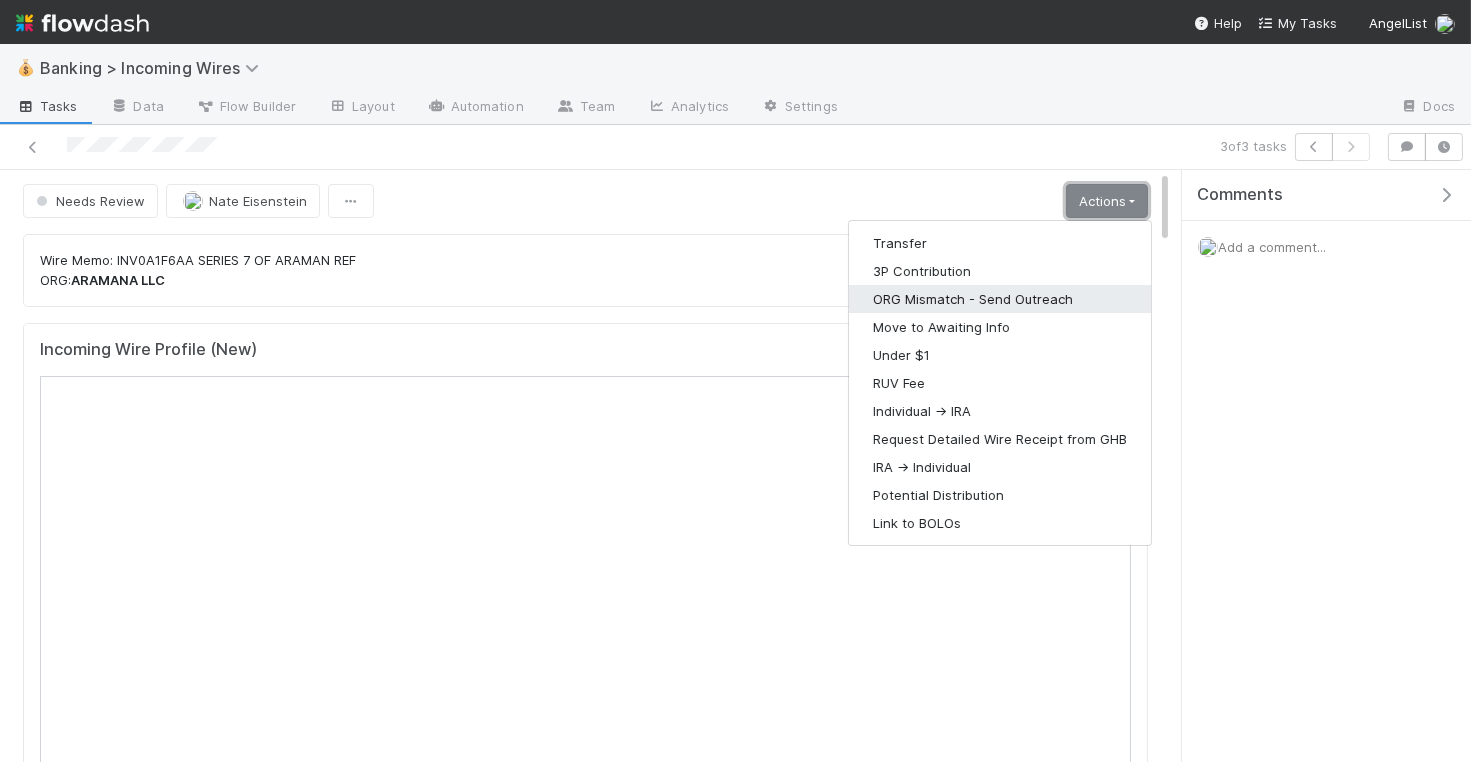 scroll, scrollTop: 0, scrollLeft: 0, axis: both 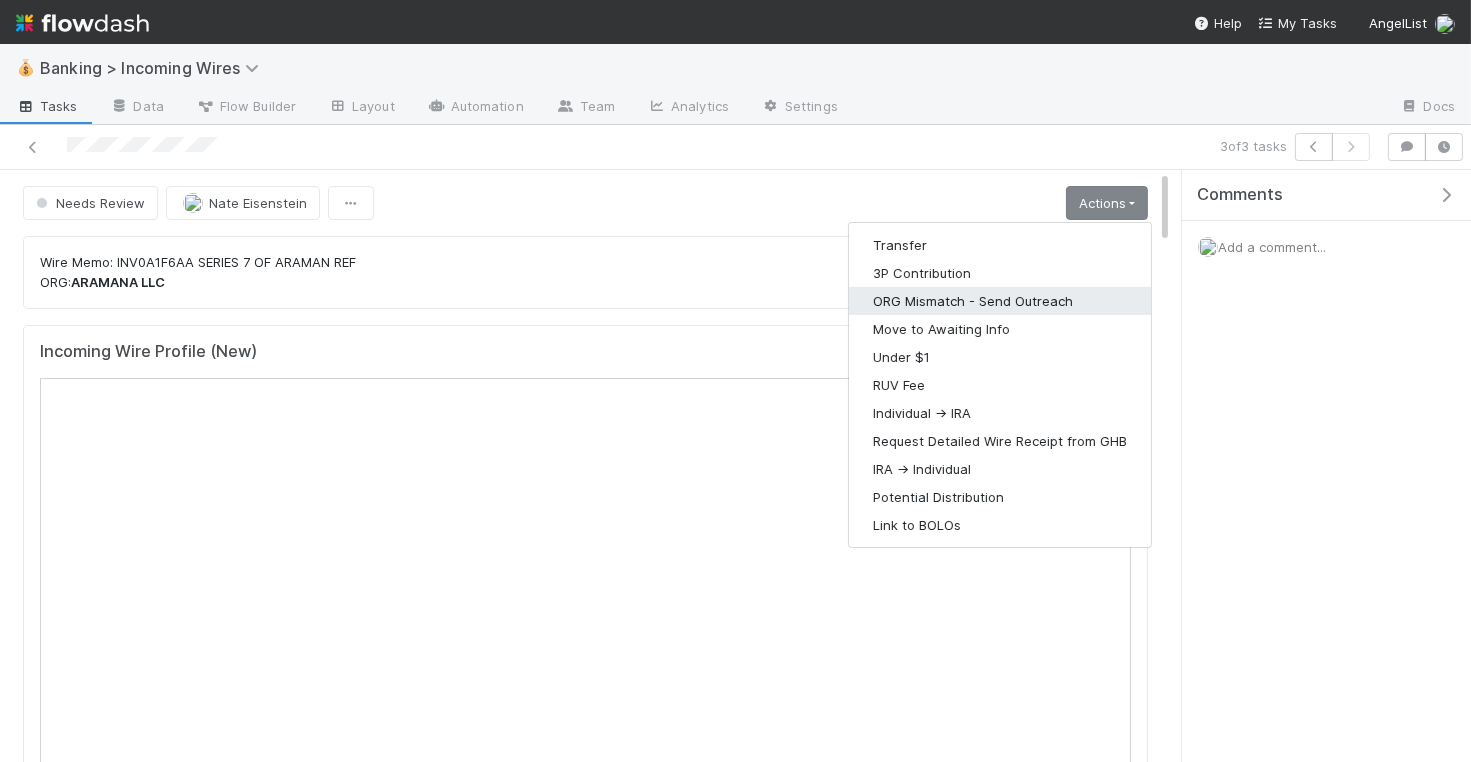 click on "ORG Mismatch - Send Outreach" at bounding box center [1000, 301] 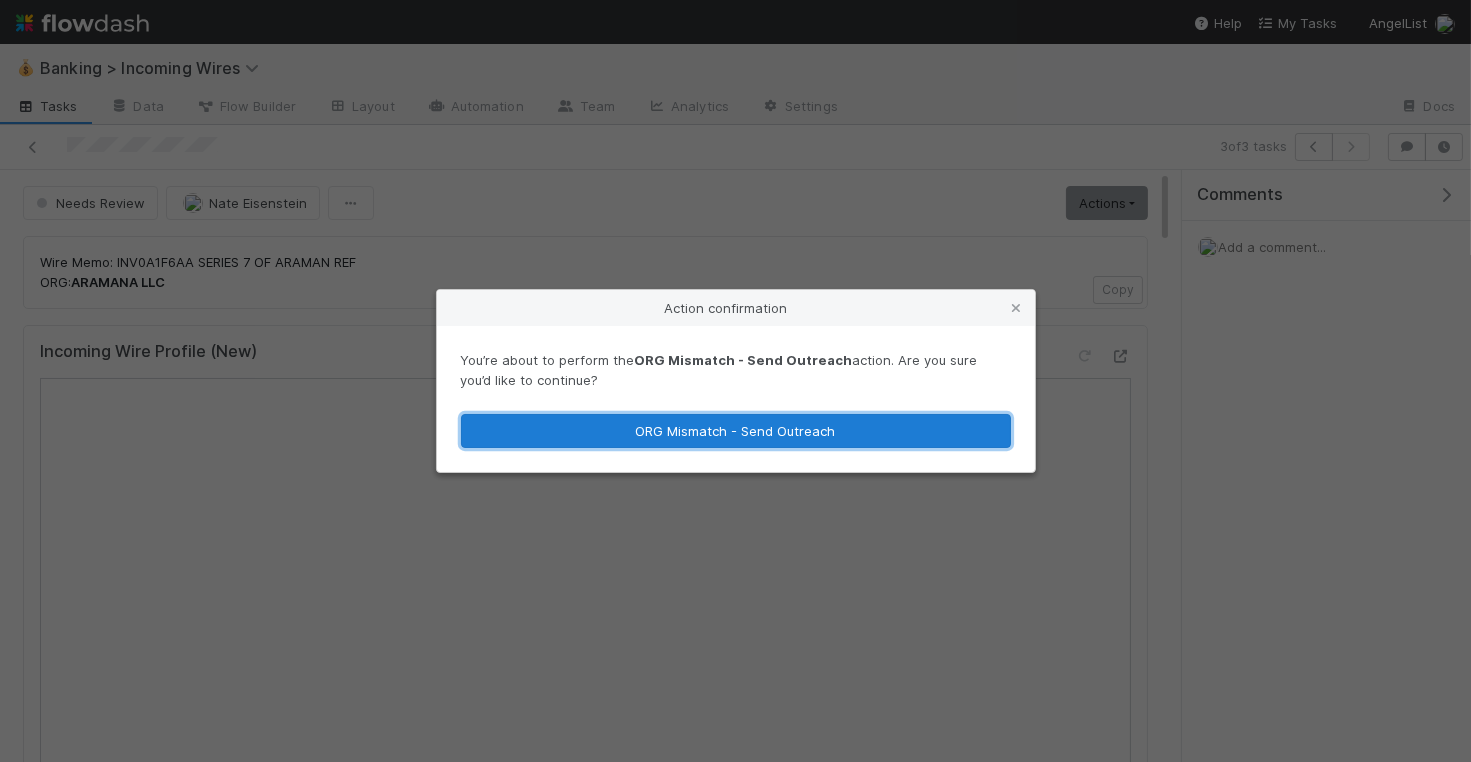 click on "ORG Mismatch - Send Outreach" at bounding box center [736, 431] 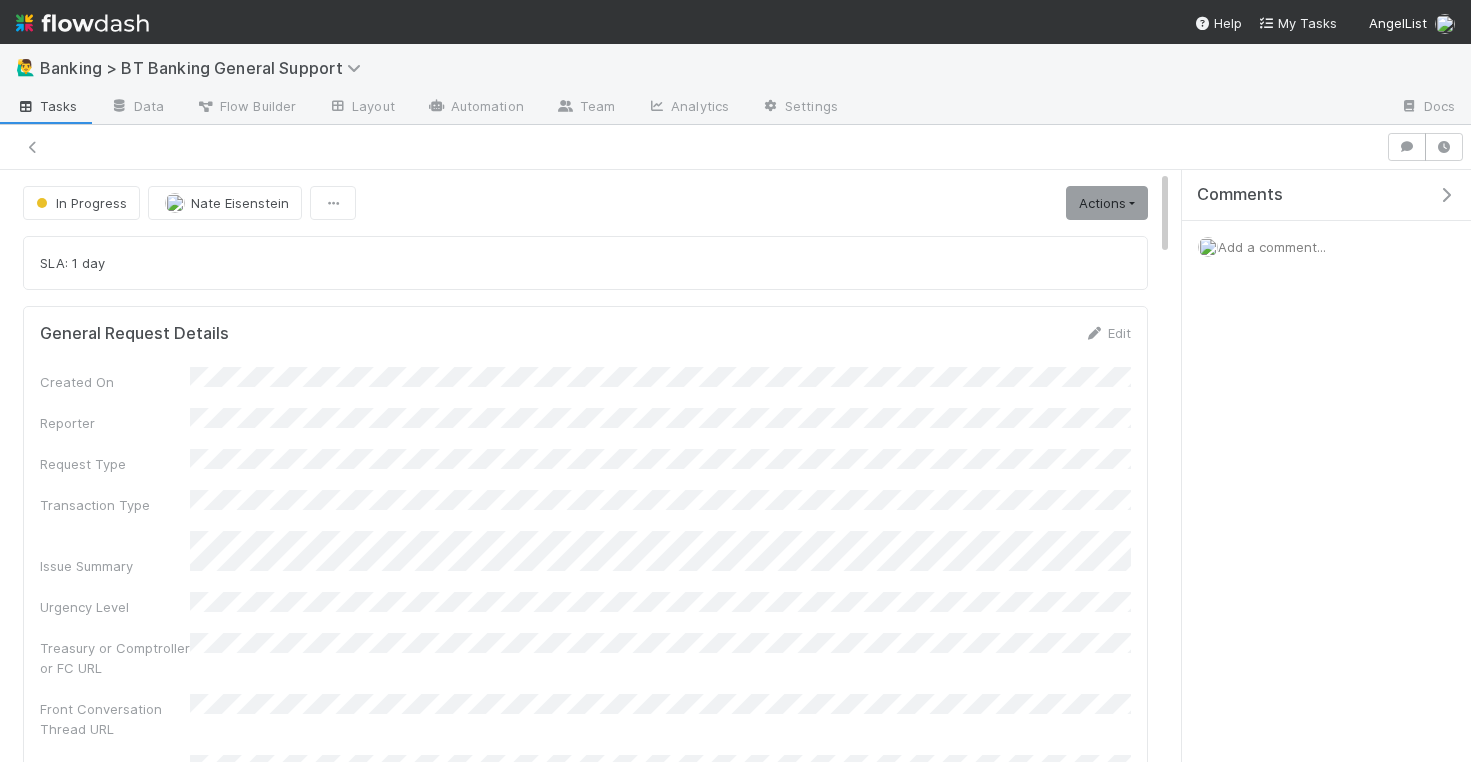 scroll, scrollTop: 0, scrollLeft: 0, axis: both 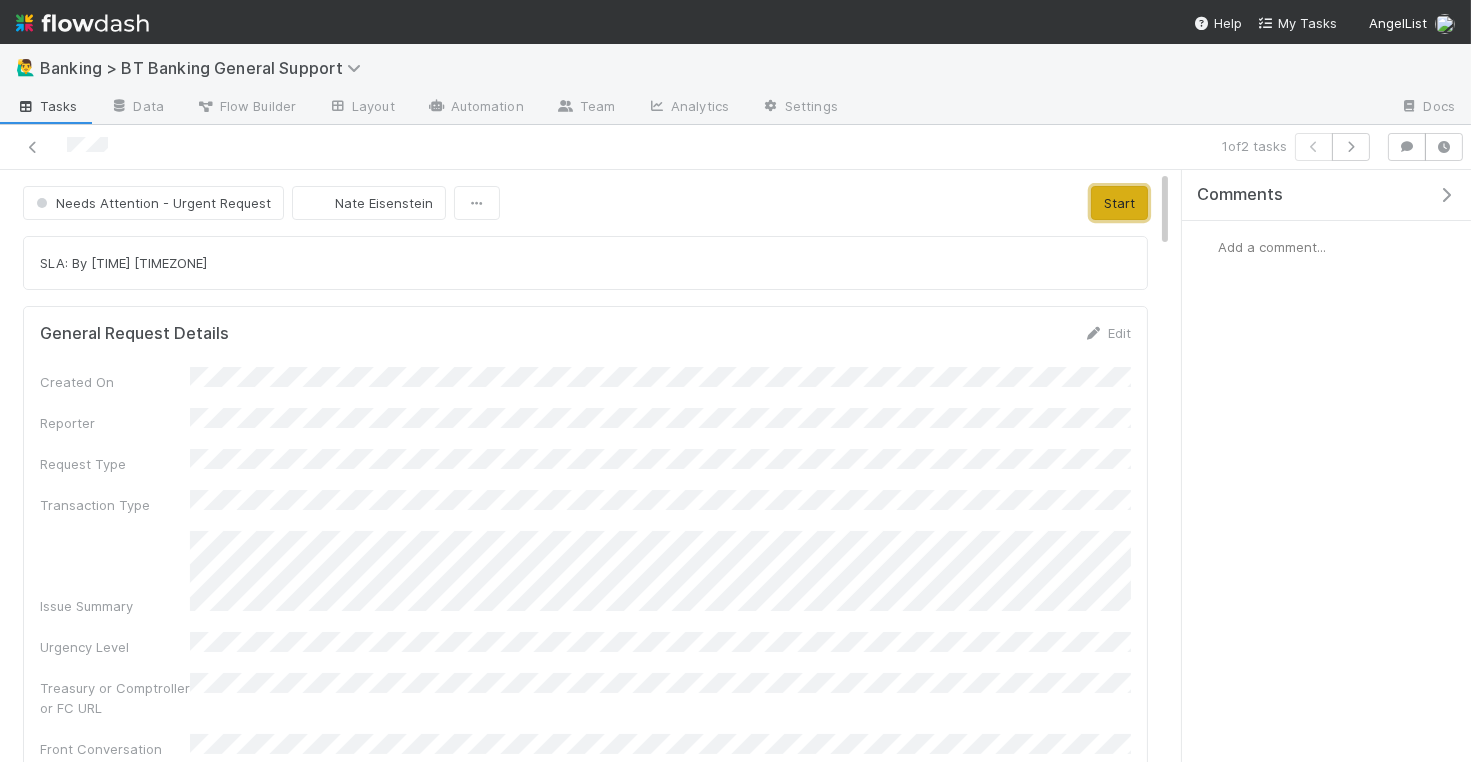 click on "Start" at bounding box center [1119, 203] 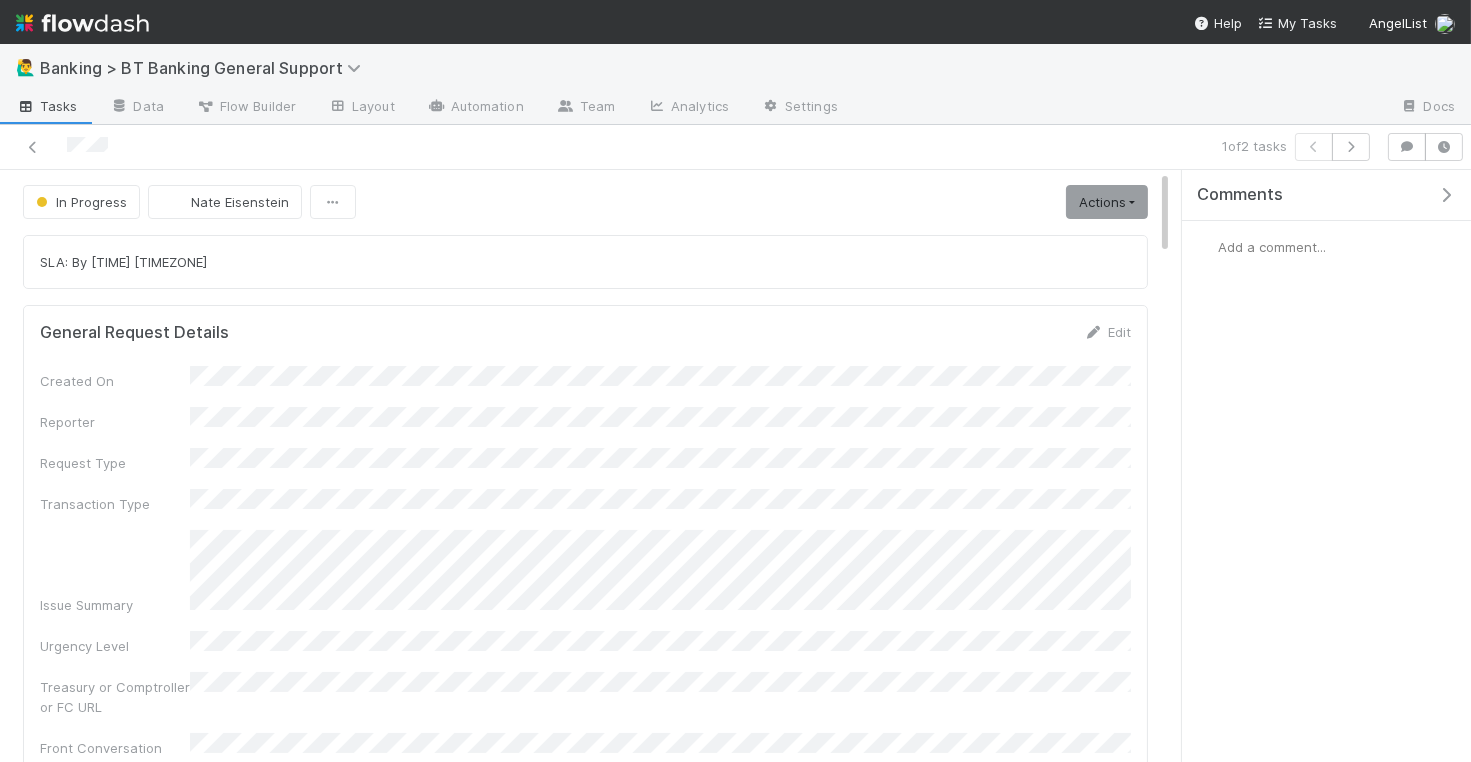scroll, scrollTop: 0, scrollLeft: 0, axis: both 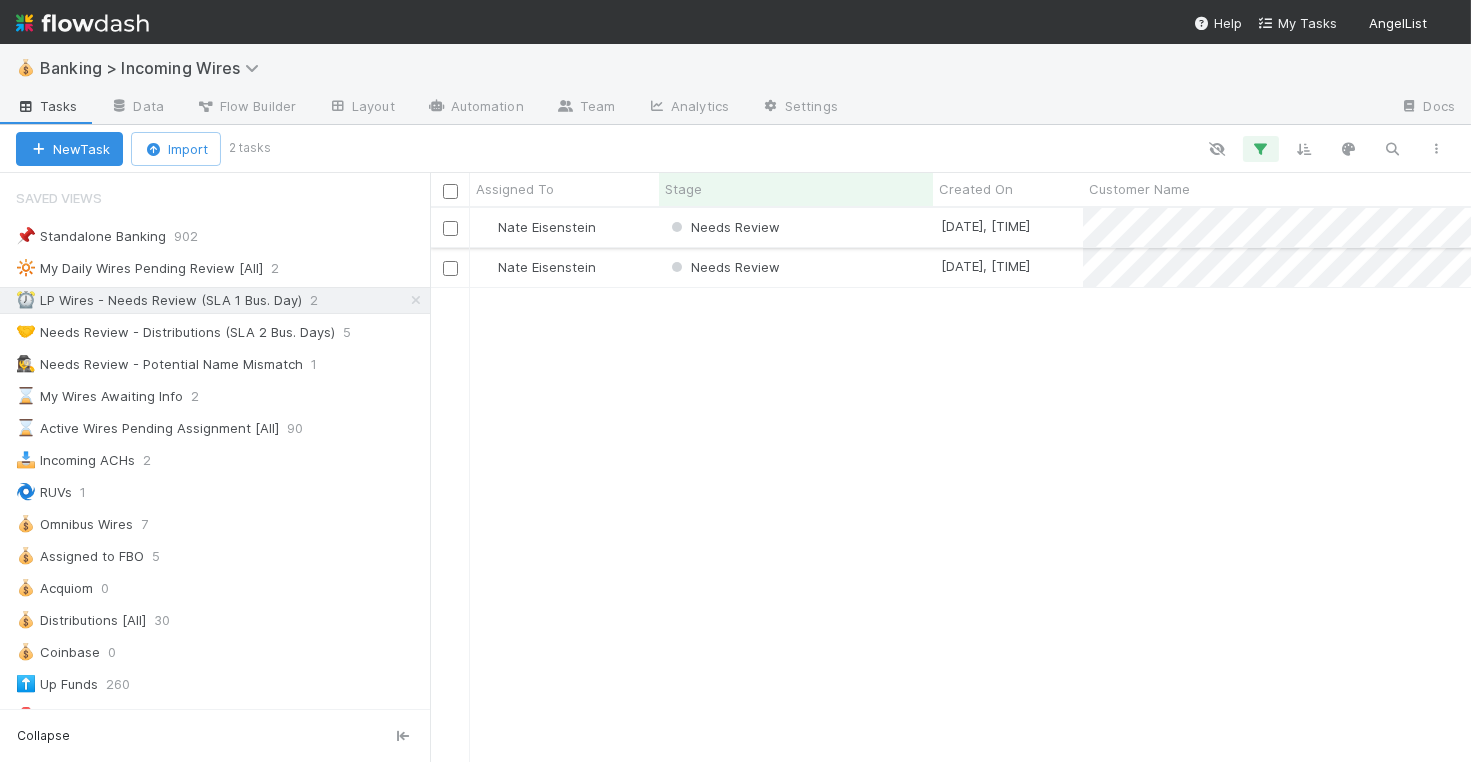 click on "Nate  Eisenstein" at bounding box center (564, 227) 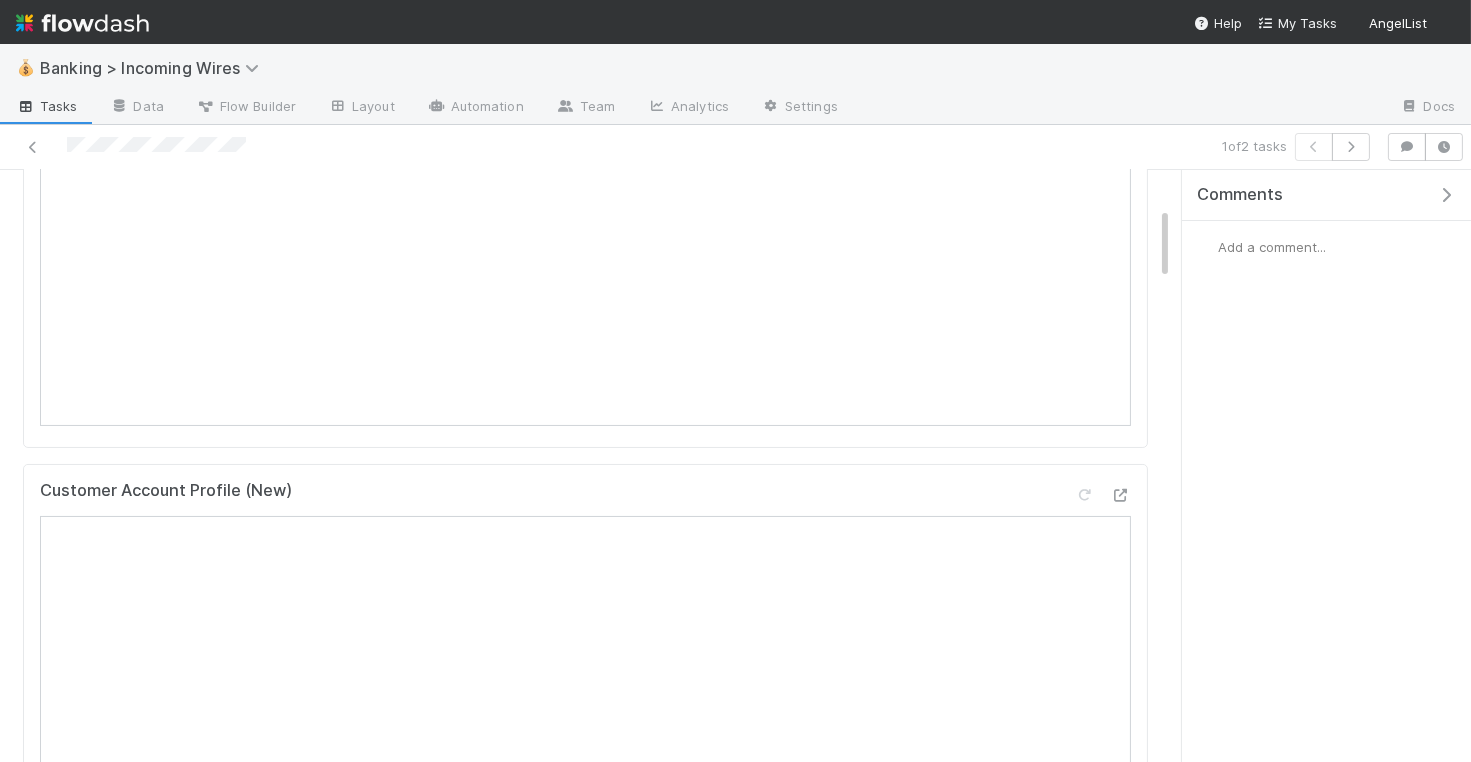 scroll, scrollTop: 0, scrollLeft: 0, axis: both 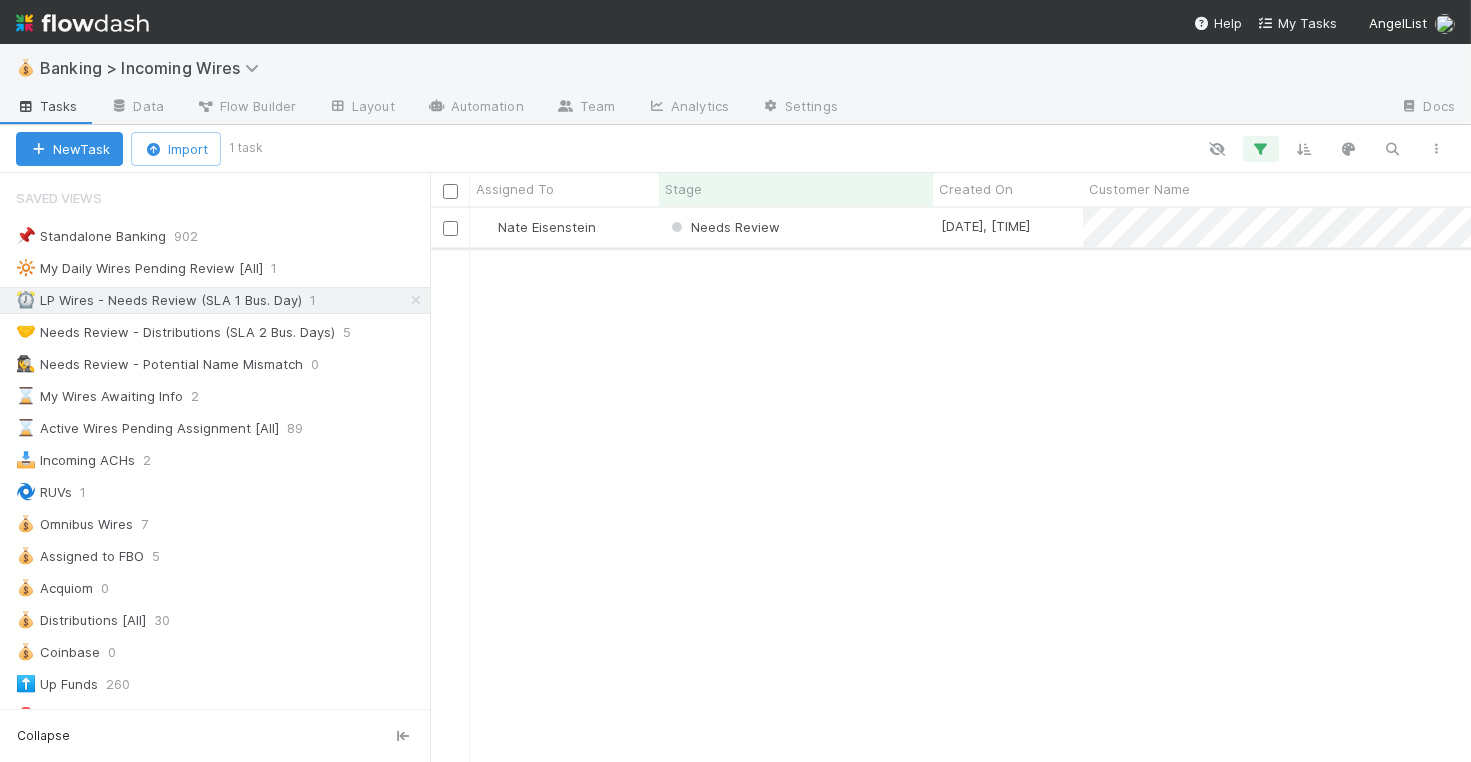 click on "Needs Review" at bounding box center (796, 227) 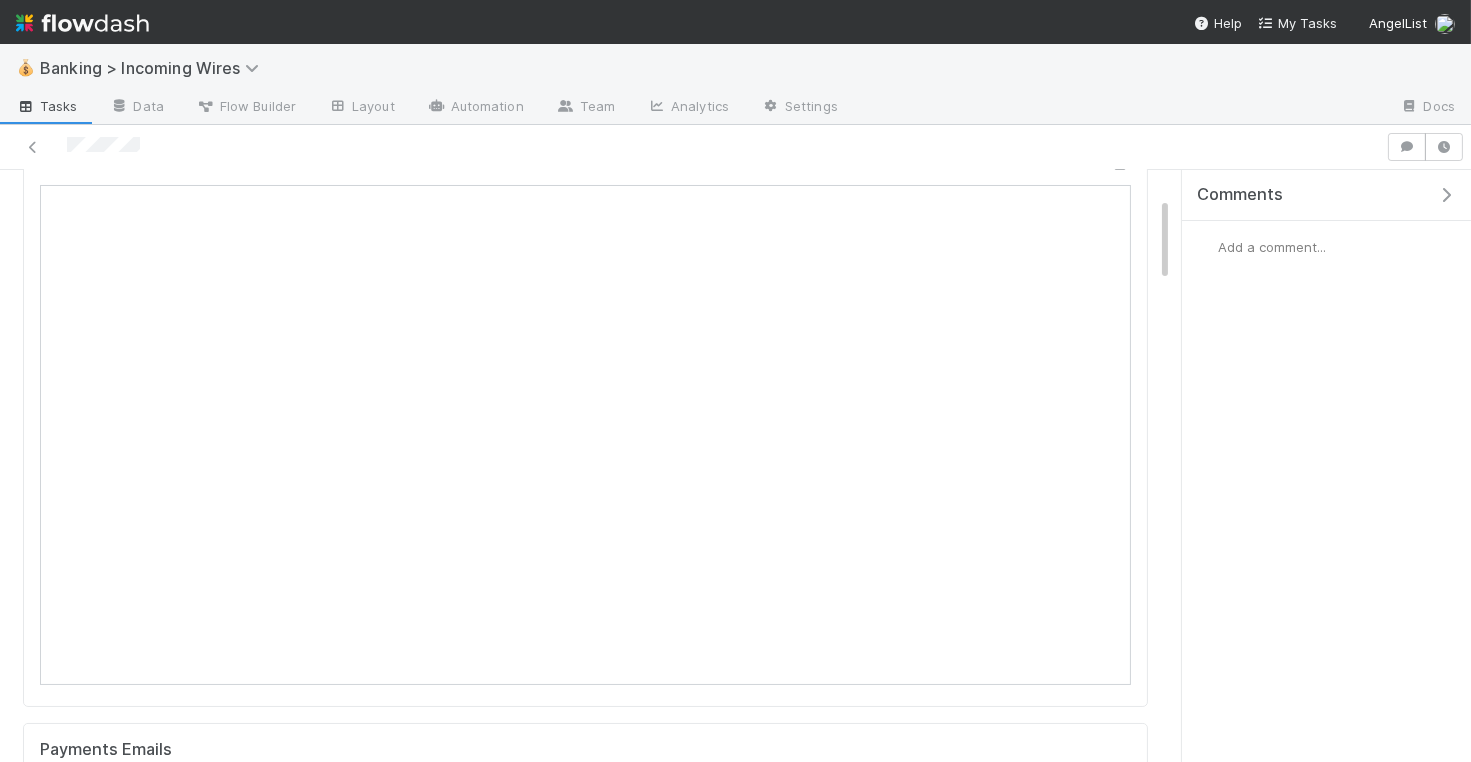 scroll, scrollTop: 0, scrollLeft: 0, axis: both 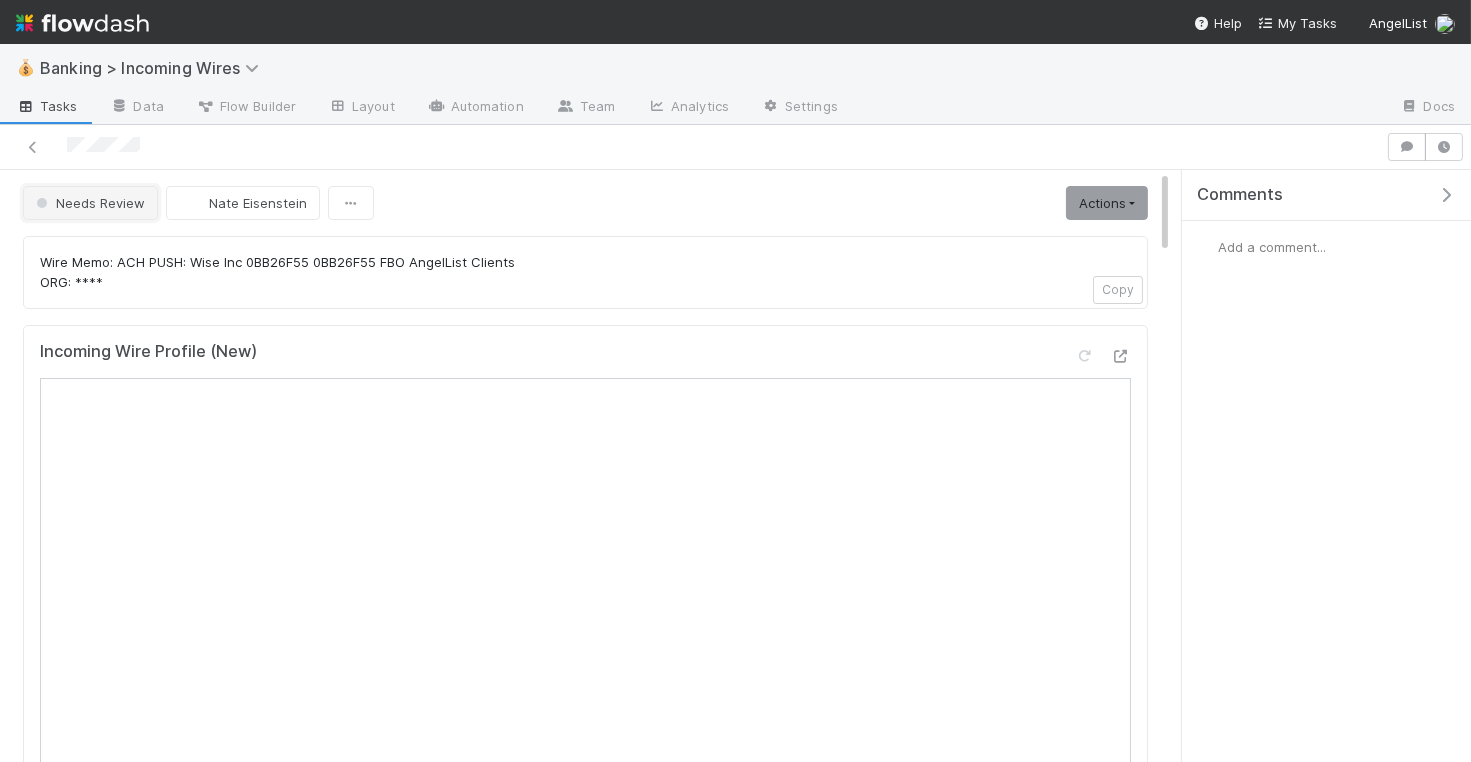 click on "Needs Review" at bounding box center (90, 203) 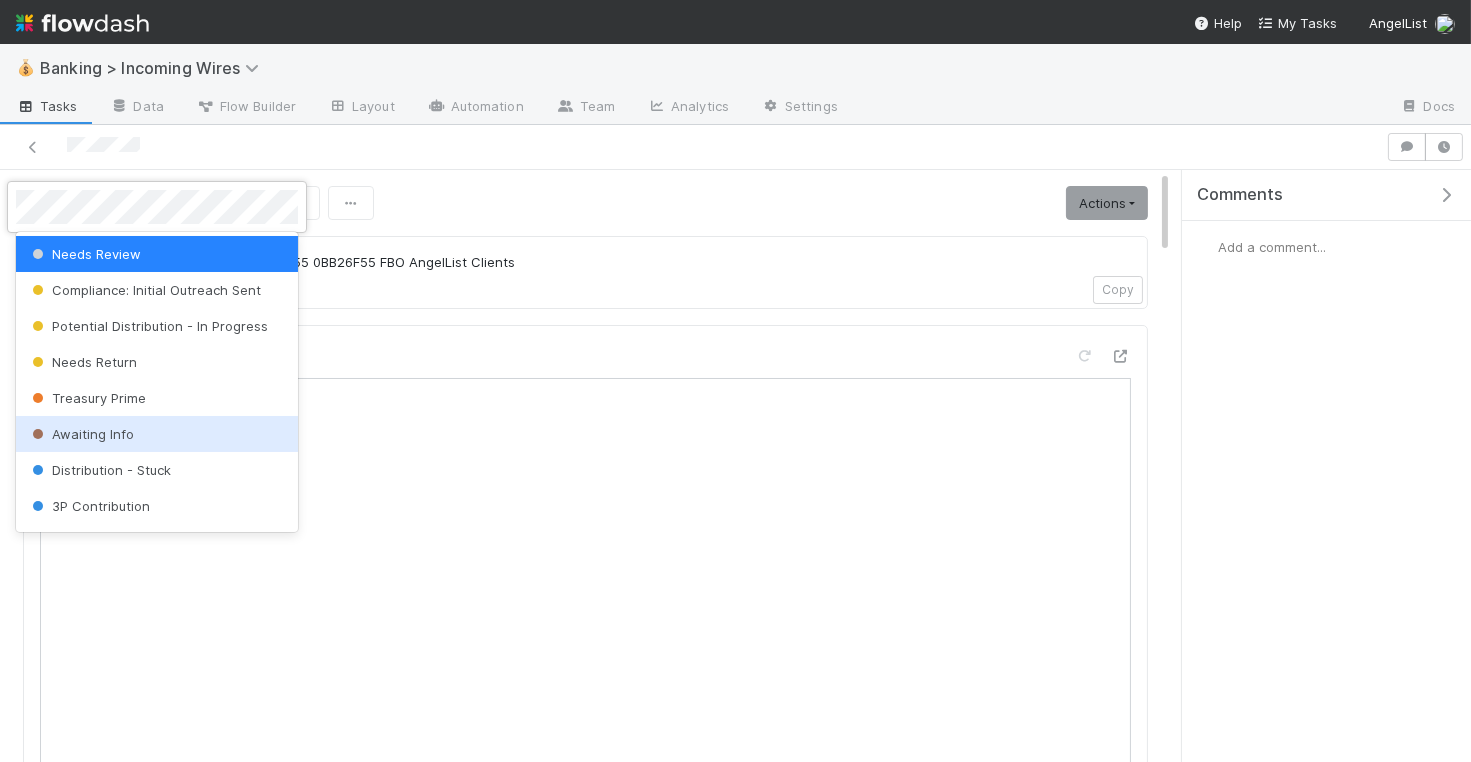 click on "Awaiting Info" at bounding box center (157, 434) 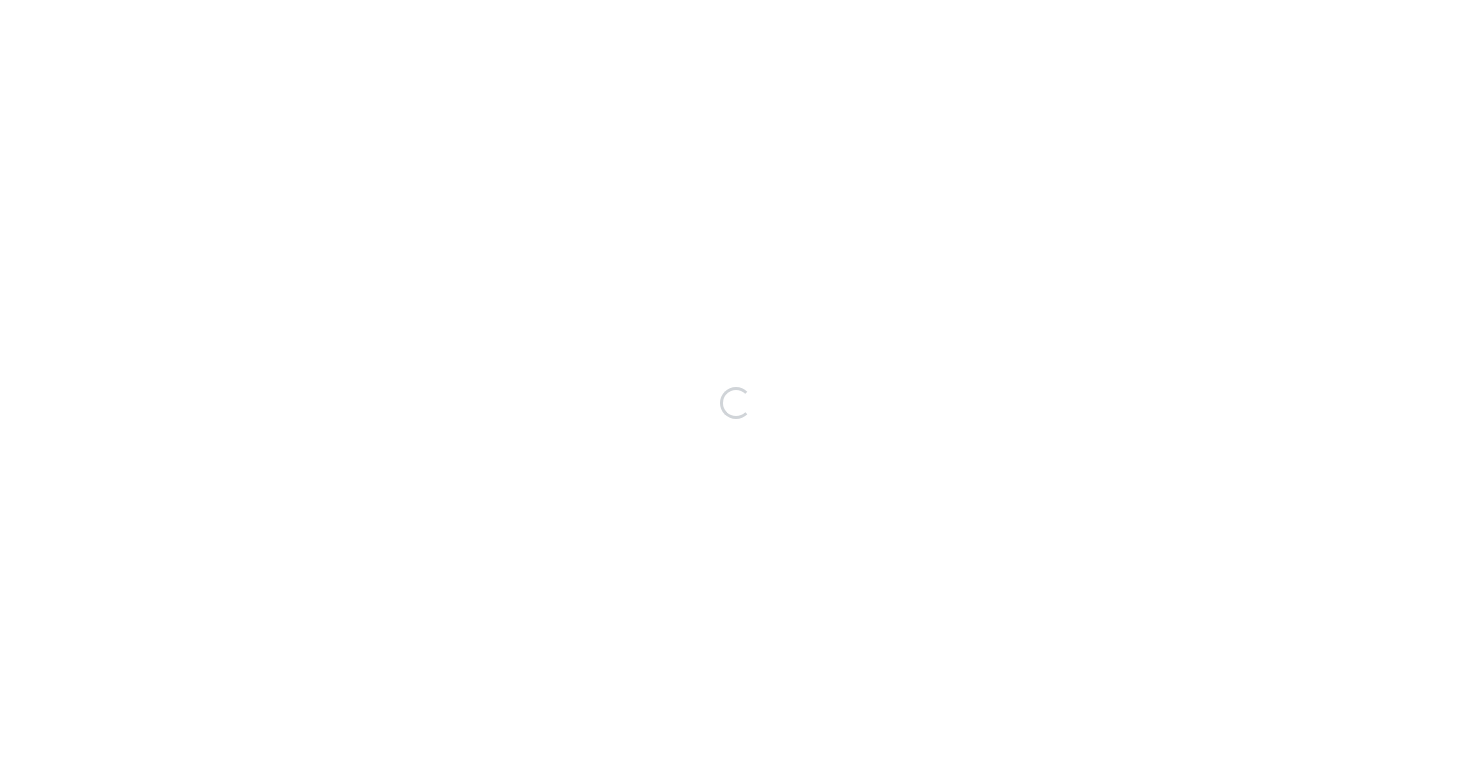 scroll, scrollTop: 0, scrollLeft: 0, axis: both 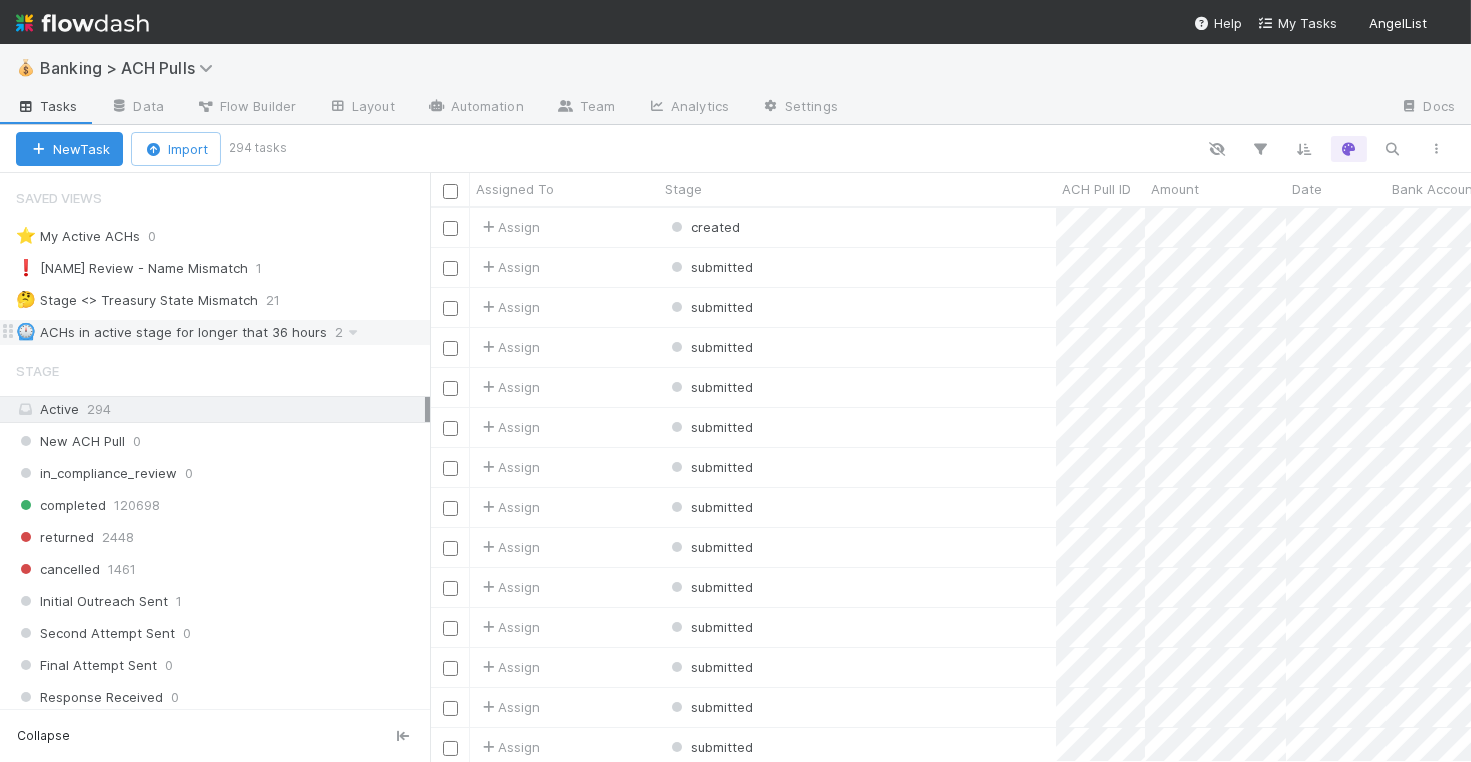 click on "⏲️ ACHs in active stage for longer that 36 hours" at bounding box center (171, 332) 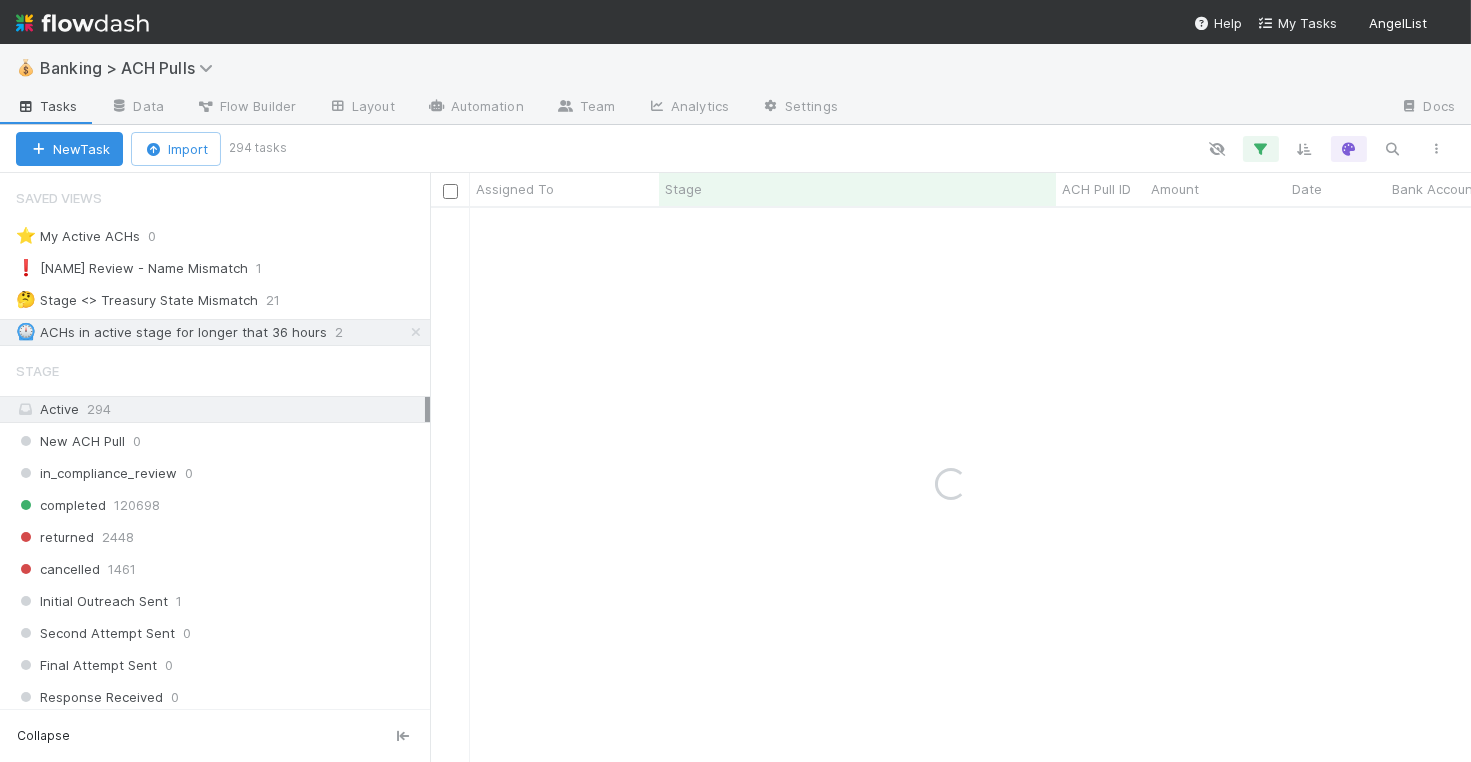 click on "Active 294" at bounding box center [220, 409] 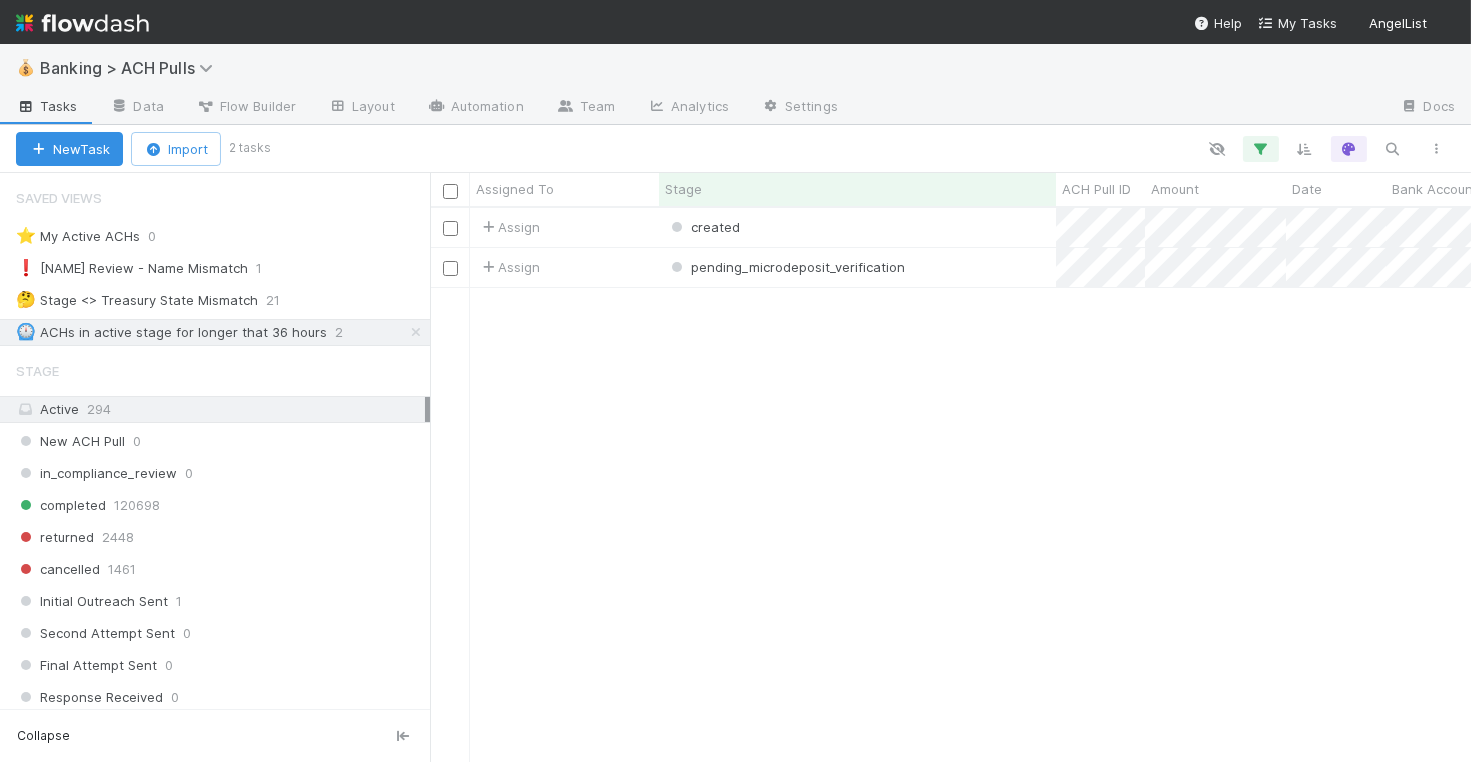scroll, scrollTop: 1, scrollLeft: 1, axis: both 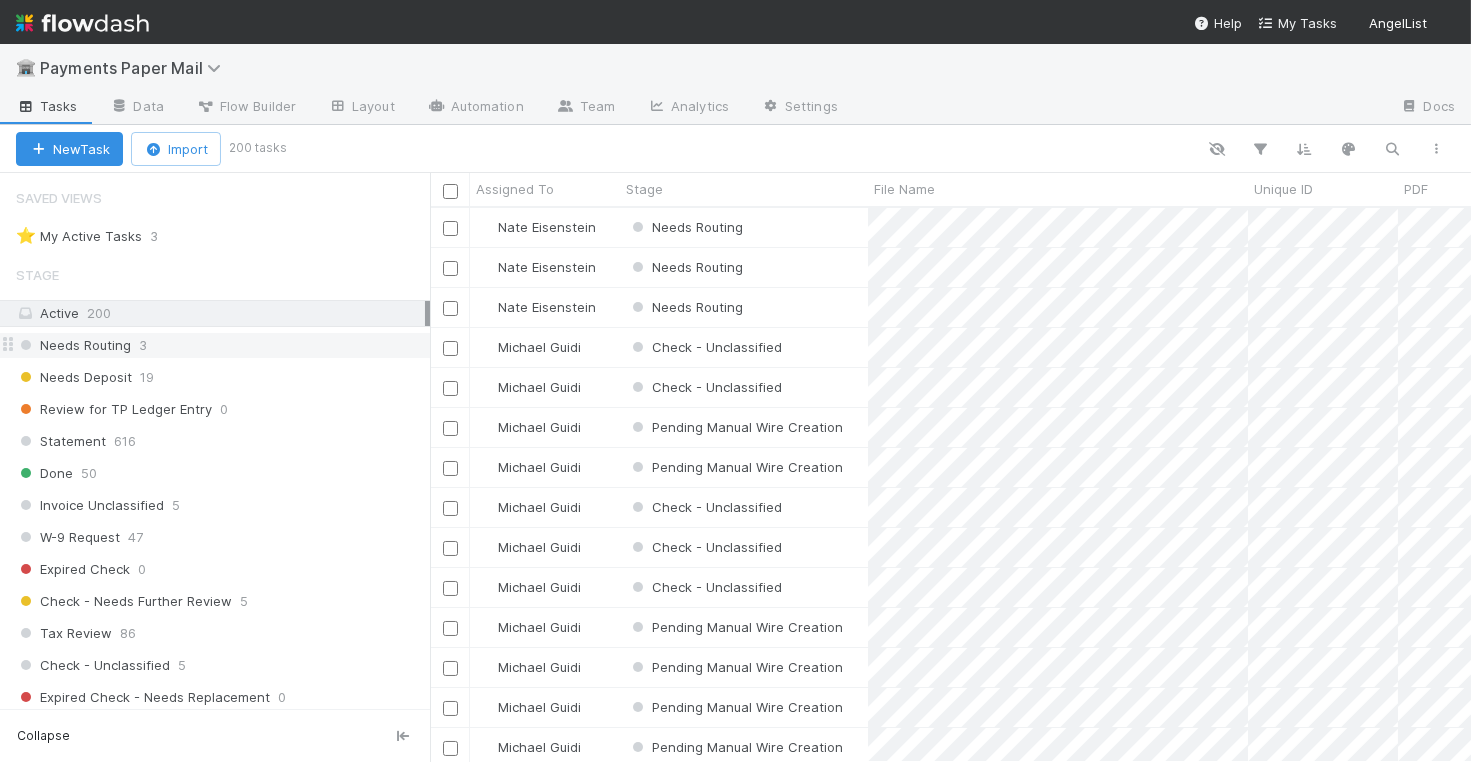 click on "Needs Routing   3" at bounding box center (223, 345) 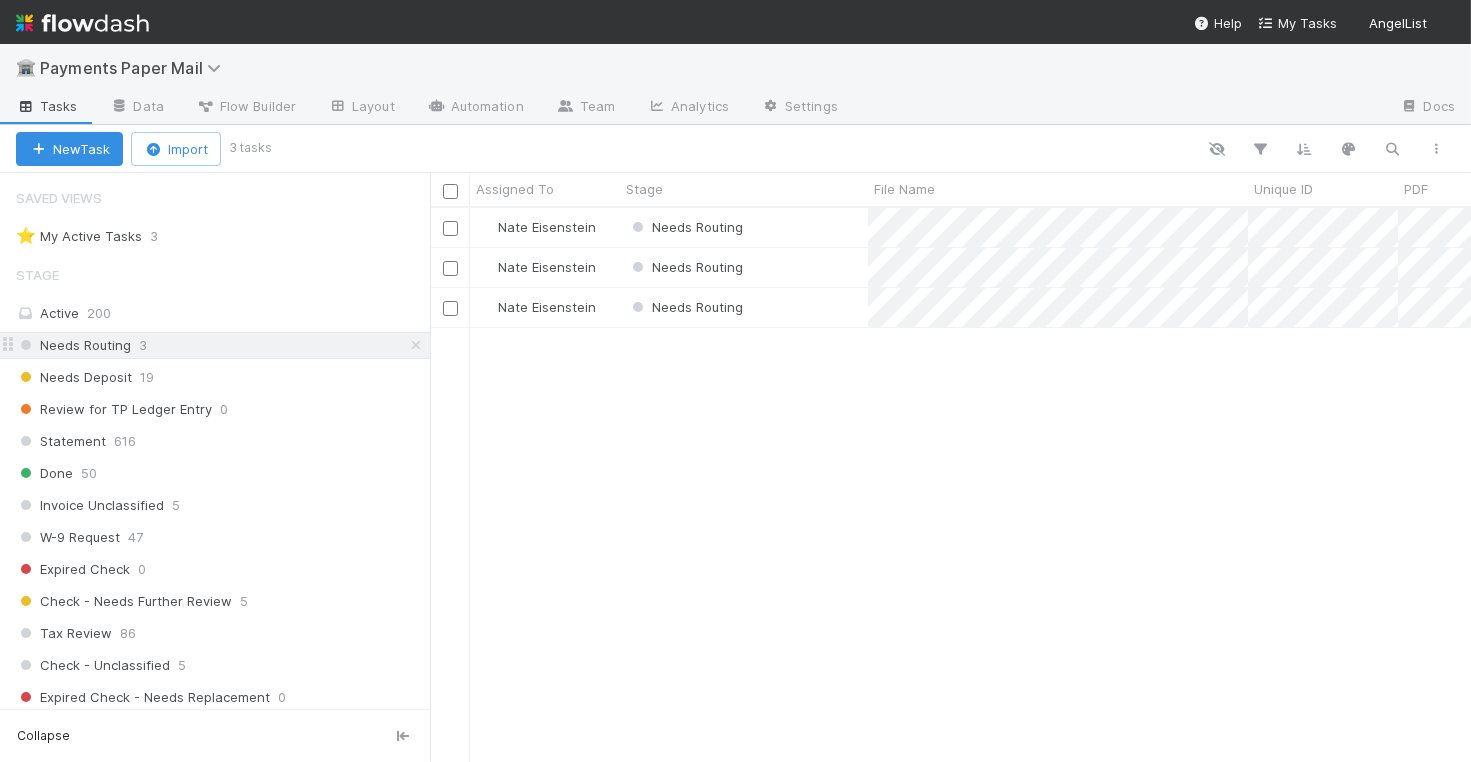 scroll, scrollTop: 1, scrollLeft: 1, axis: both 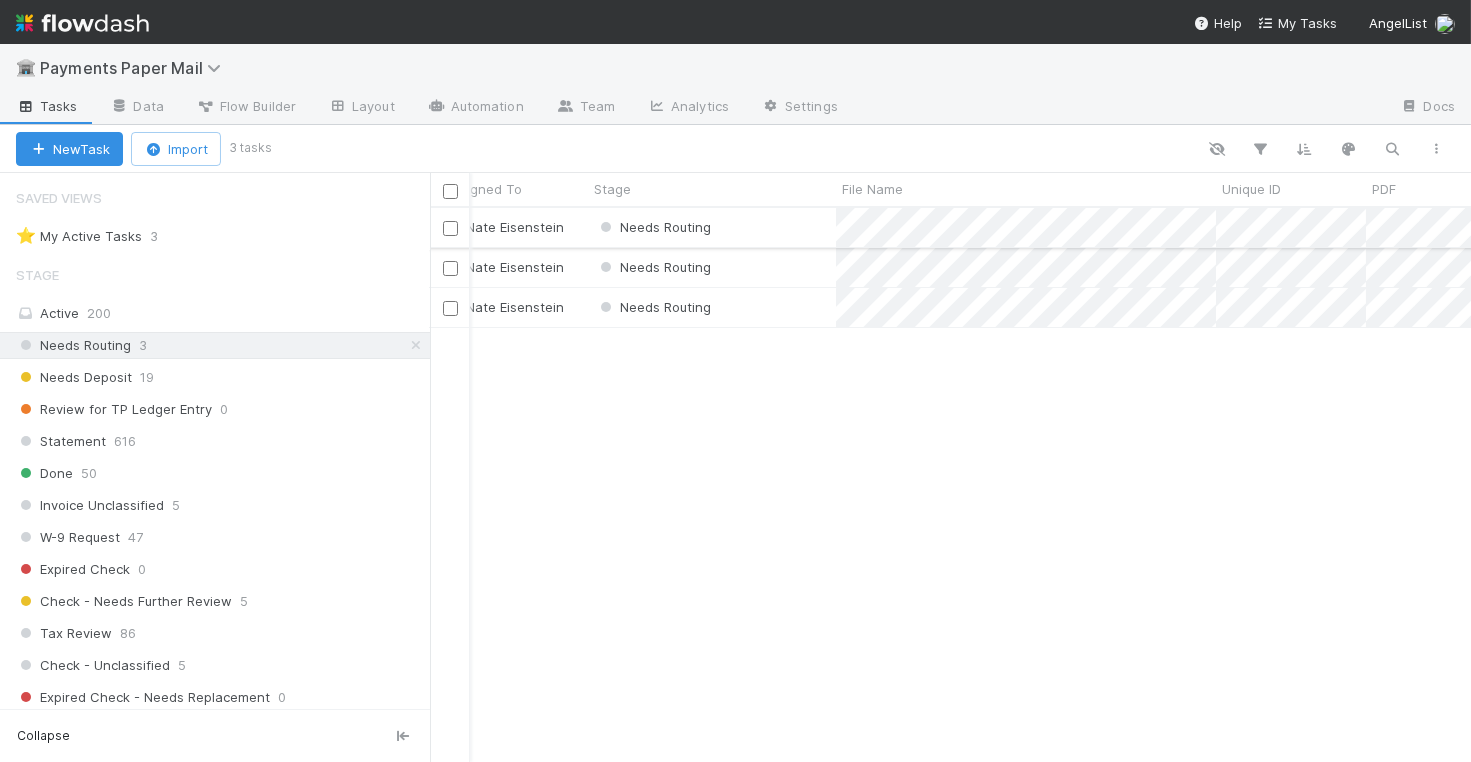 click on "Needs Routing" at bounding box center (712, 227) 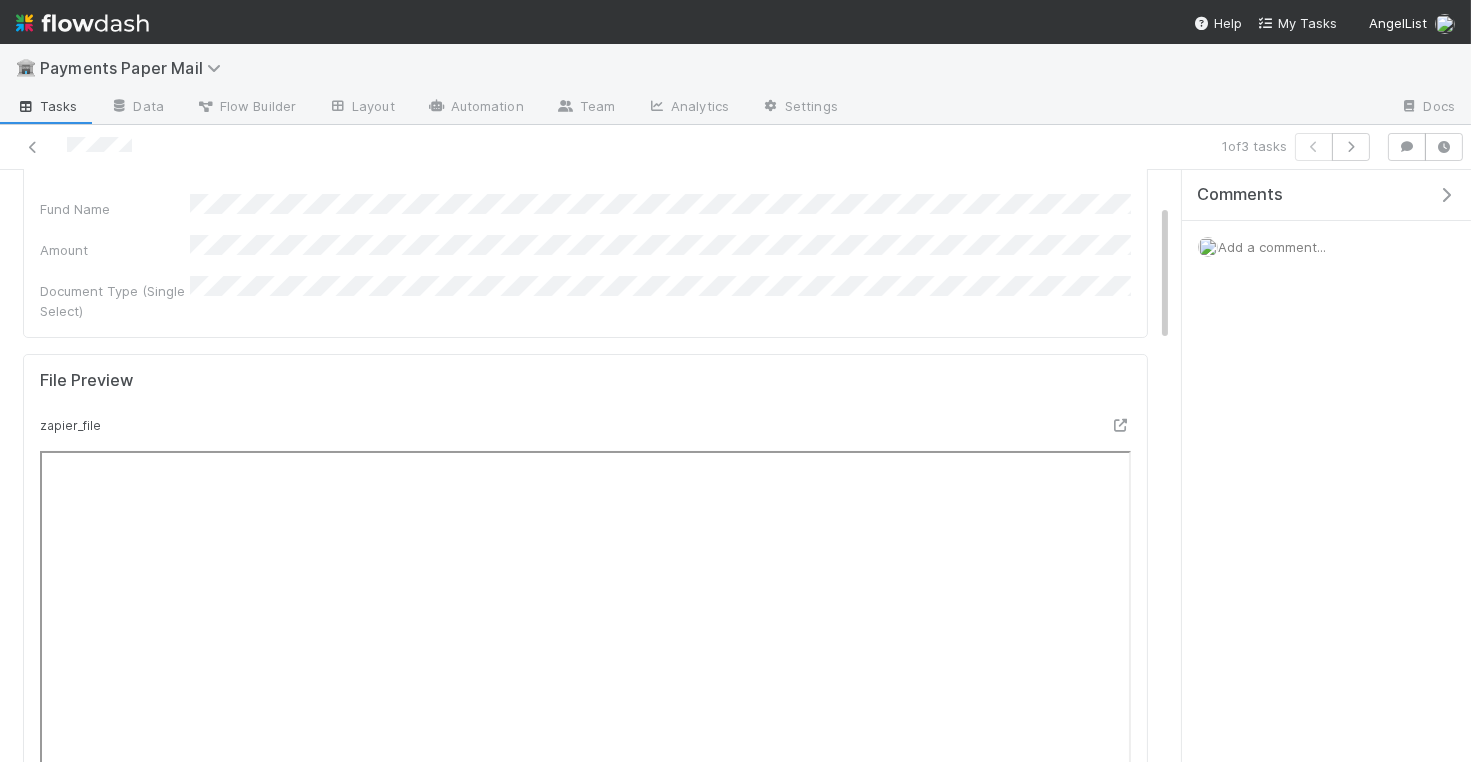 scroll, scrollTop: 0, scrollLeft: 0, axis: both 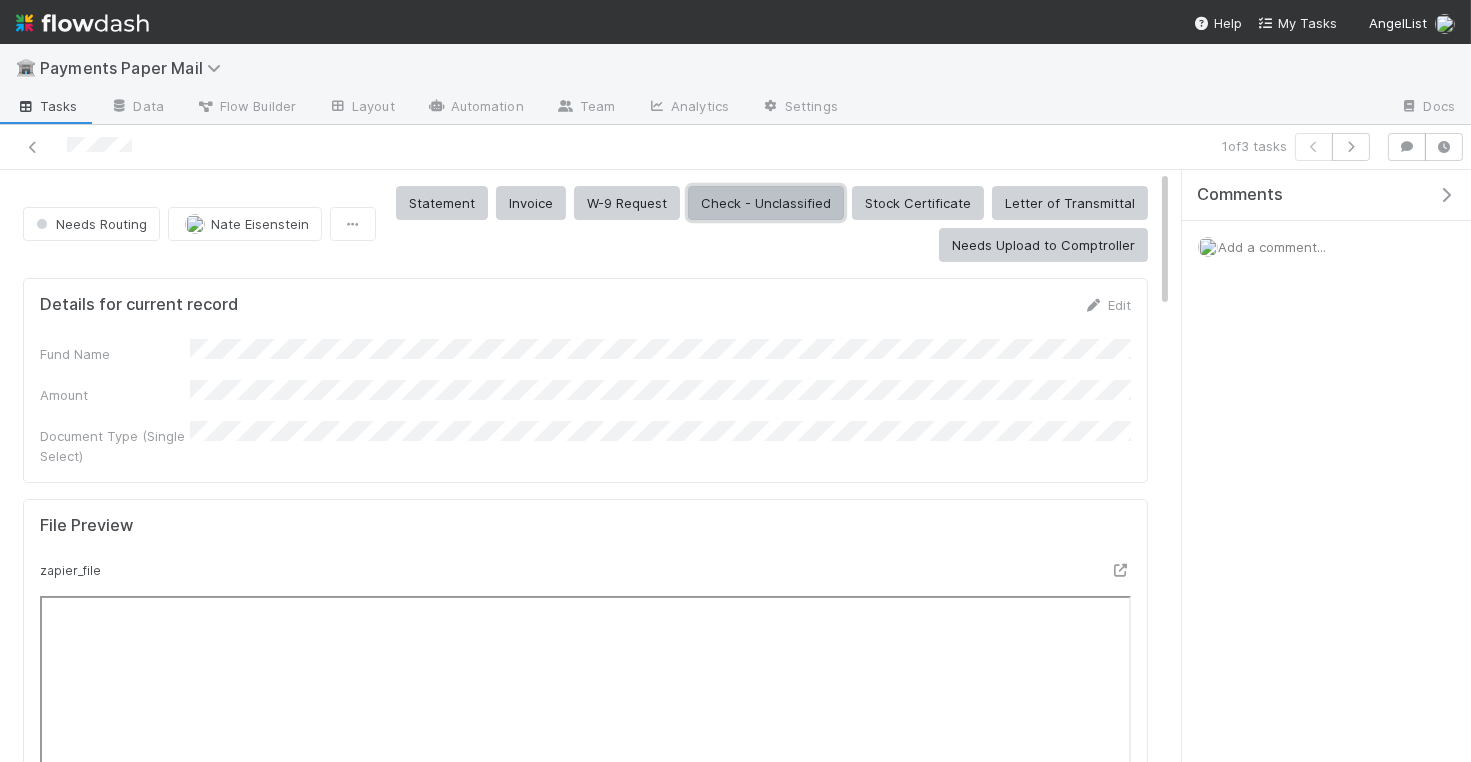 click on "Check - Unclassified" at bounding box center [766, 203] 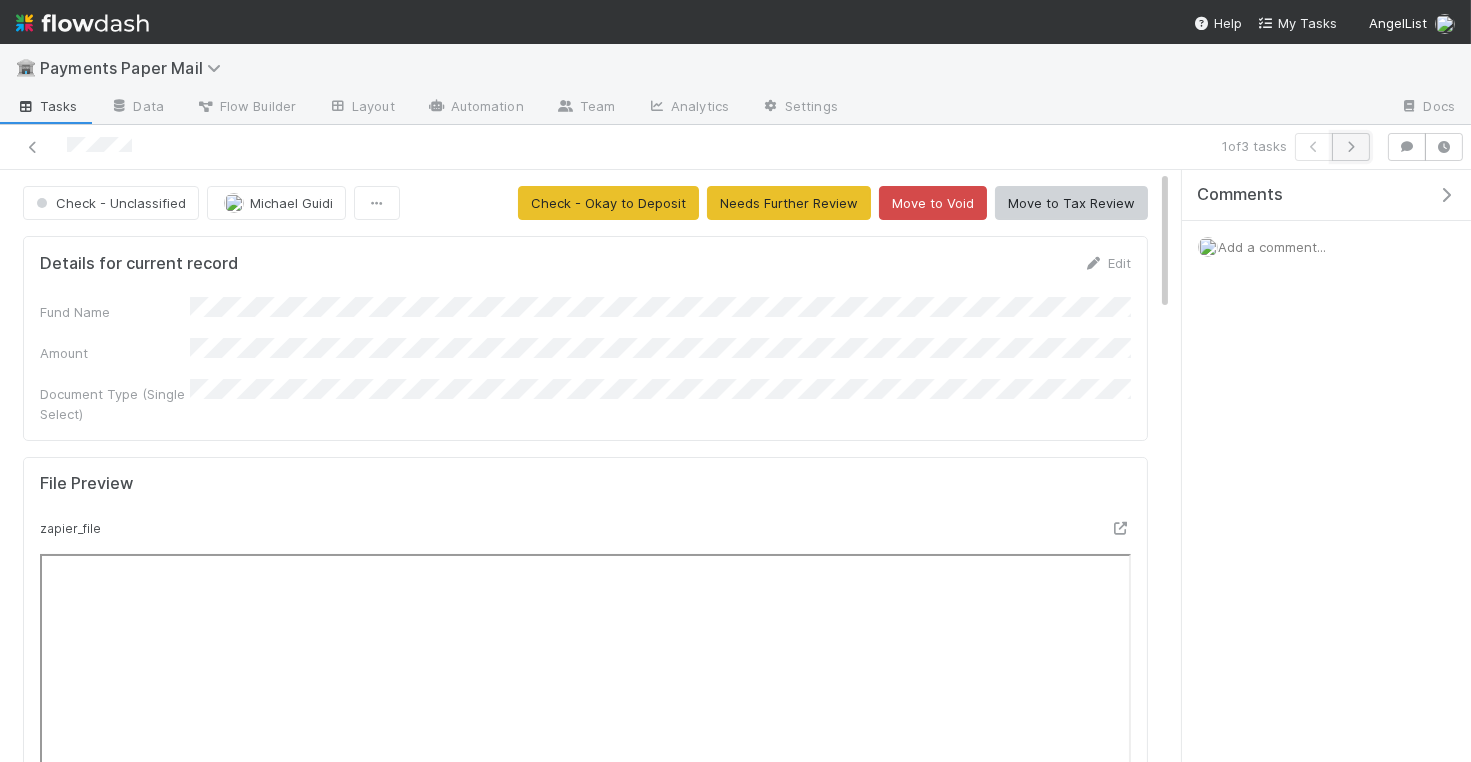 click at bounding box center (1351, 147) 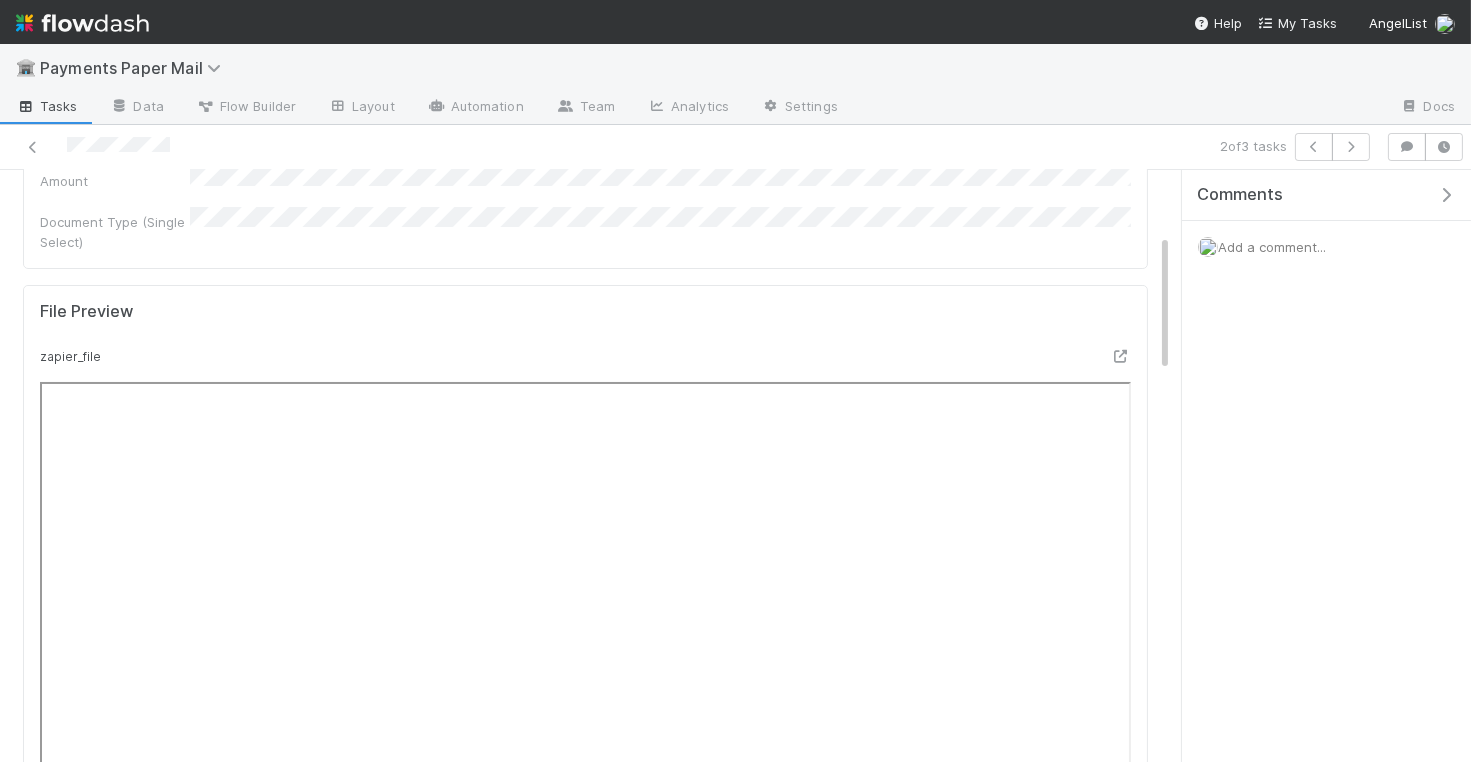 scroll, scrollTop: 0, scrollLeft: 0, axis: both 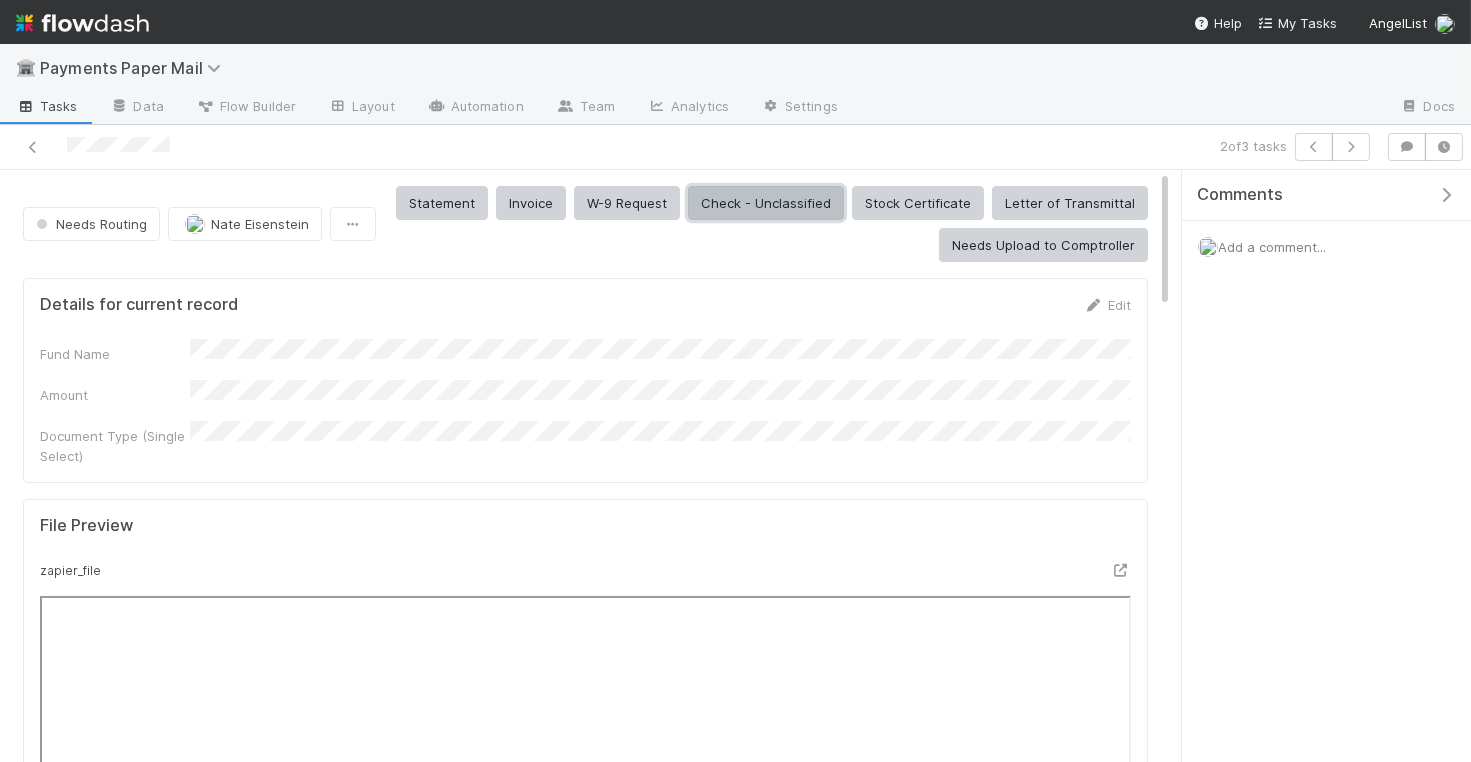 click on "Check - Unclassified" at bounding box center (766, 203) 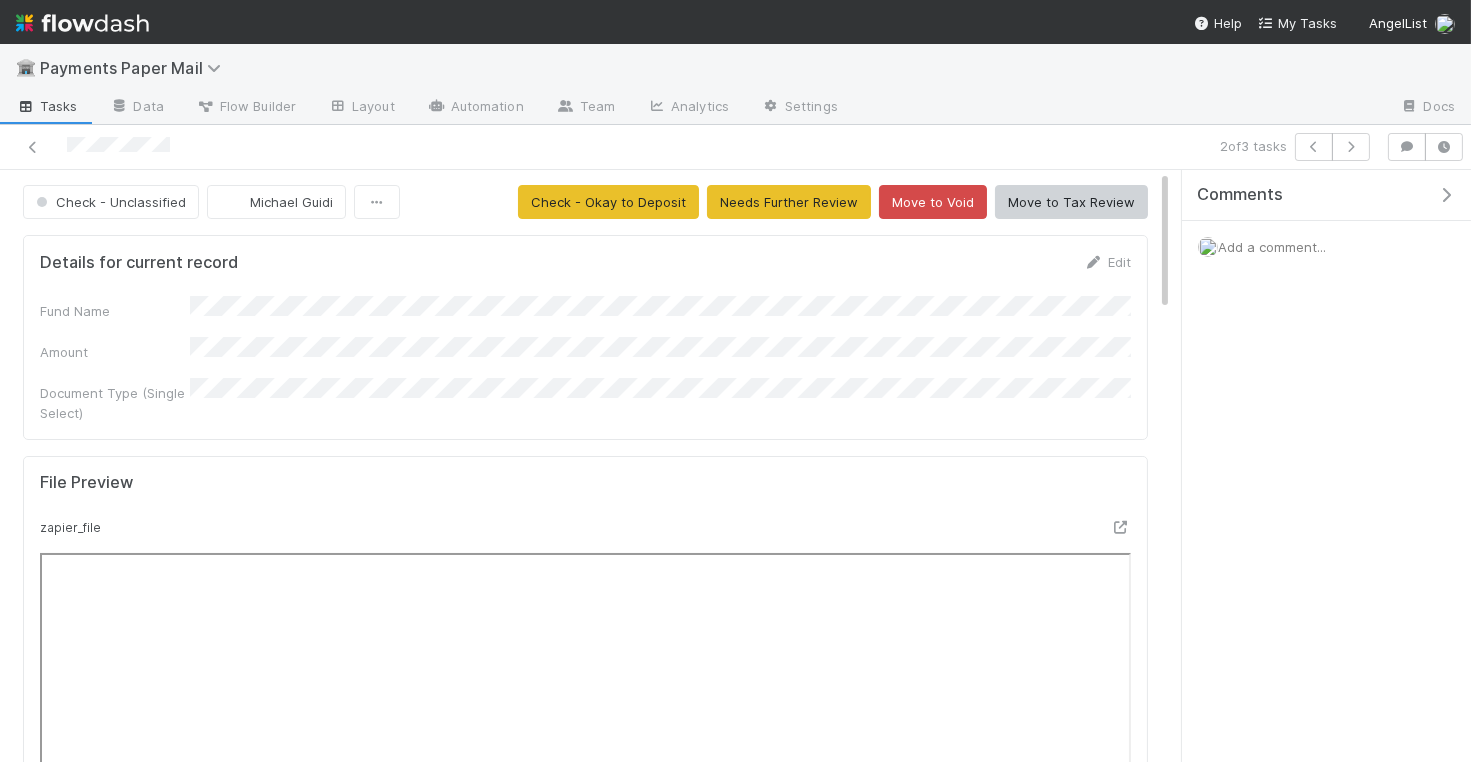 scroll, scrollTop: 0, scrollLeft: 0, axis: both 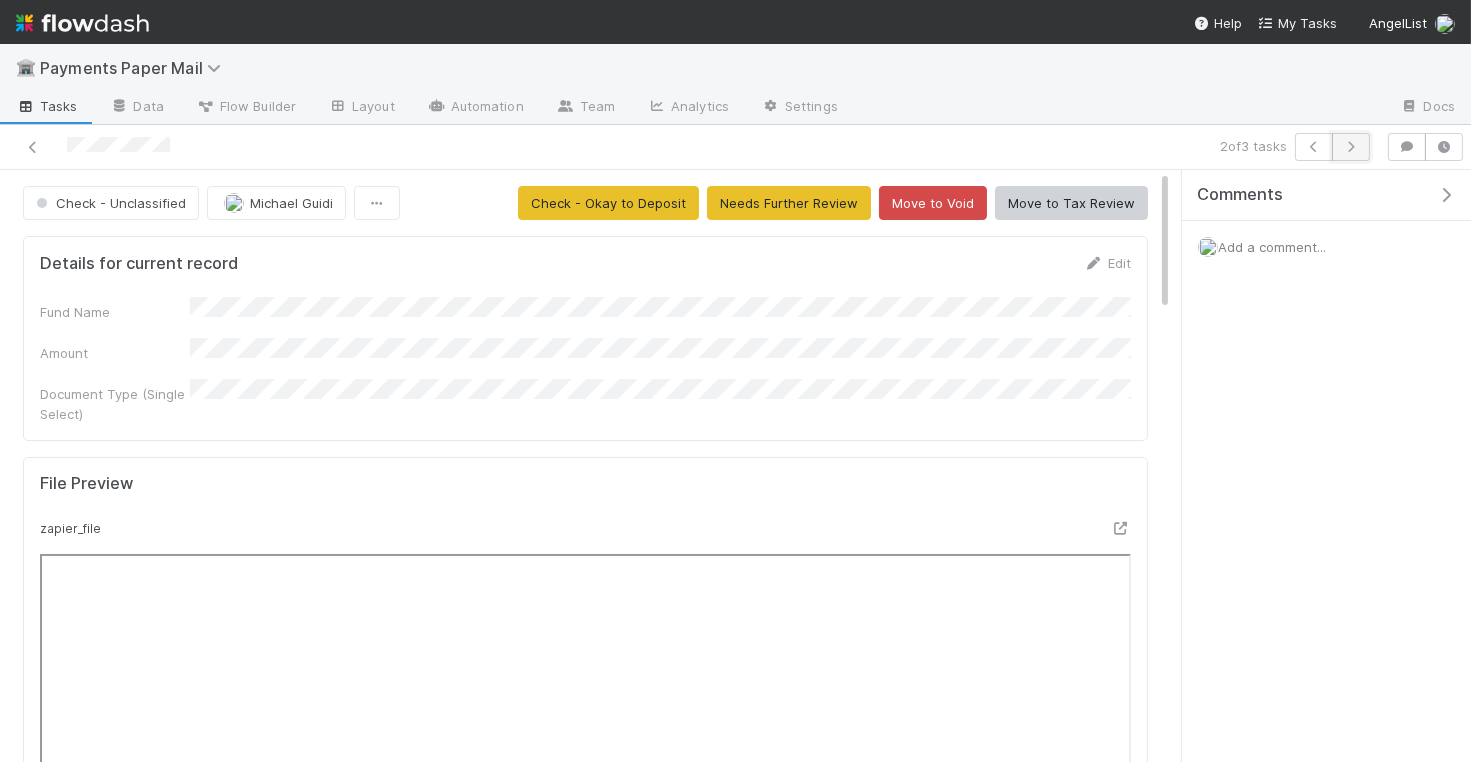 click at bounding box center (1351, 147) 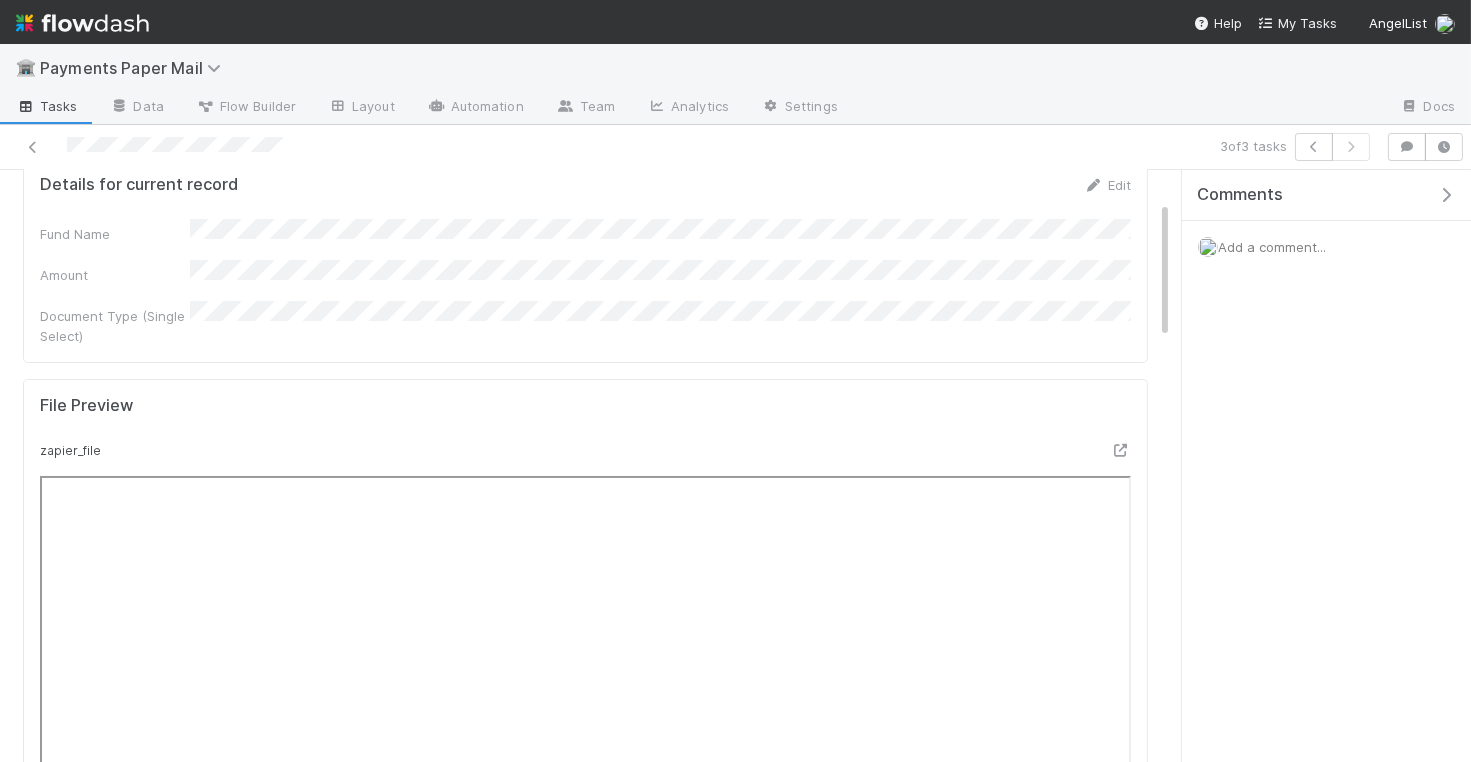 scroll, scrollTop: 0, scrollLeft: 0, axis: both 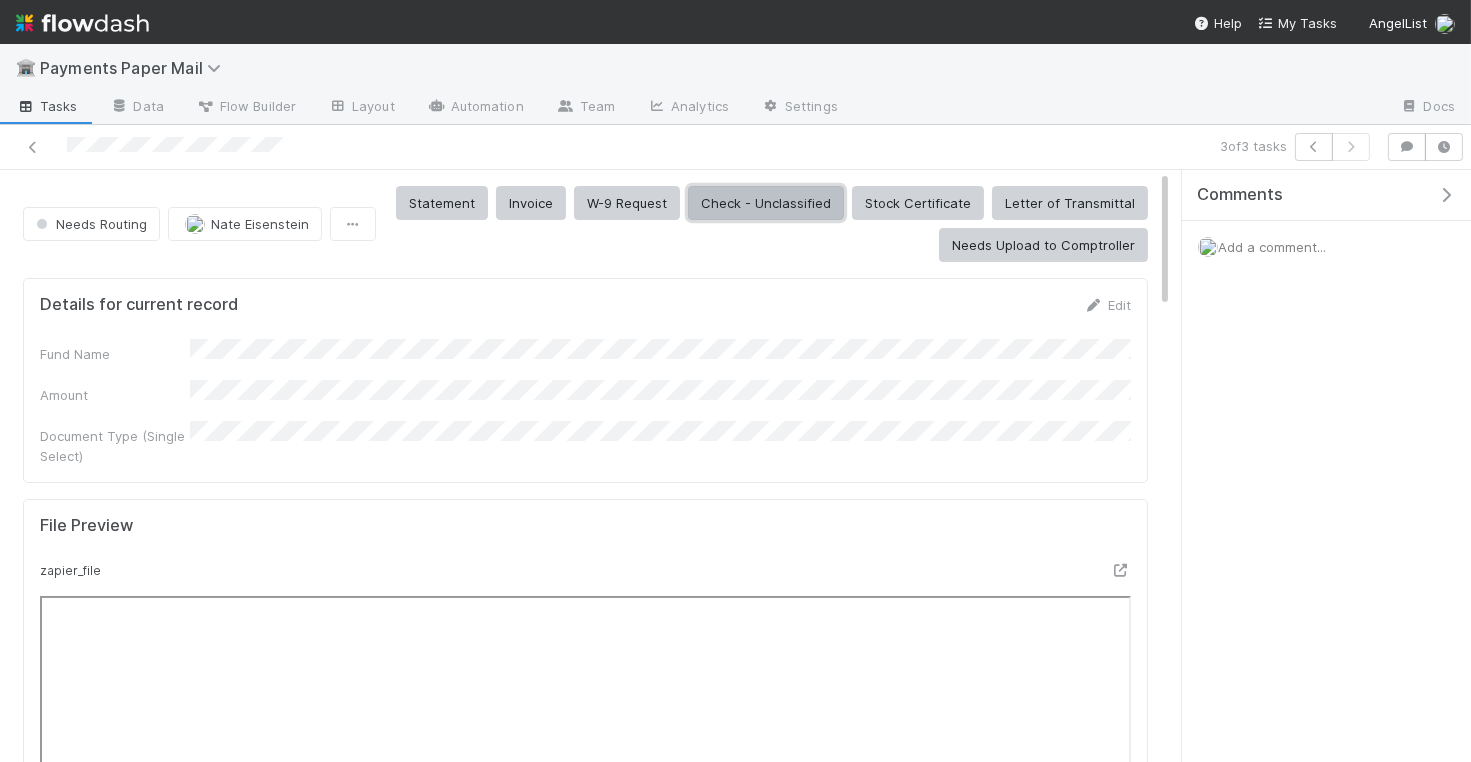 click on "Check - Unclassified" at bounding box center [766, 203] 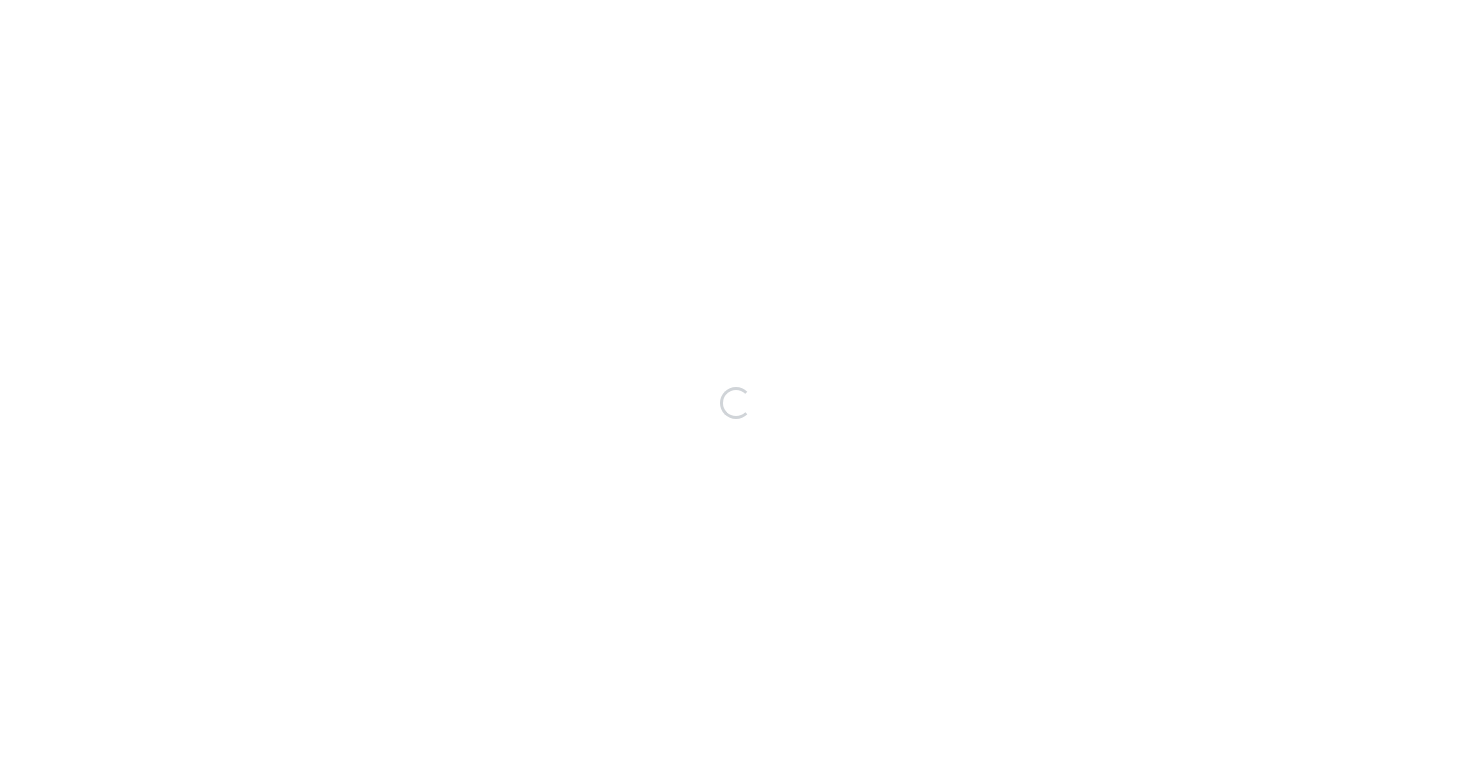 scroll, scrollTop: 0, scrollLeft: 0, axis: both 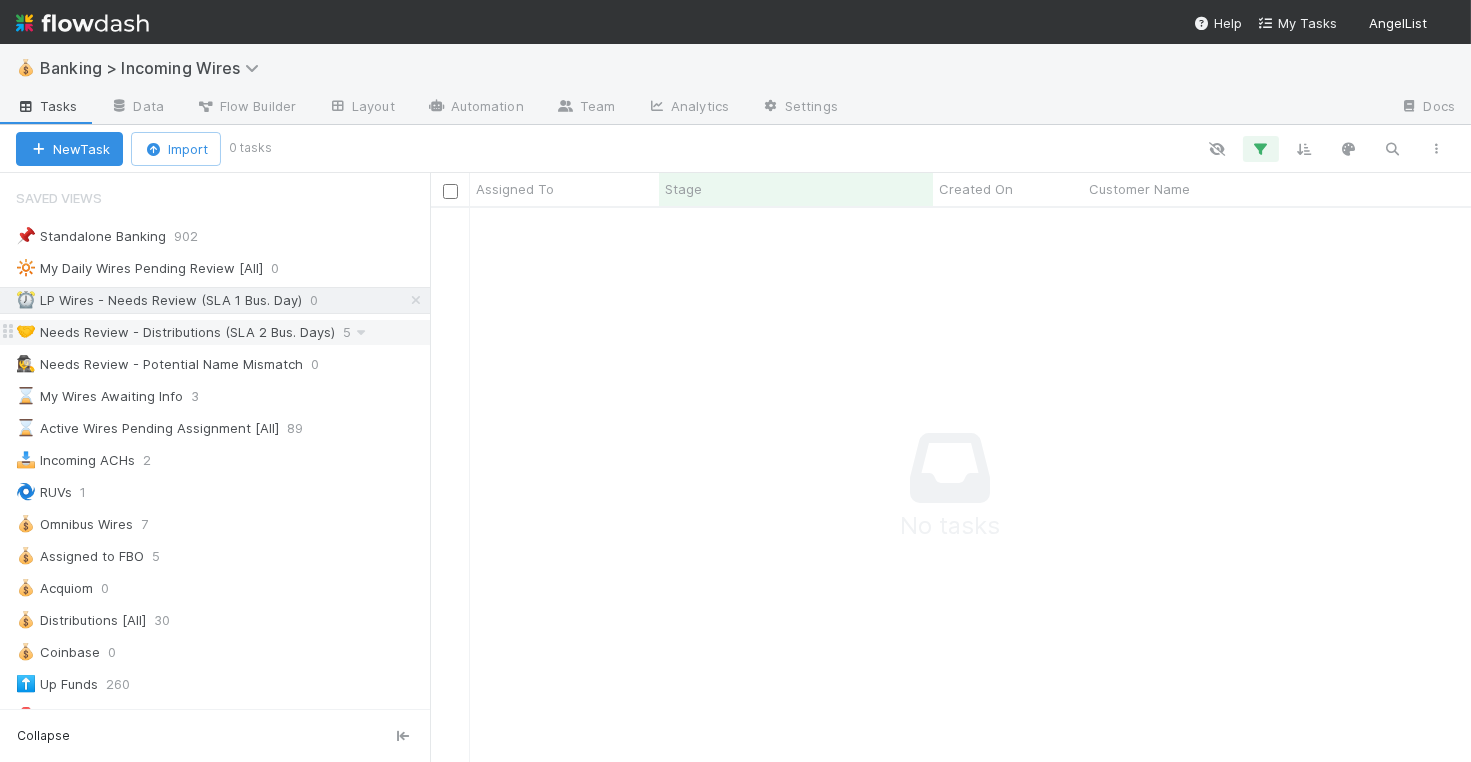 click on "🤝 Needs Review - Distributions (SLA 2 Bus. Days)" at bounding box center [175, 332] 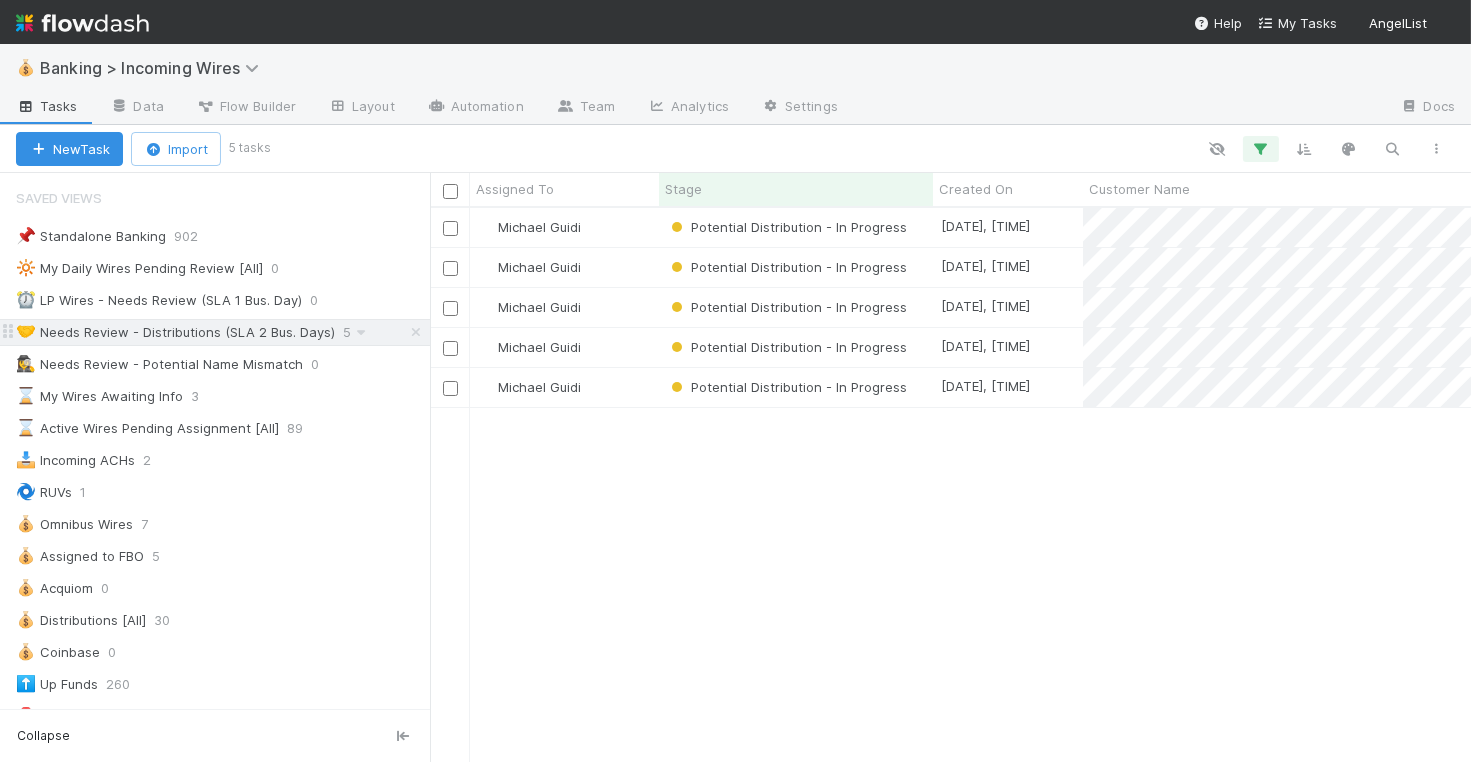 scroll, scrollTop: 1, scrollLeft: 1, axis: both 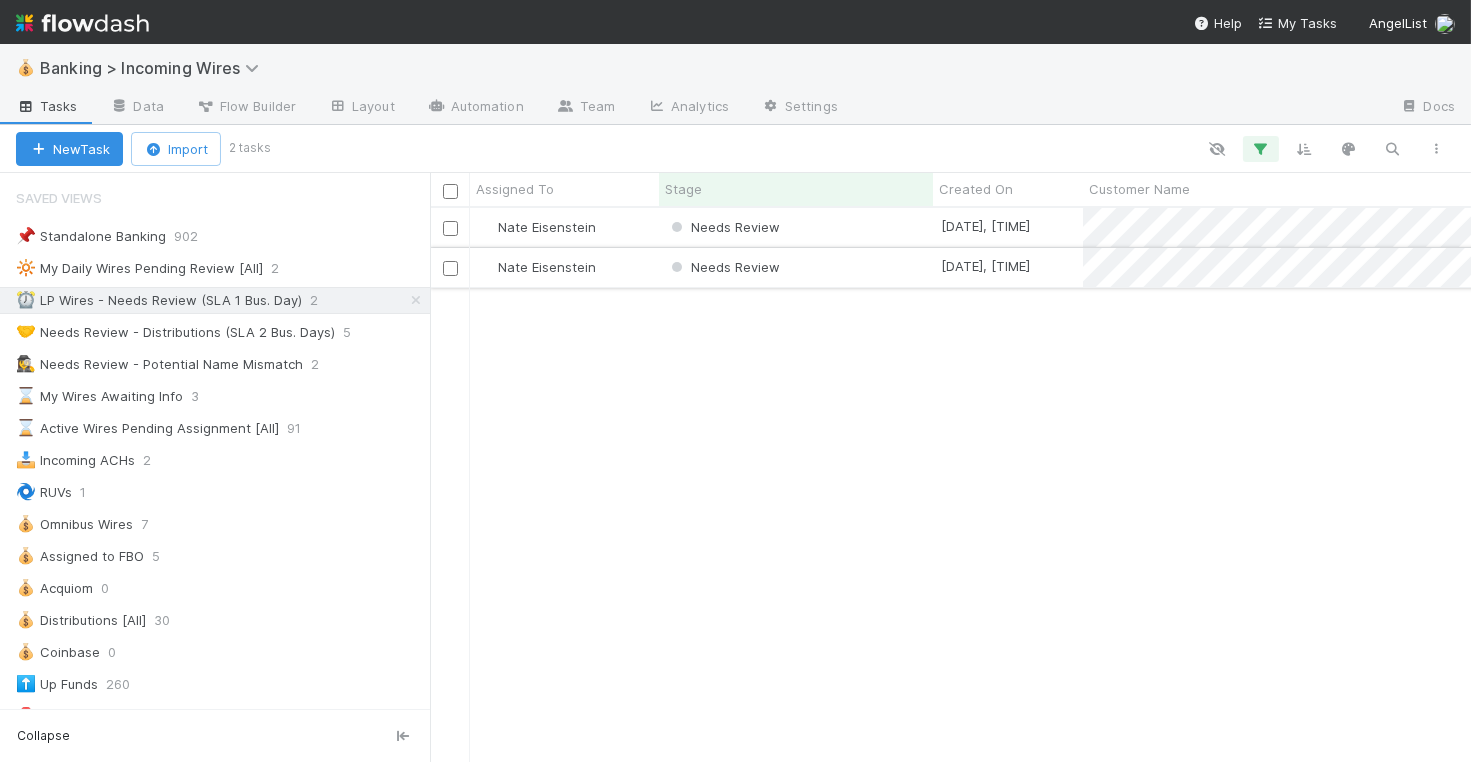 click on "Needs Review" at bounding box center [796, 267] 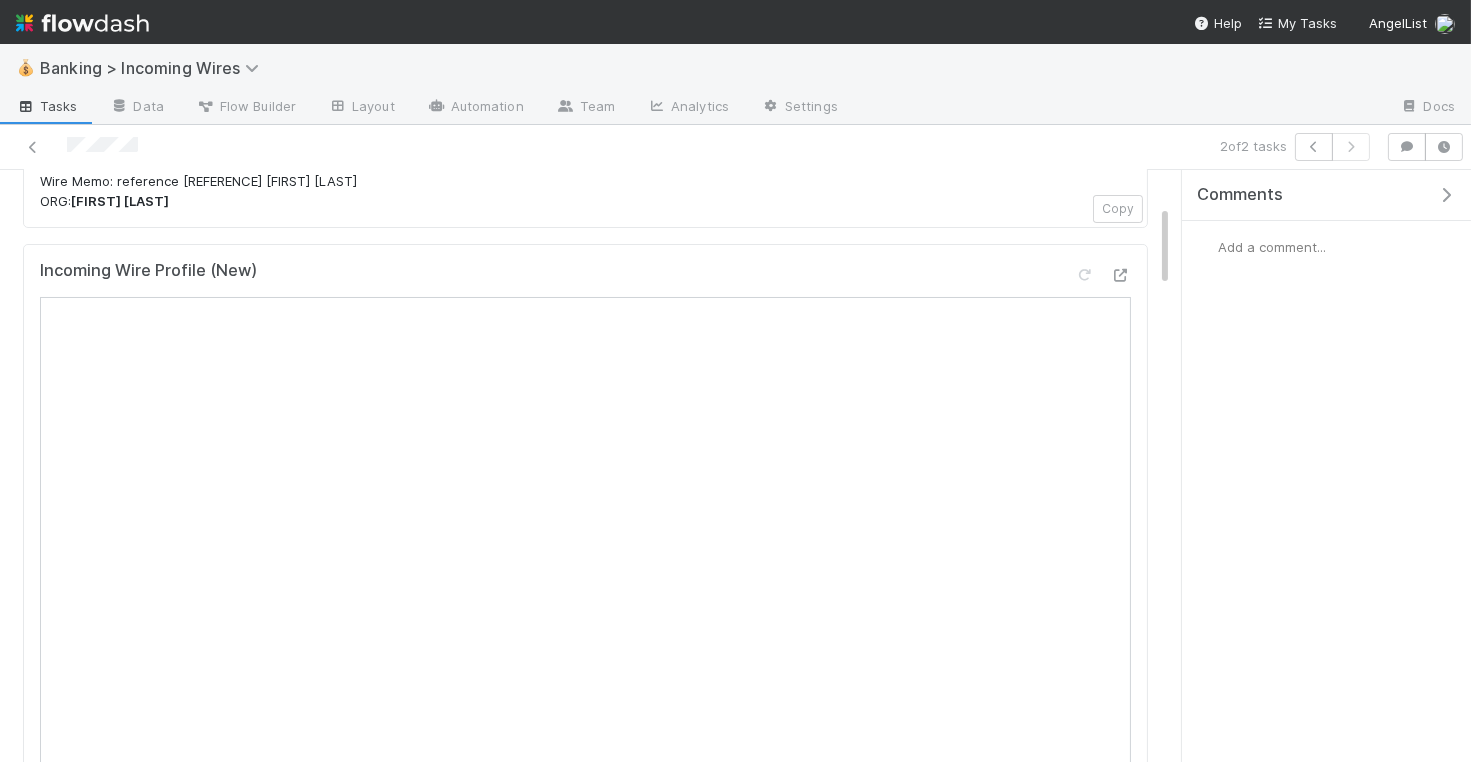 scroll, scrollTop: 250, scrollLeft: 0, axis: vertical 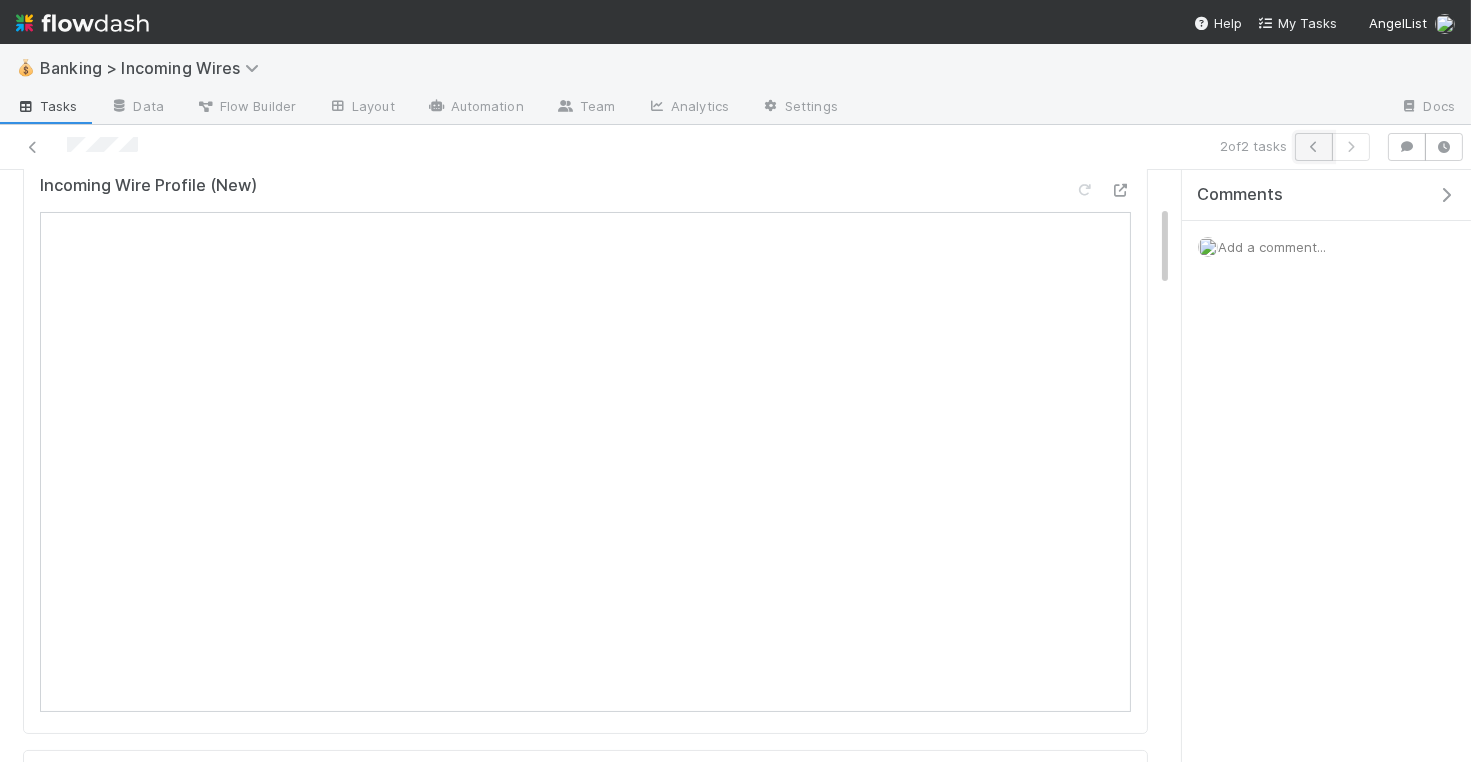 click at bounding box center [1314, 147] 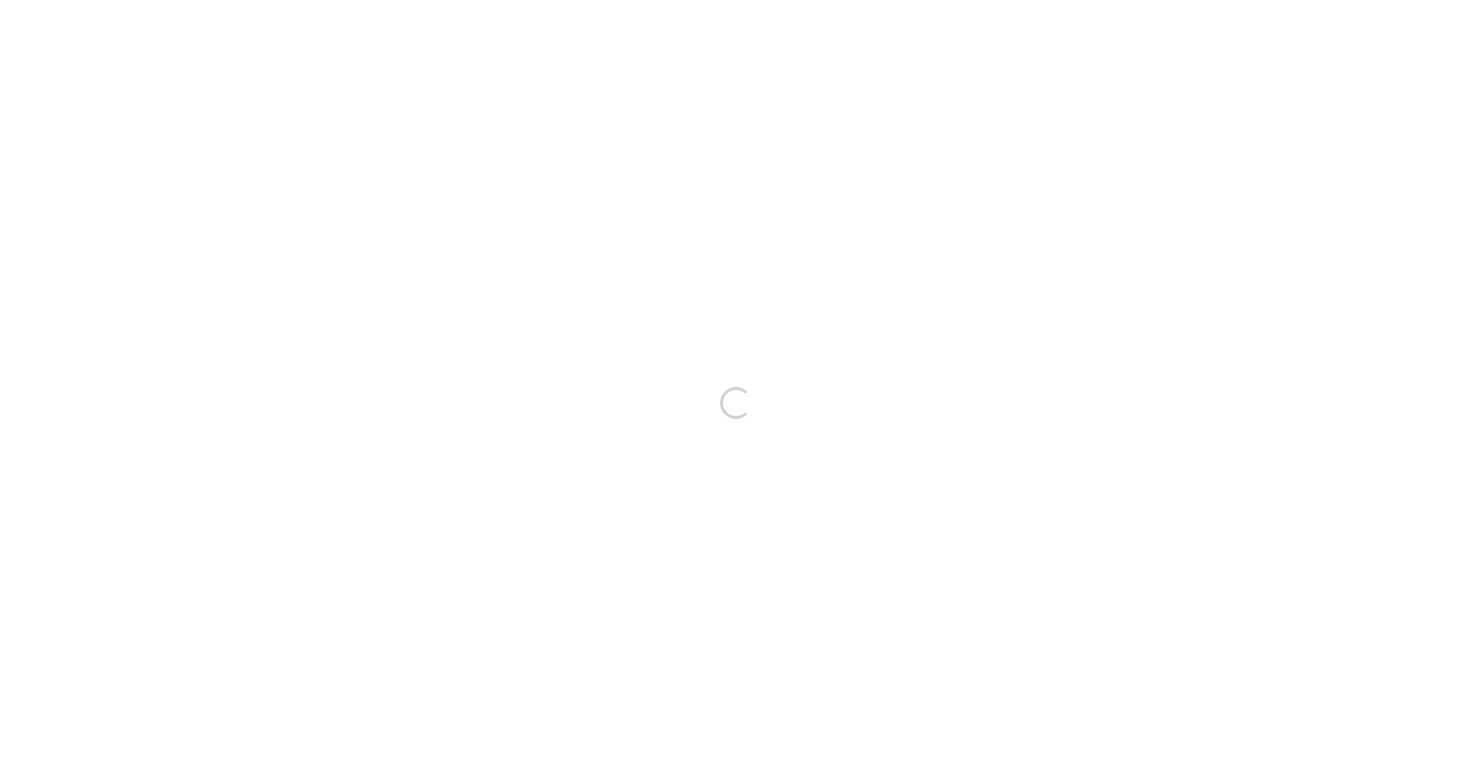 scroll, scrollTop: 0, scrollLeft: 0, axis: both 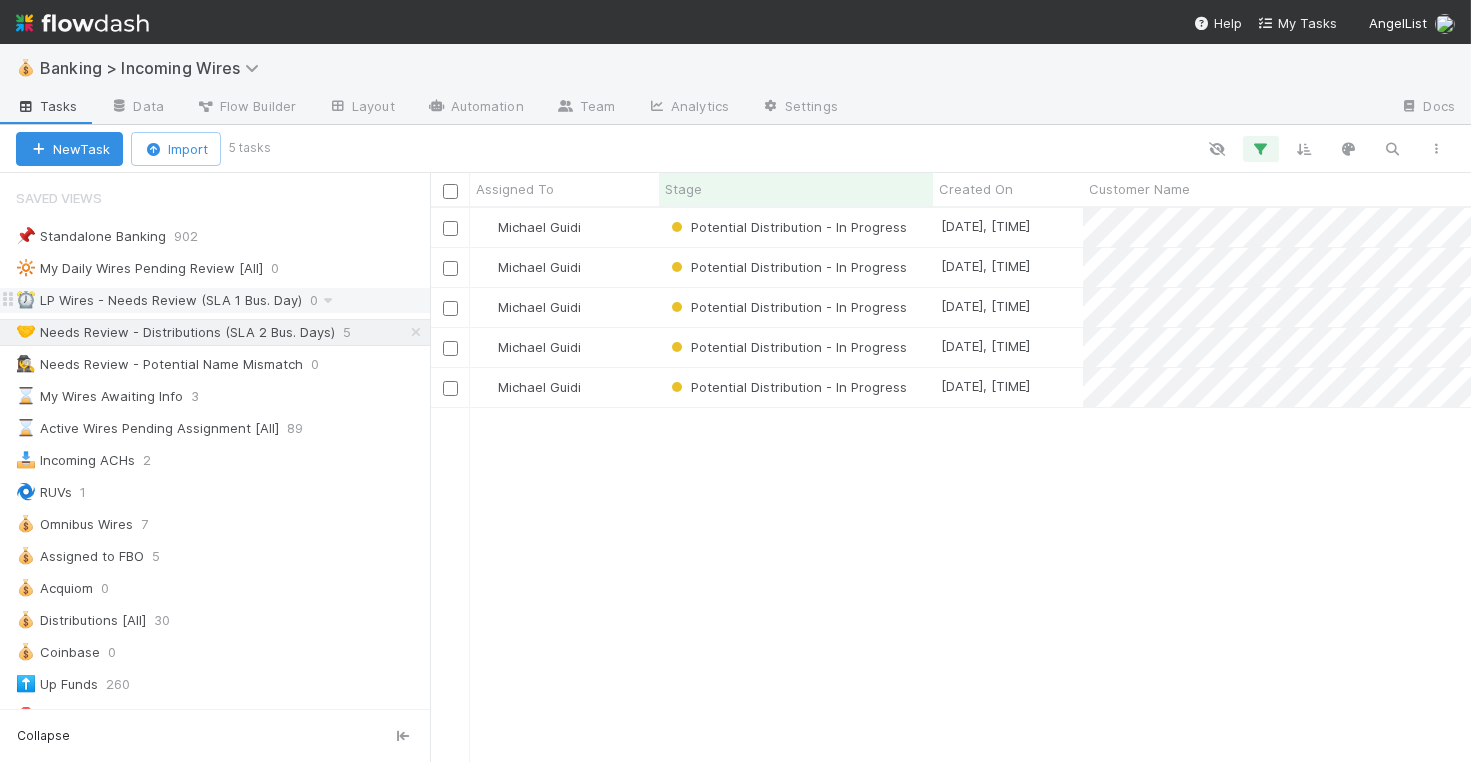 click on "⏰ LP Wires - Needs Review (SLA 1 Bus. Day)" at bounding box center (159, 300) 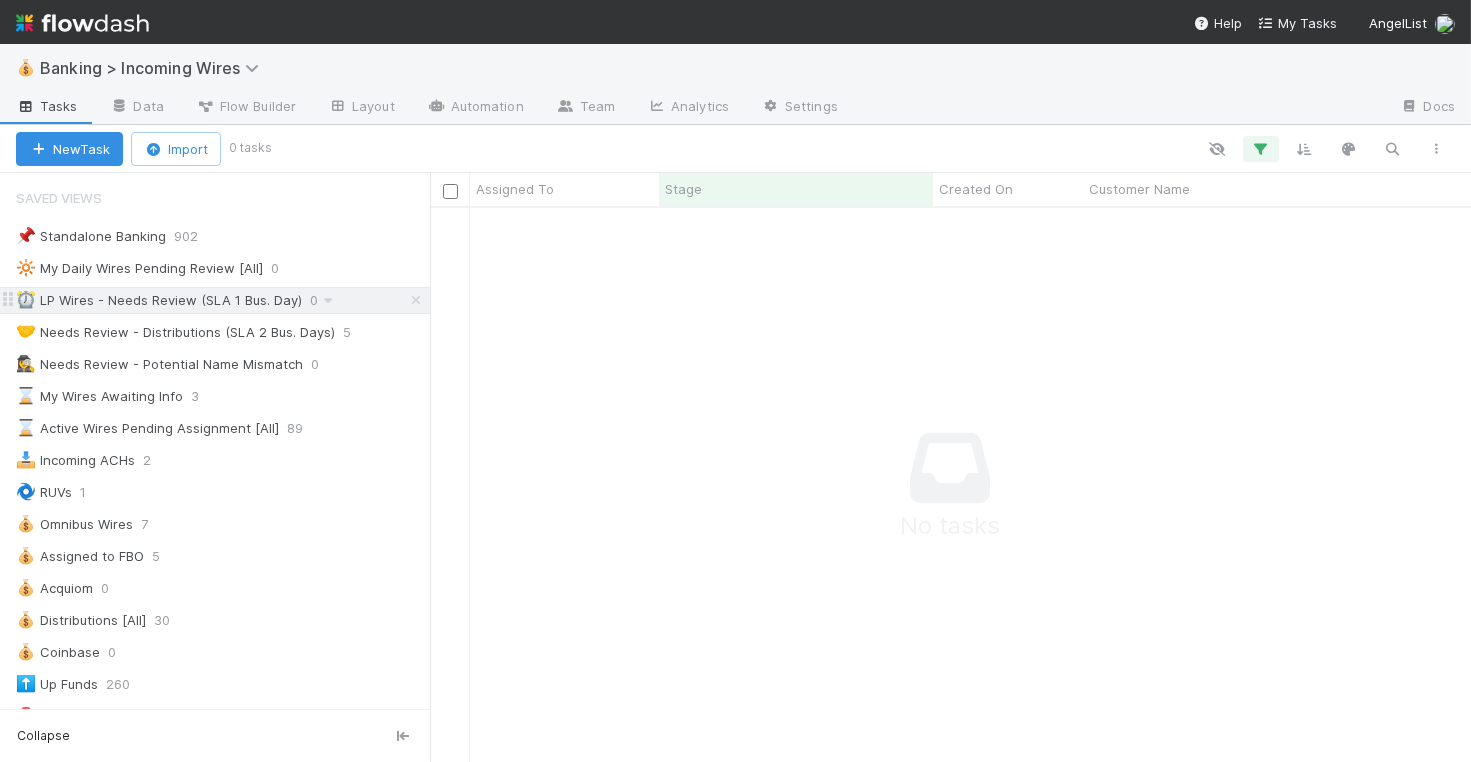scroll, scrollTop: 1, scrollLeft: 1, axis: both 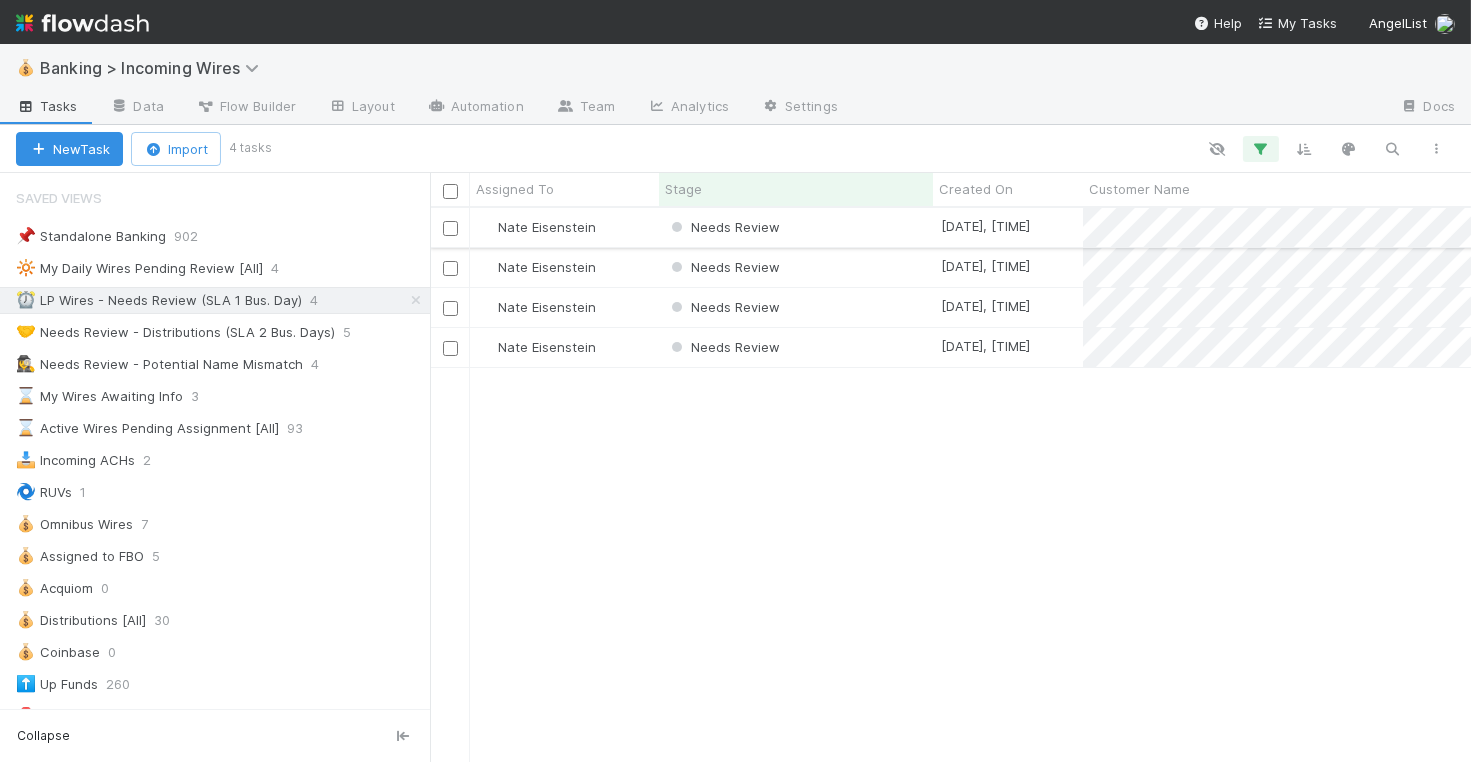 click on "Needs Review" at bounding box center [796, 227] 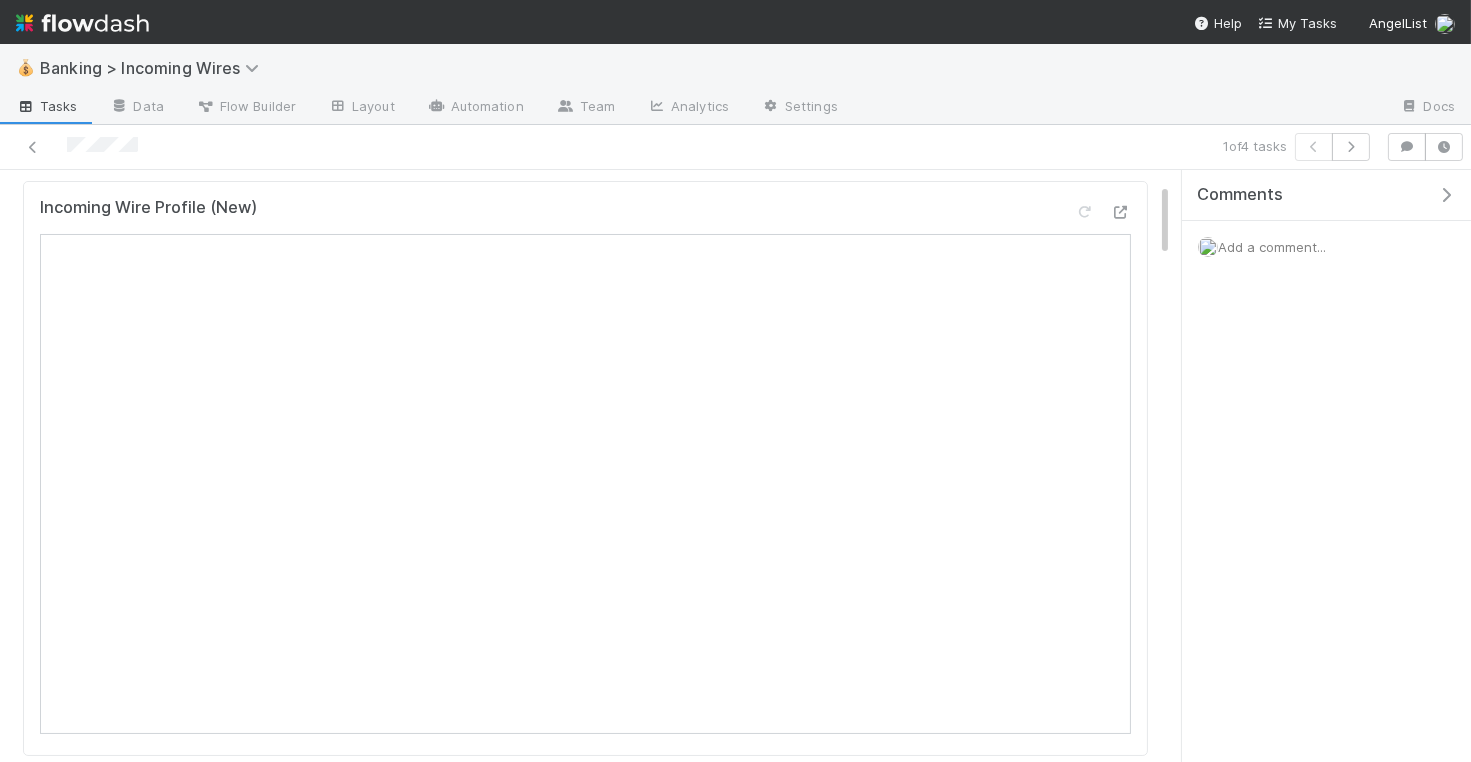 scroll, scrollTop: 253, scrollLeft: 0, axis: vertical 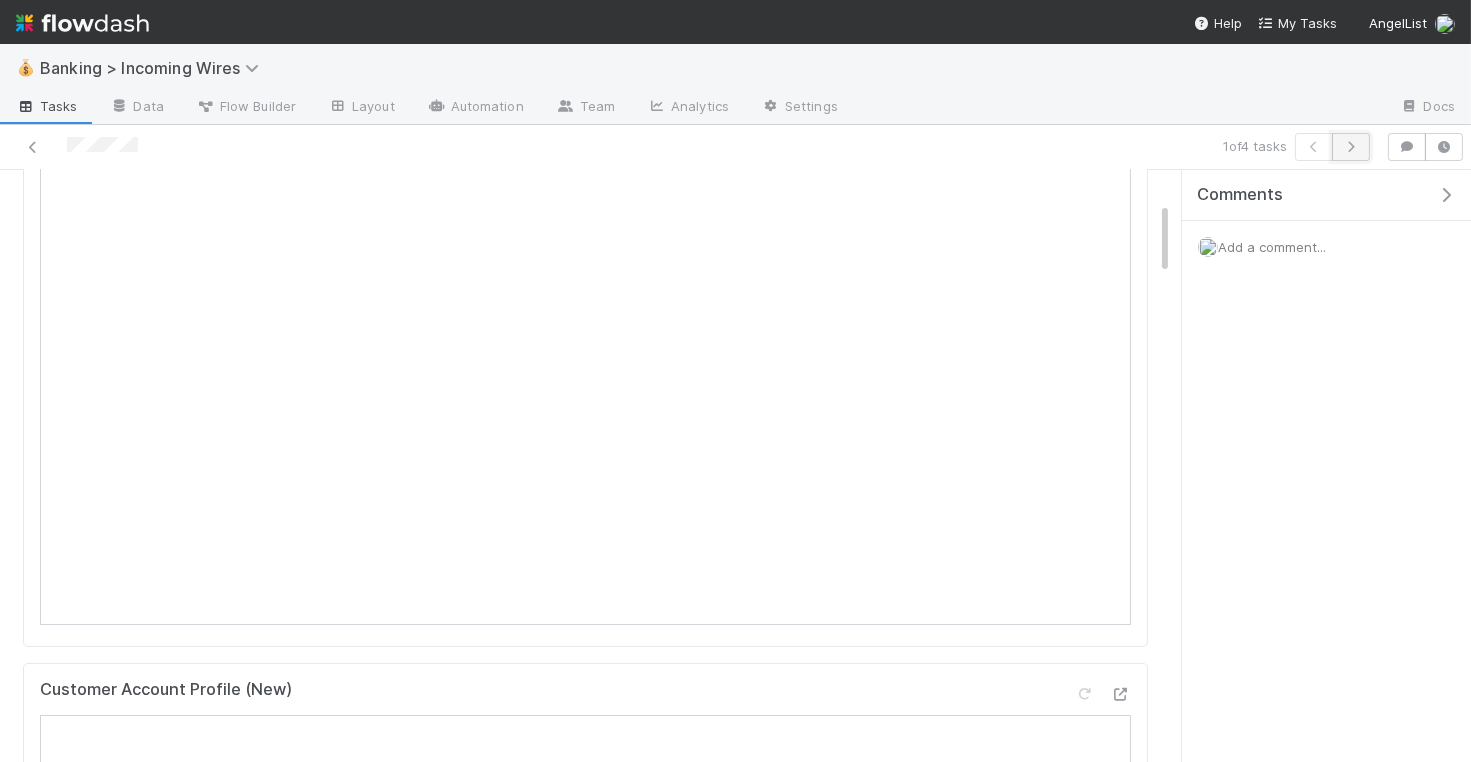 click at bounding box center [1351, 147] 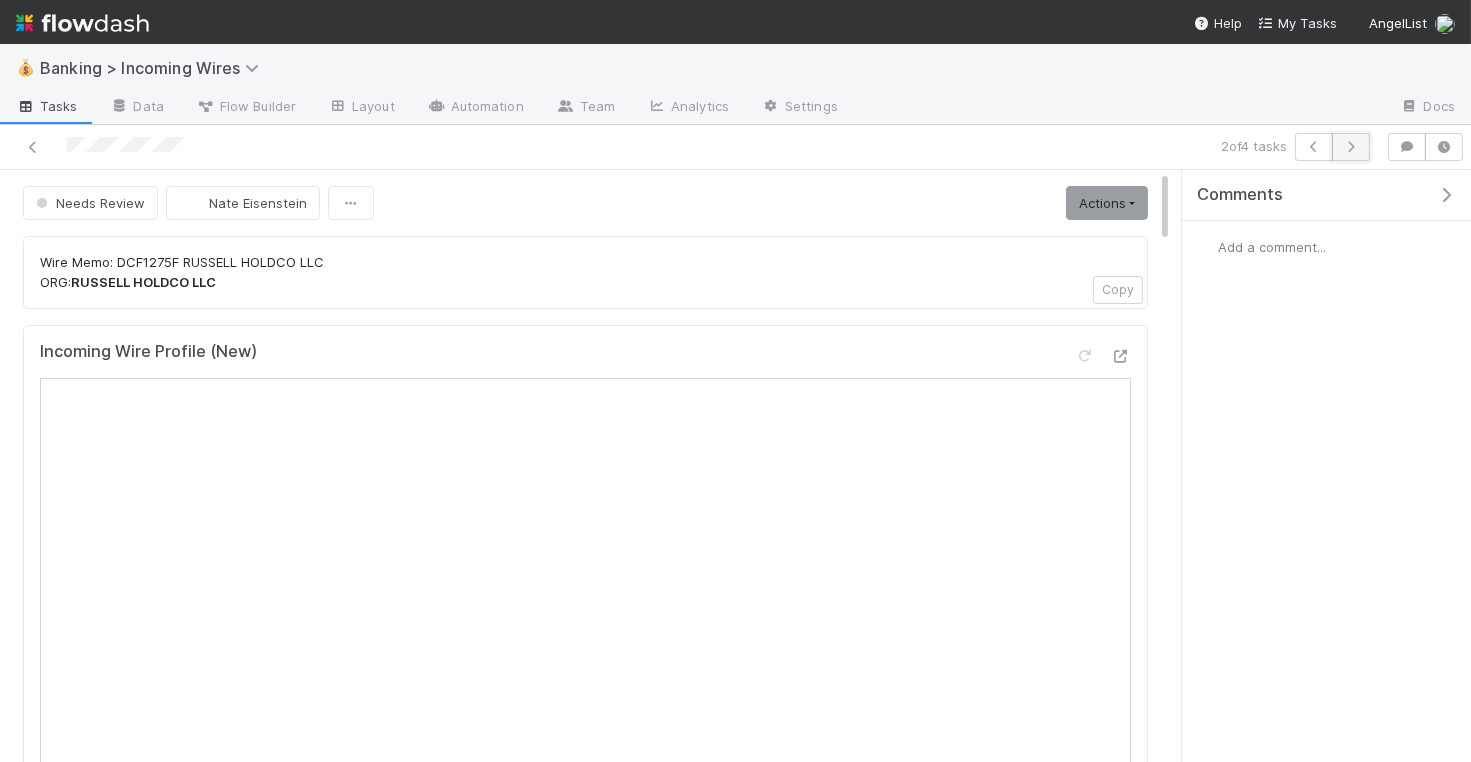 click at bounding box center (1351, 147) 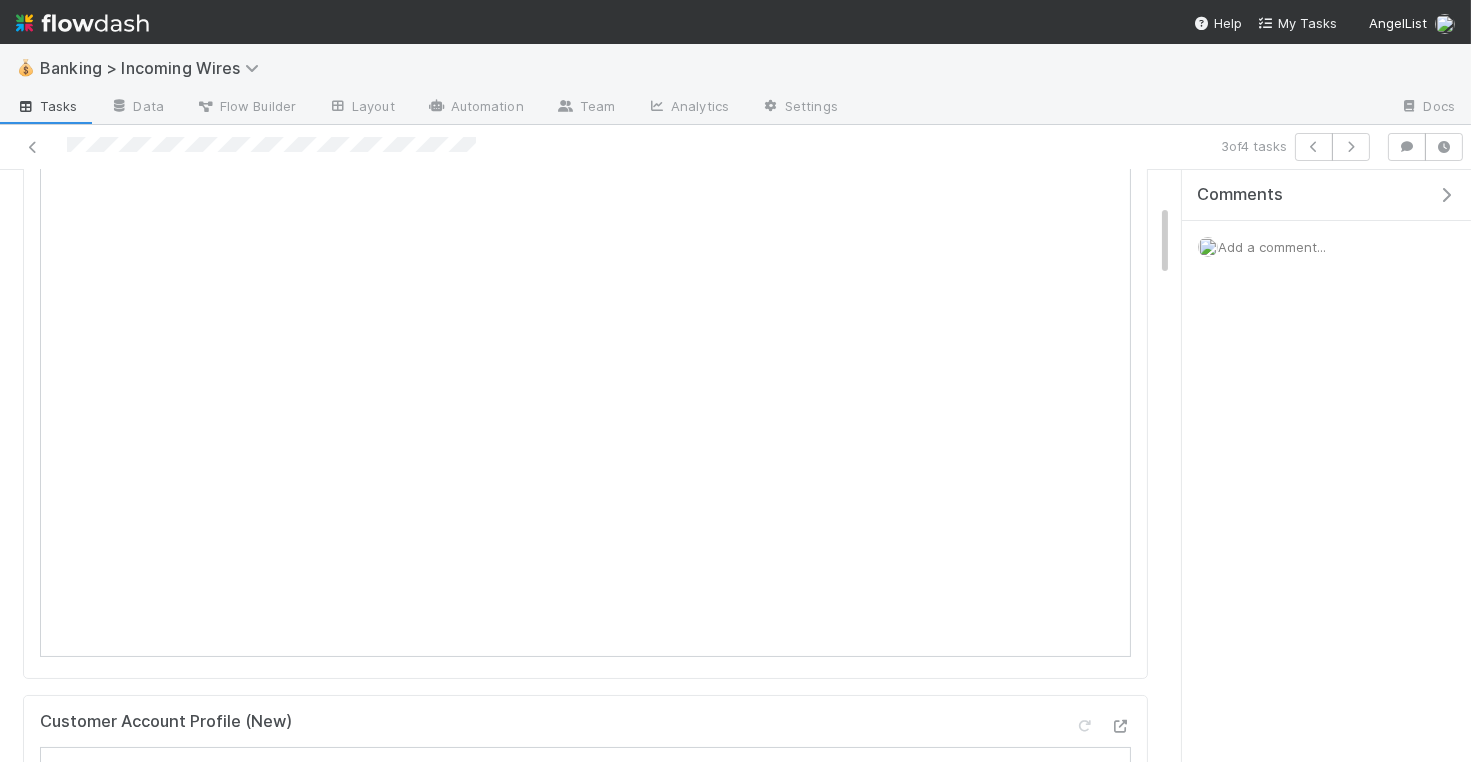 scroll, scrollTop: 298, scrollLeft: 0, axis: vertical 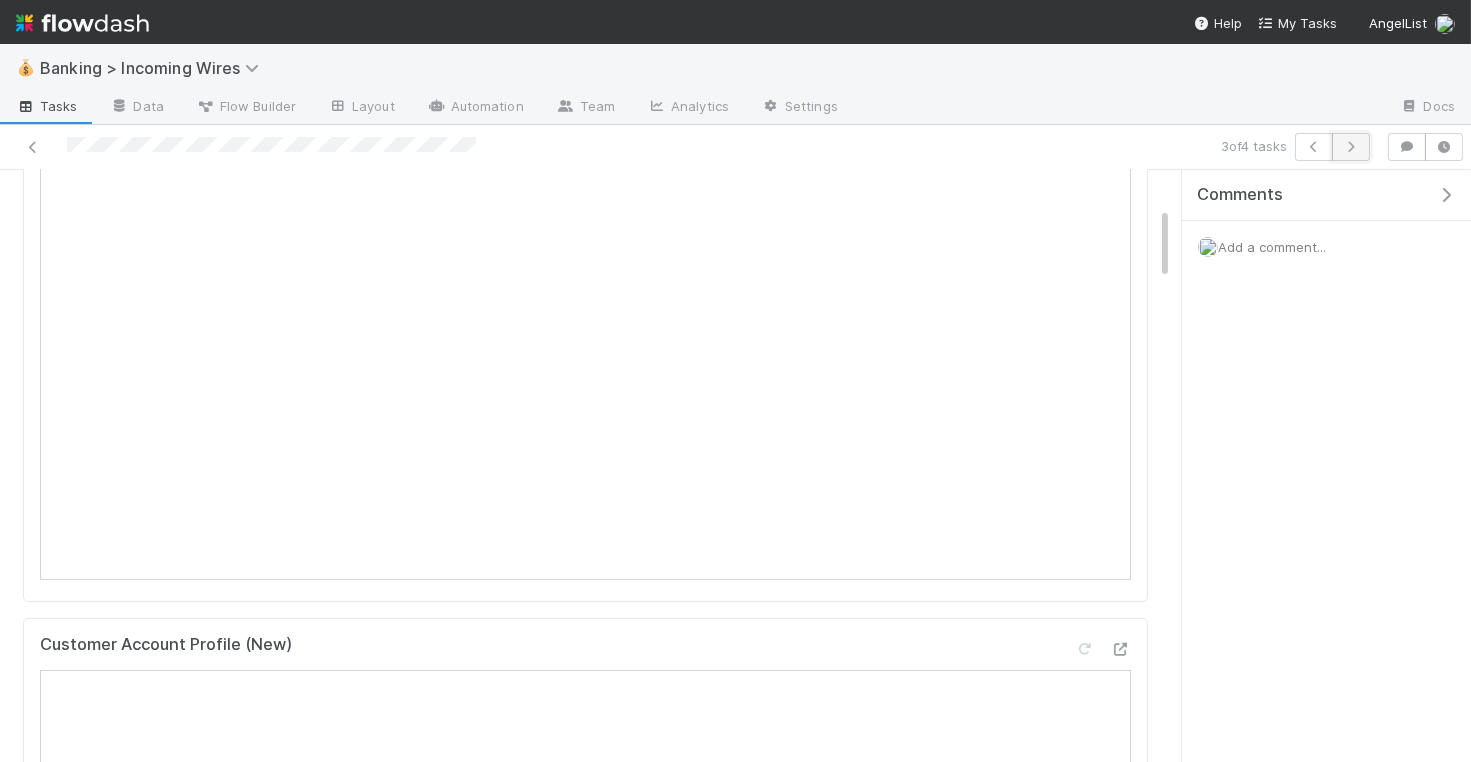 click at bounding box center (1351, 147) 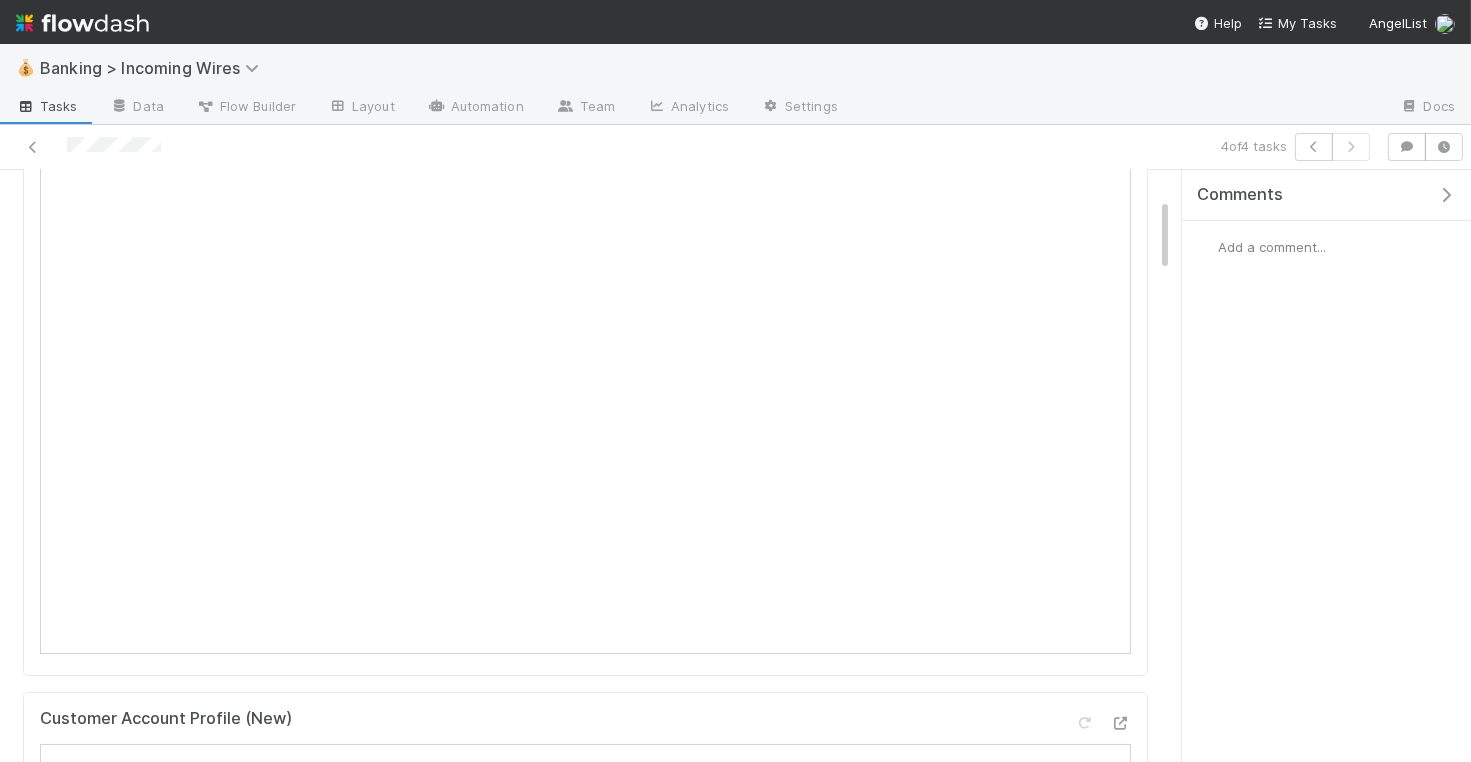 scroll, scrollTop: 308, scrollLeft: 0, axis: vertical 